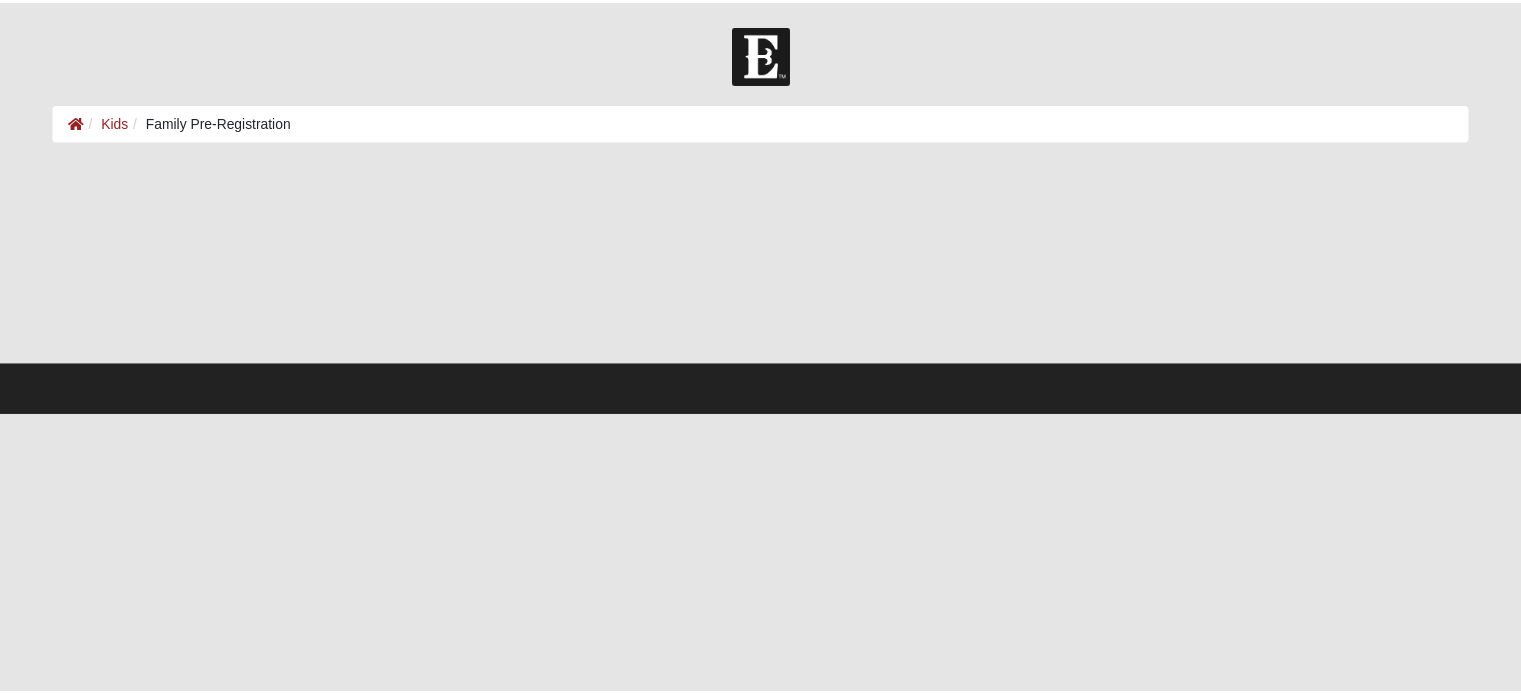 scroll, scrollTop: 0, scrollLeft: 0, axis: both 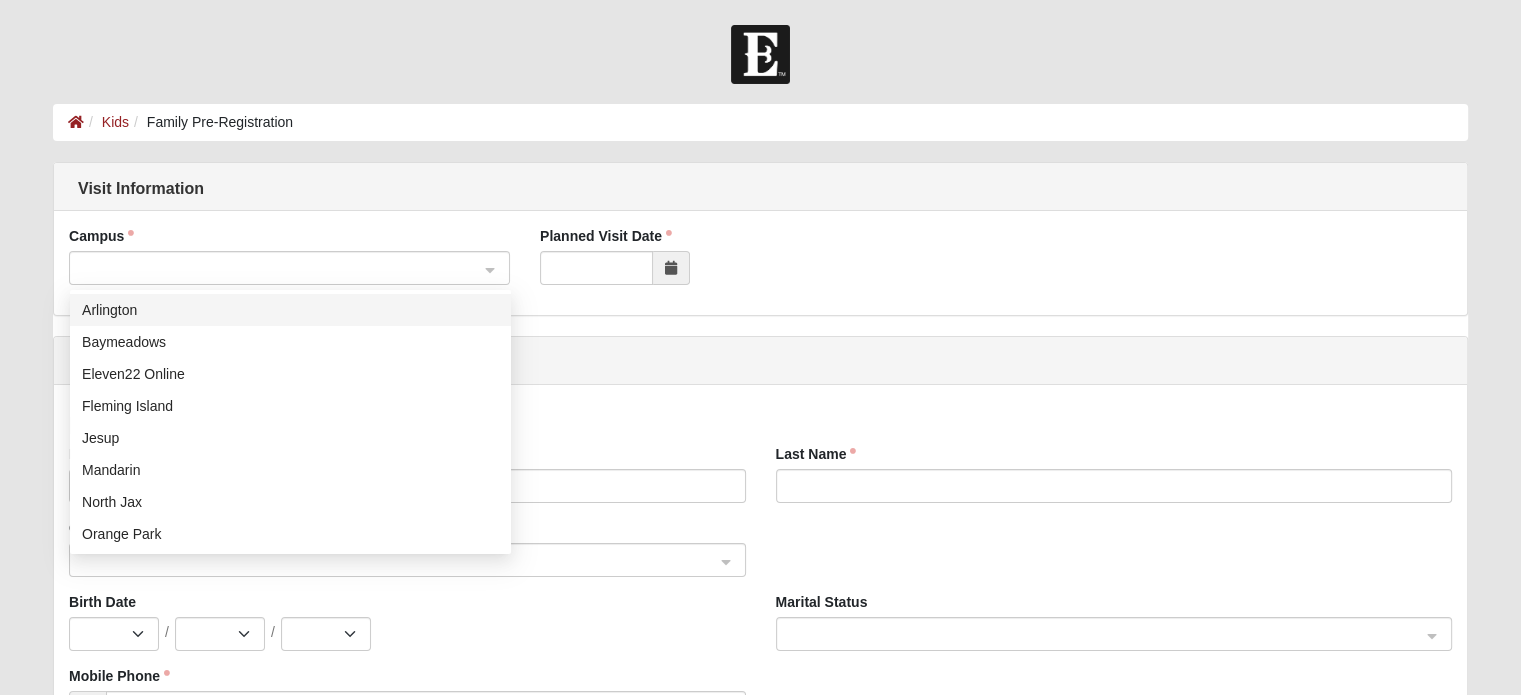 click 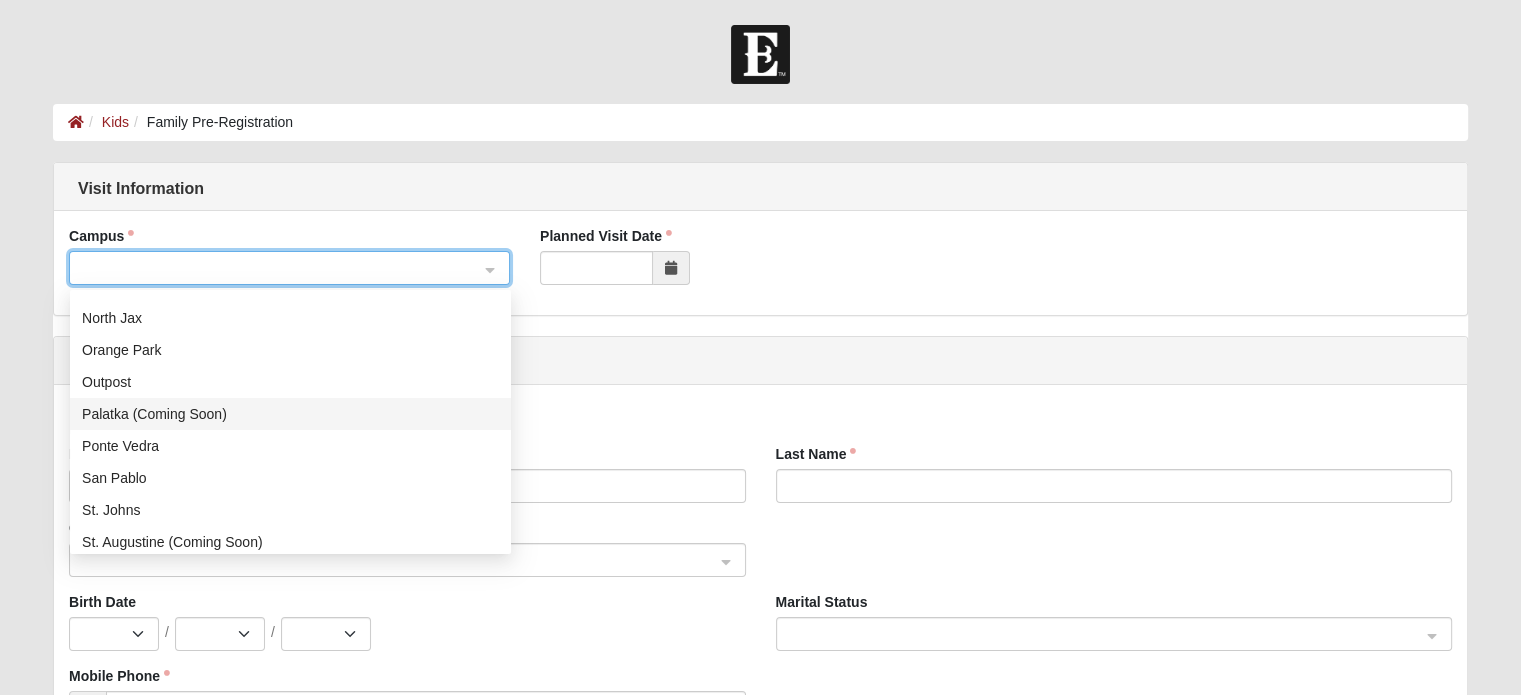 scroll, scrollTop: 256, scrollLeft: 0, axis: vertical 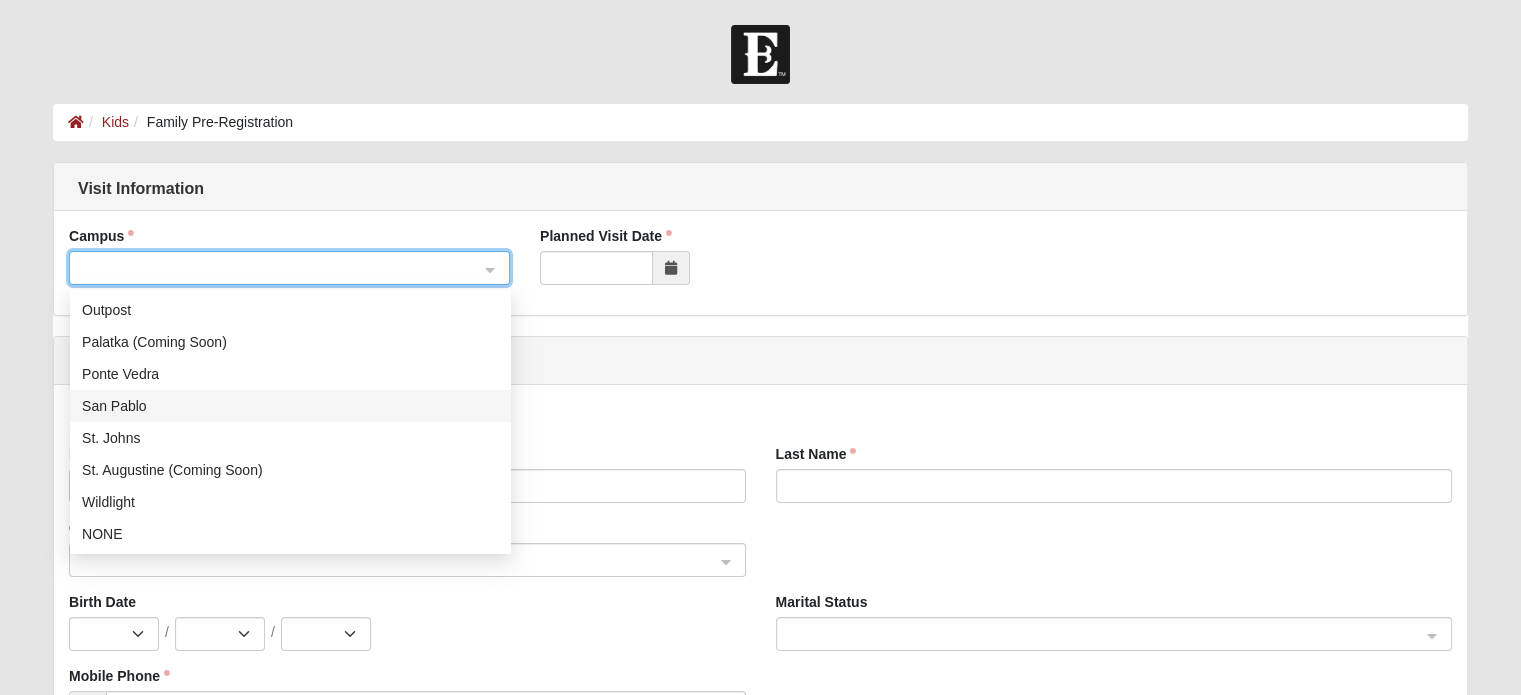 click on "San Pablo" at bounding box center (290, 406) 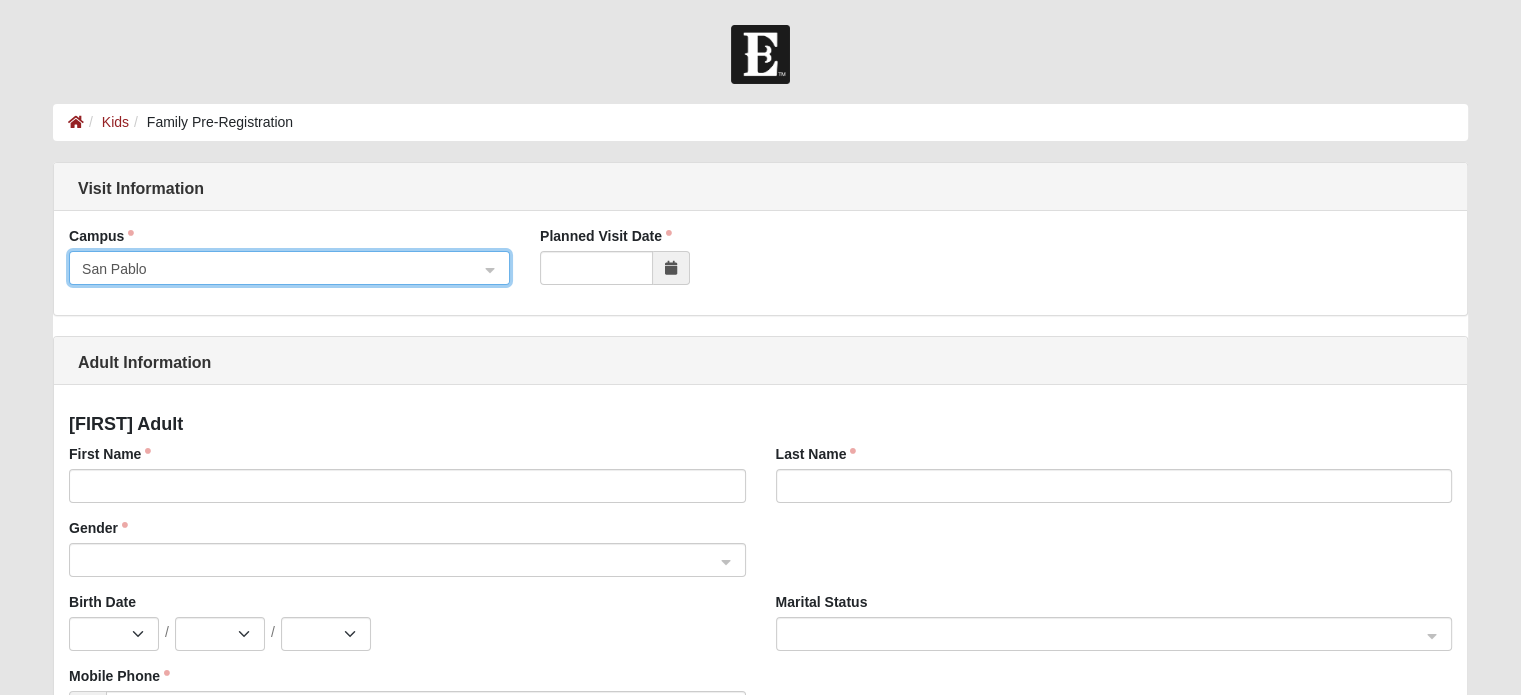 click at bounding box center [671, 268] 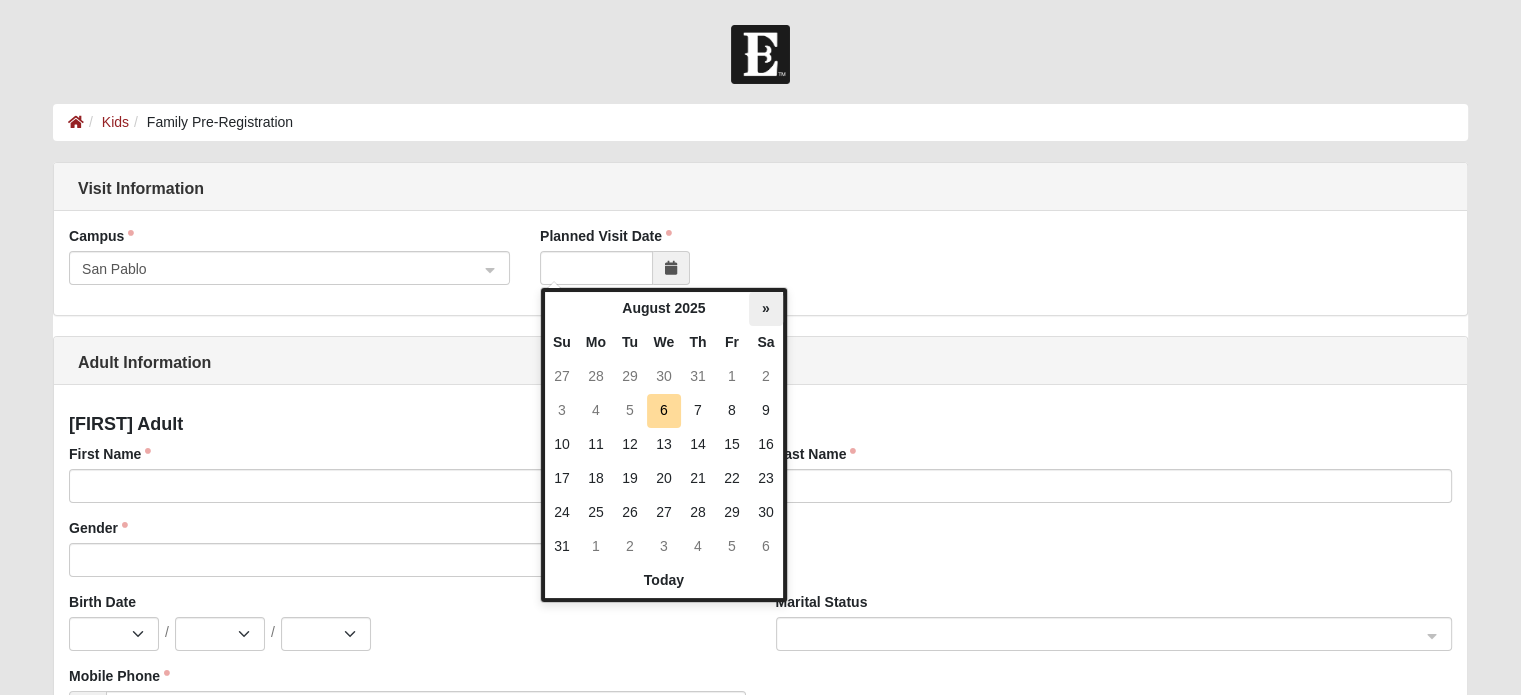 click on "»" at bounding box center [766, 309] 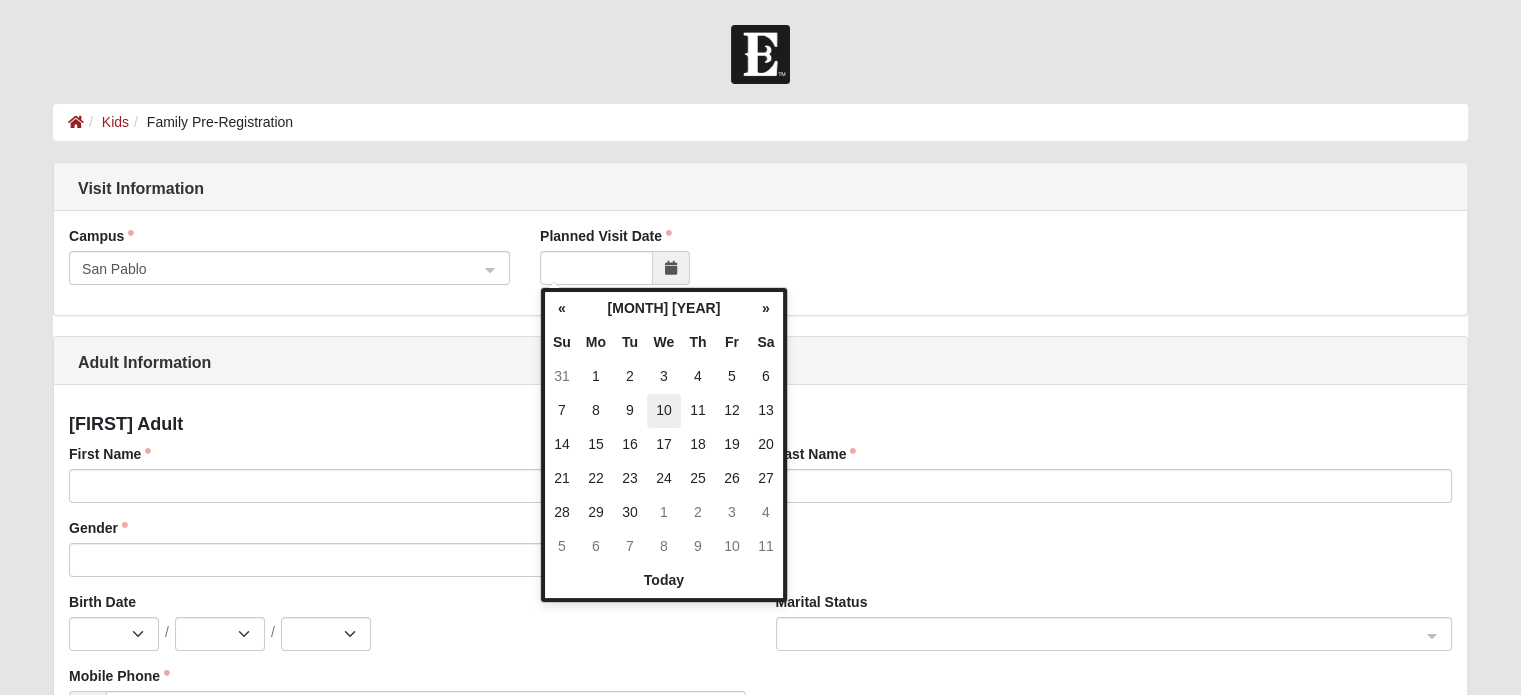 click on "10" at bounding box center [664, 411] 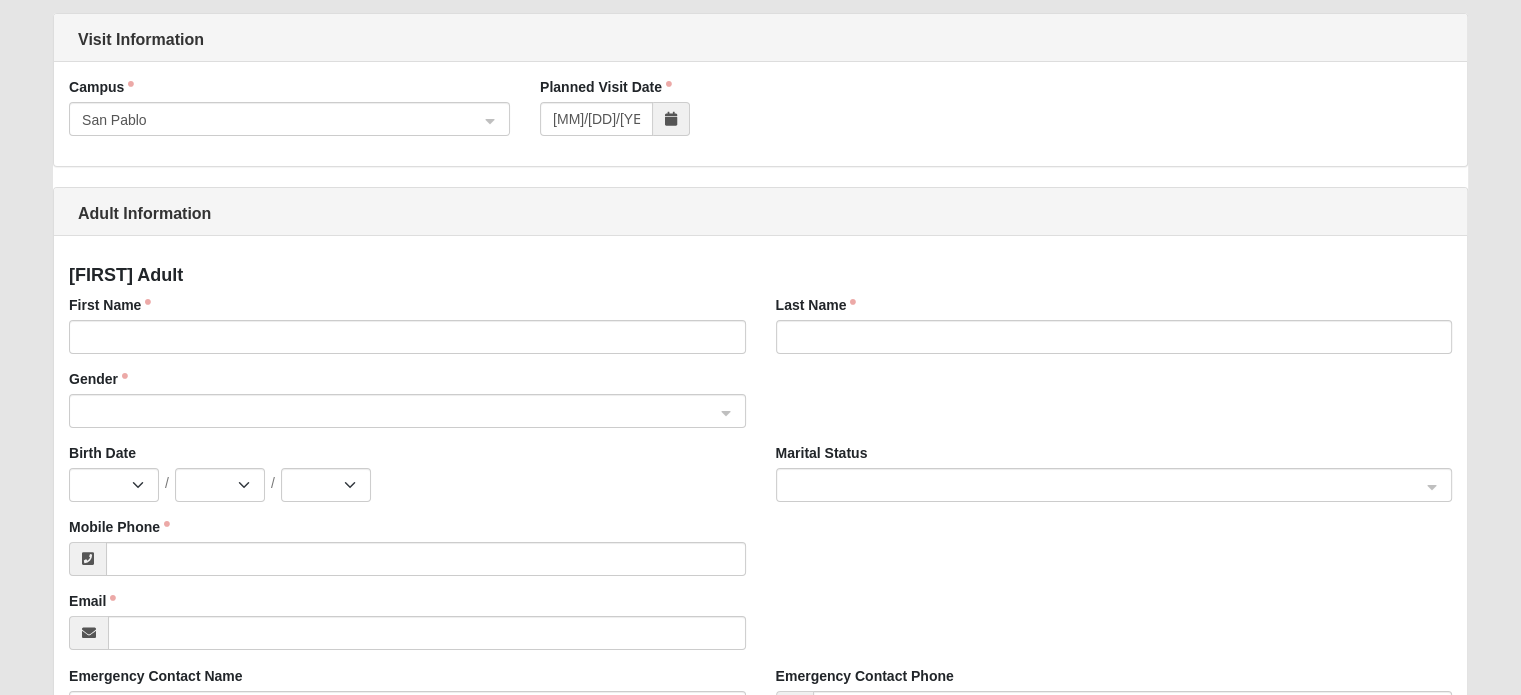 scroll, scrollTop: 200, scrollLeft: 0, axis: vertical 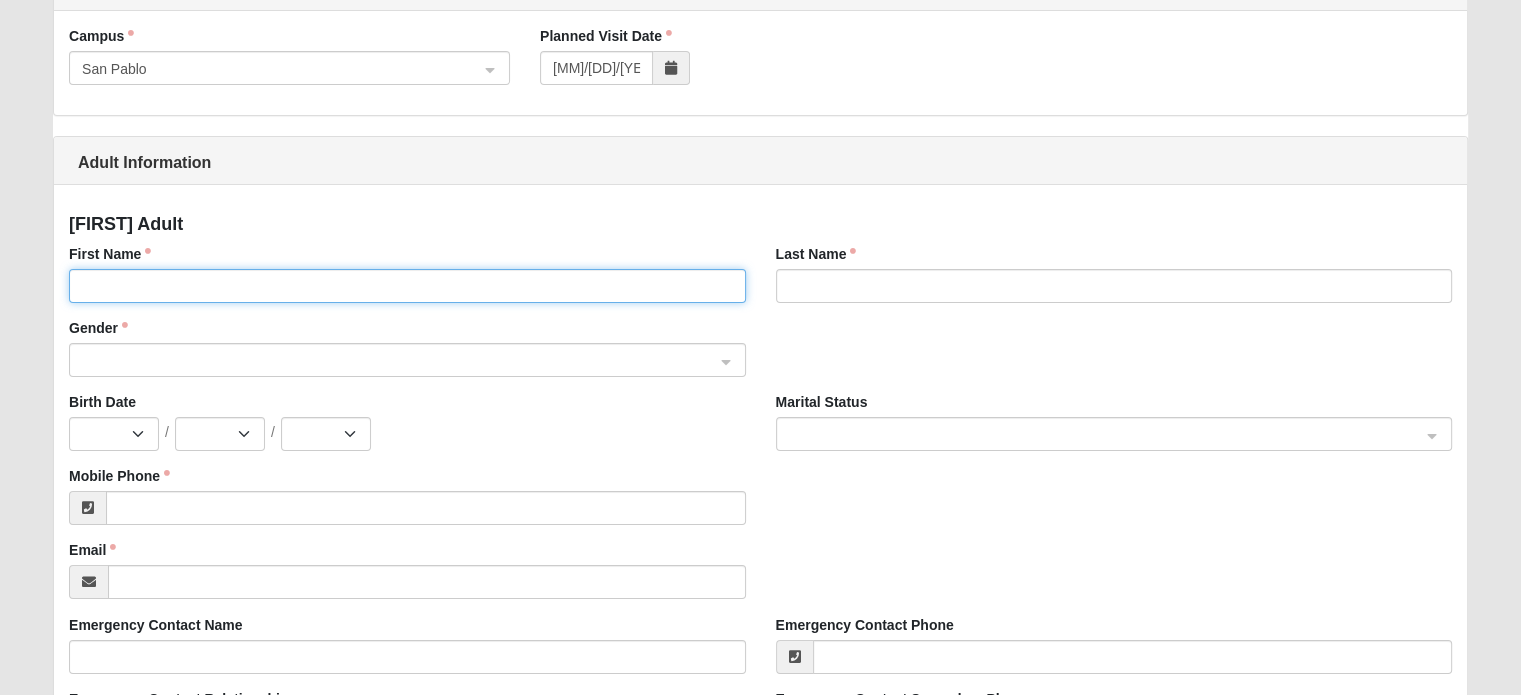 click on "First Name" 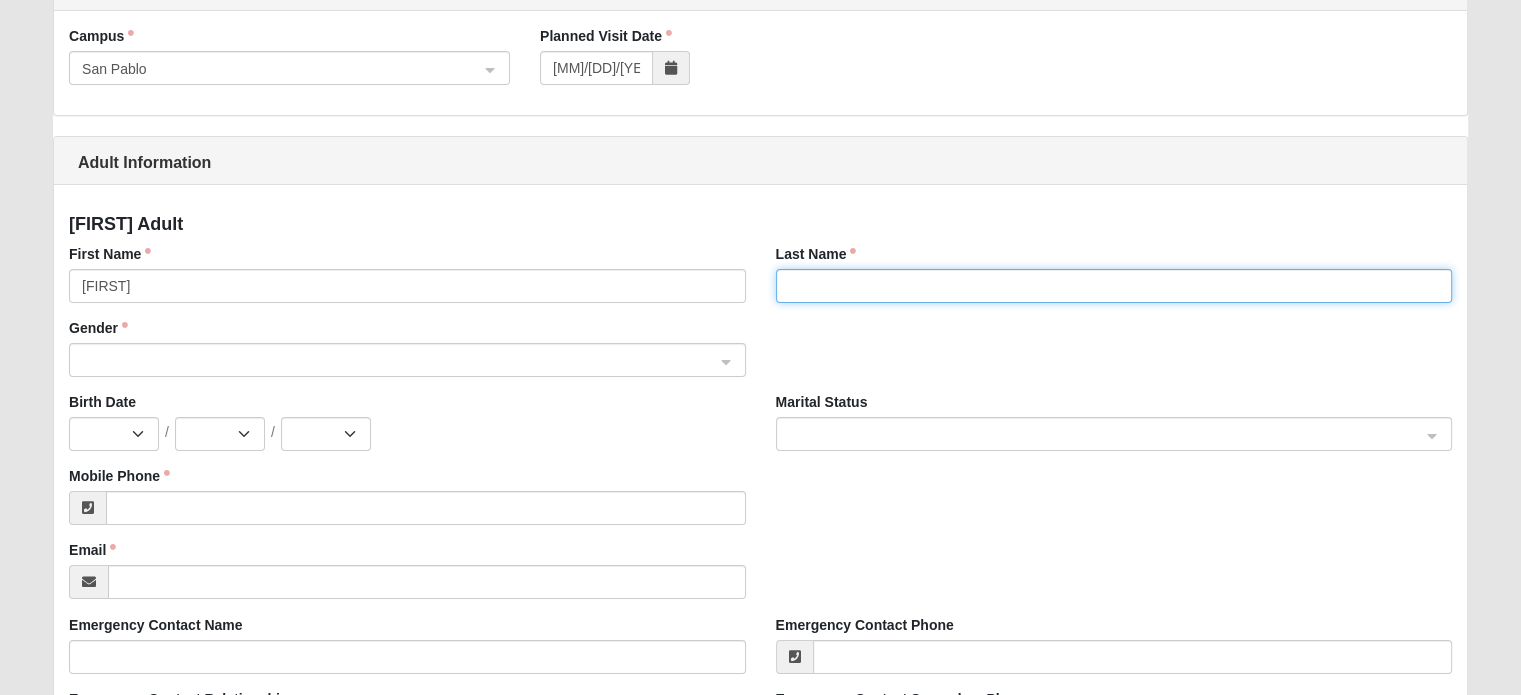 type on "Ramirez" 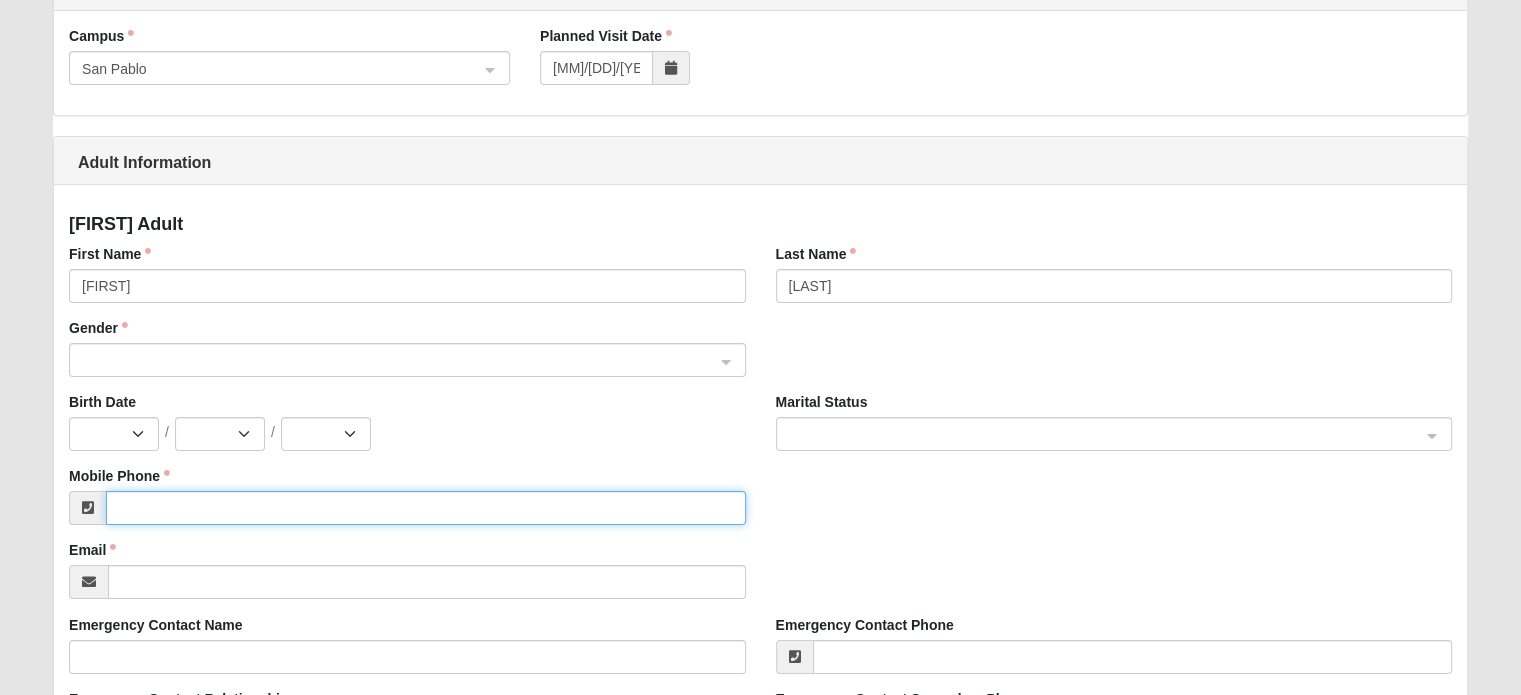 type on "(954) 816-9128" 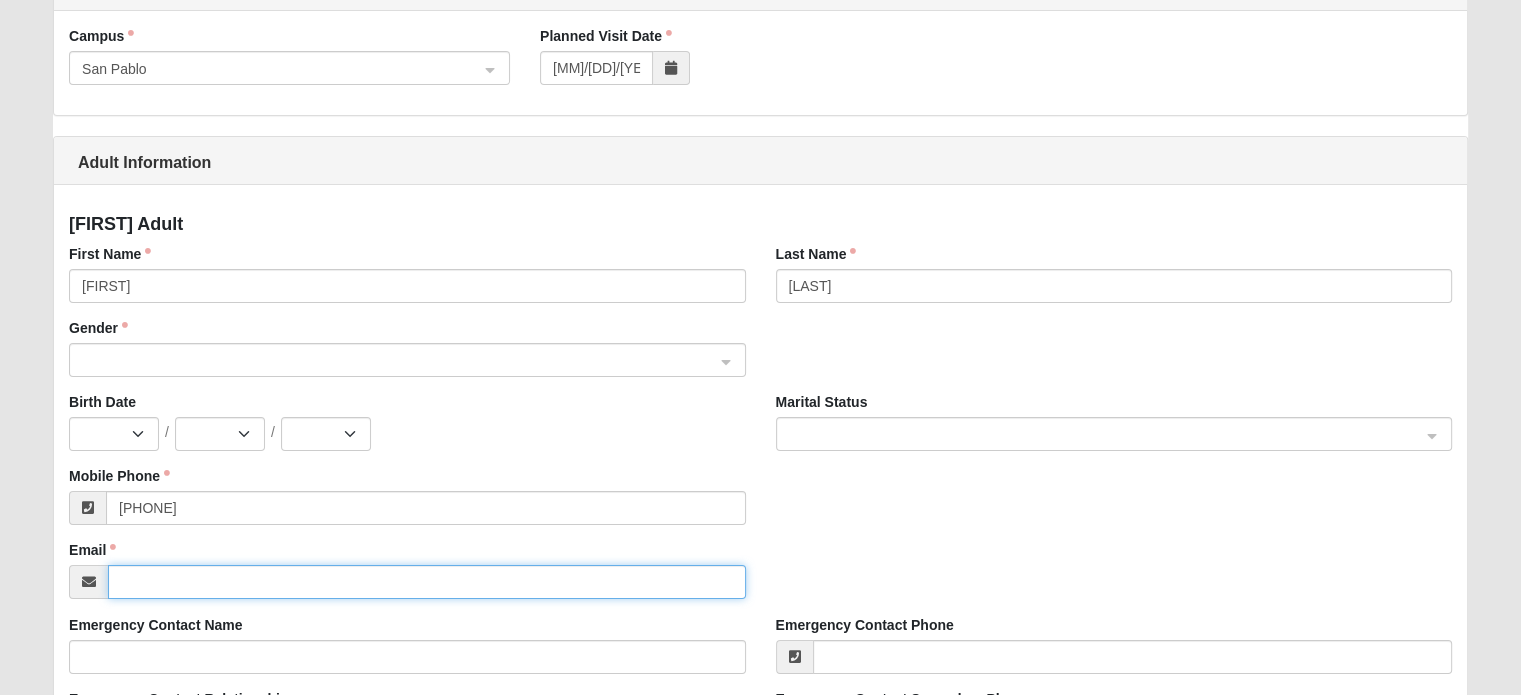 type on "ramirezm917@gmail.com" 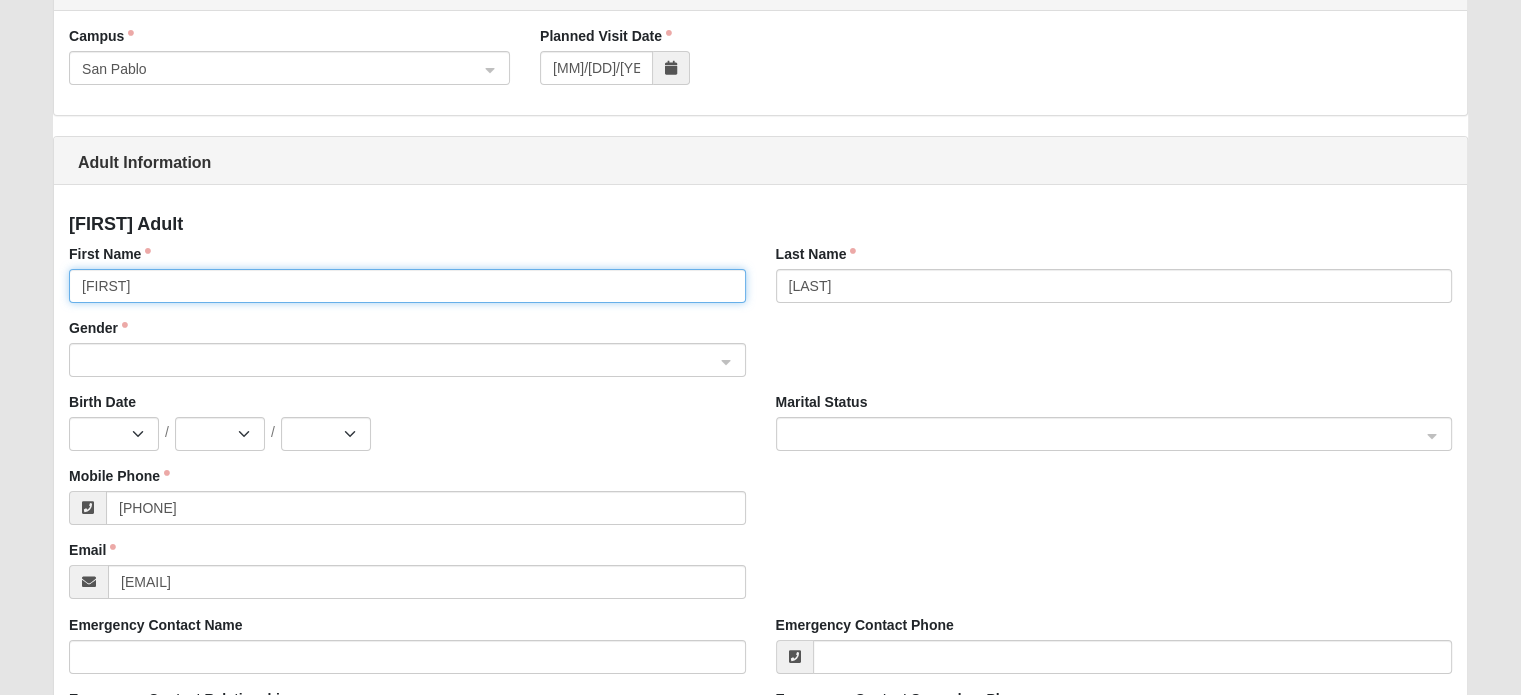 click 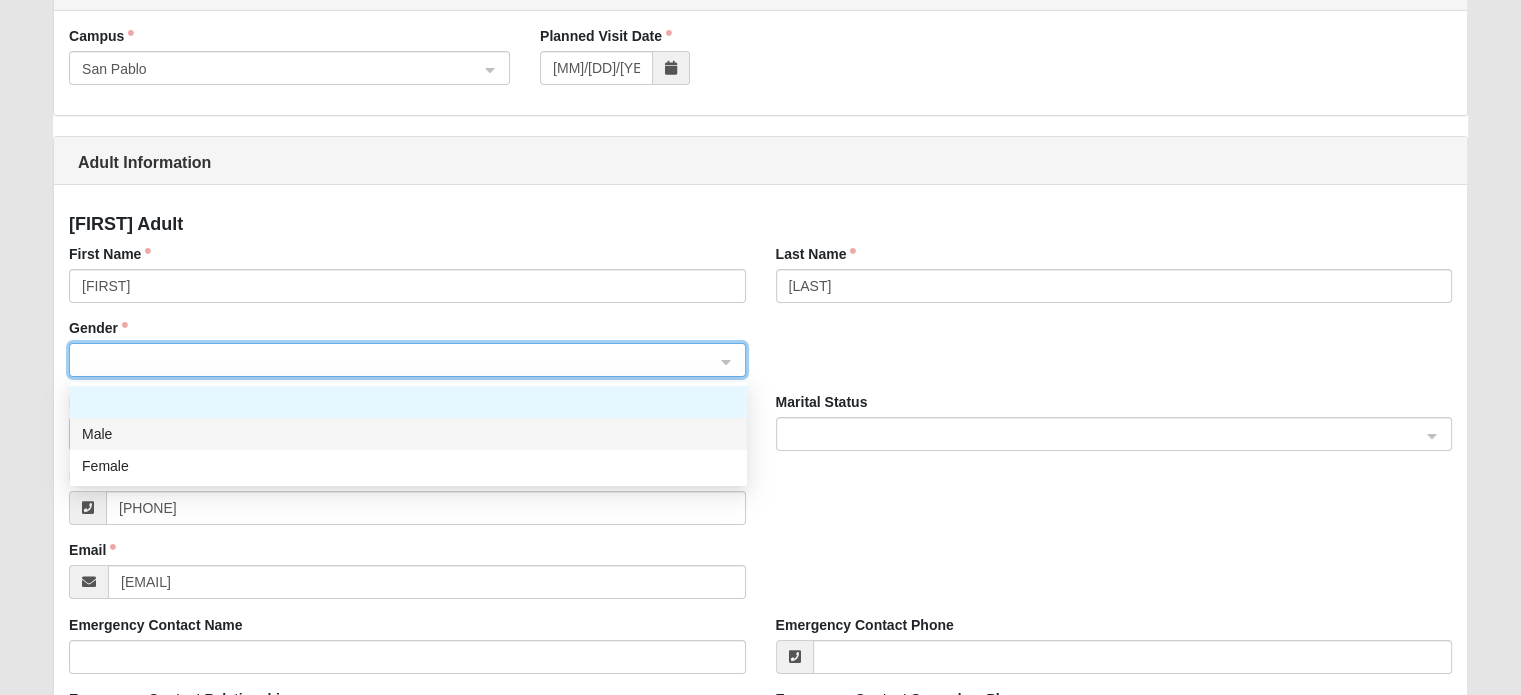 click on "Male" at bounding box center [408, 434] 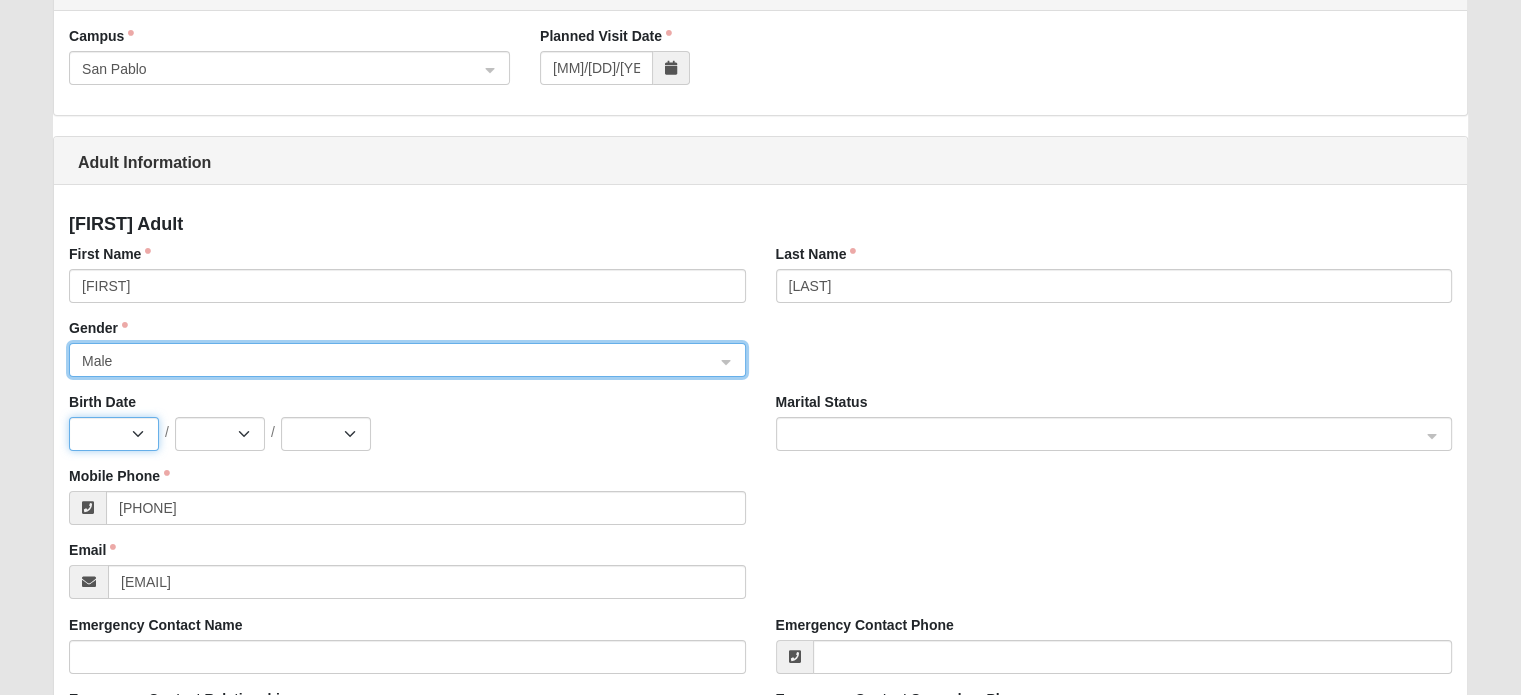 click on "Jan Feb Mar Apr May Jun Jul Aug Sep Oct Nov Dec" at bounding box center [114, 434] 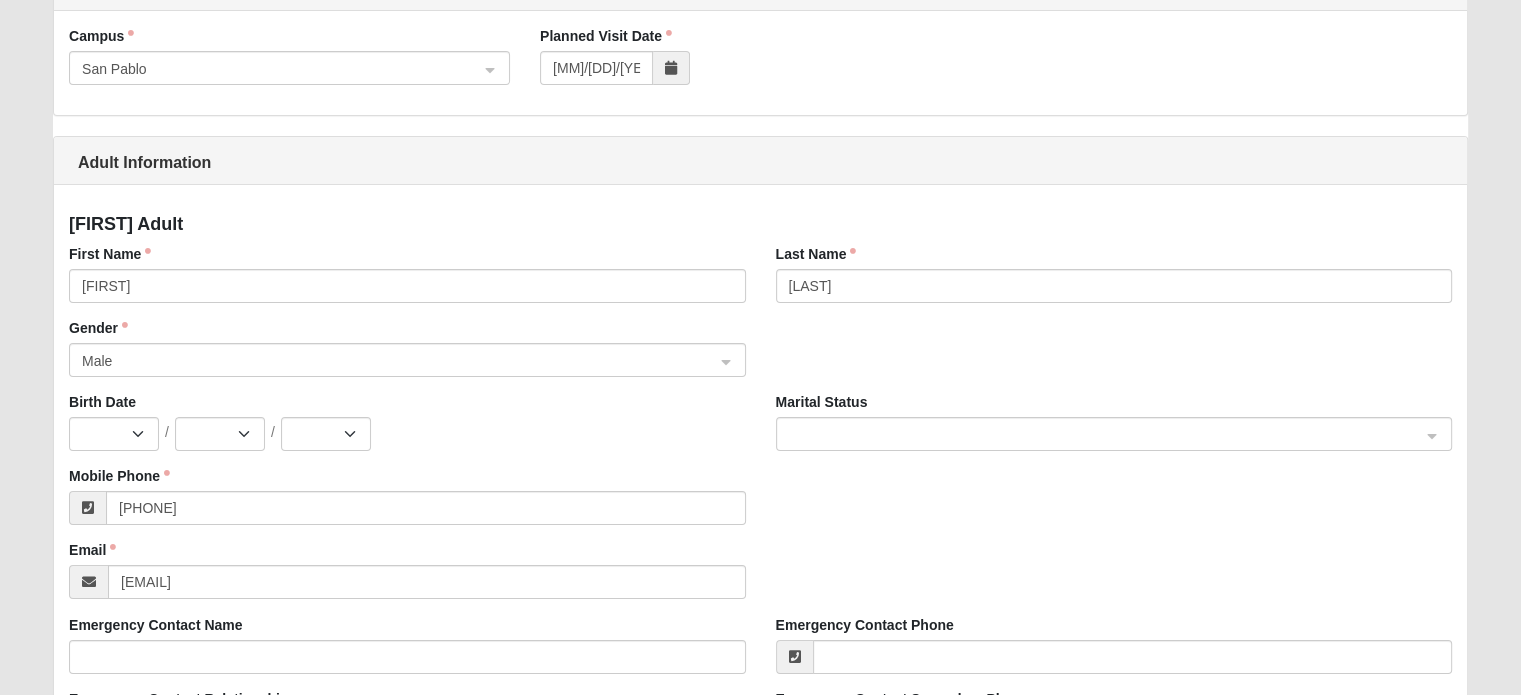 click on "First Adult" 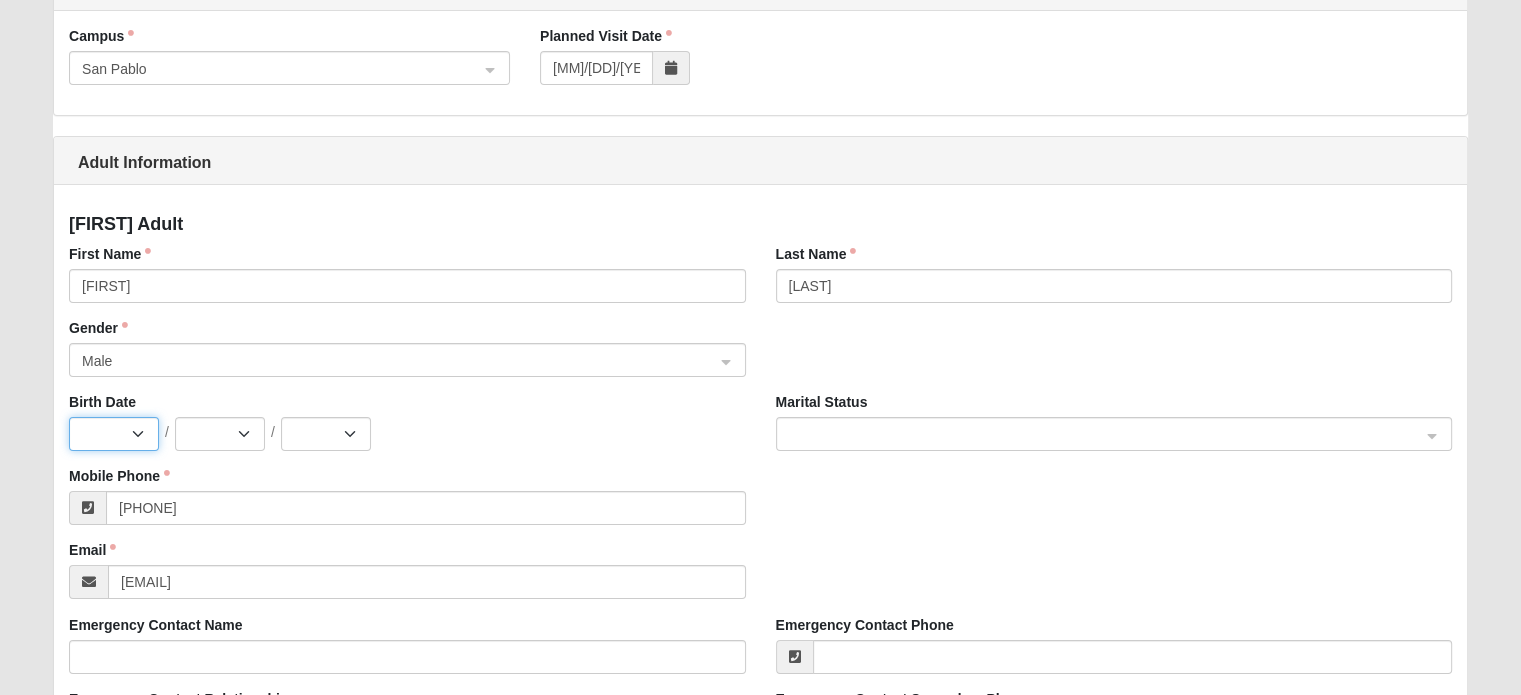 click on "Jan Feb Mar Apr May Jun Jul Aug Sep Oct Nov Dec" at bounding box center [114, 434] 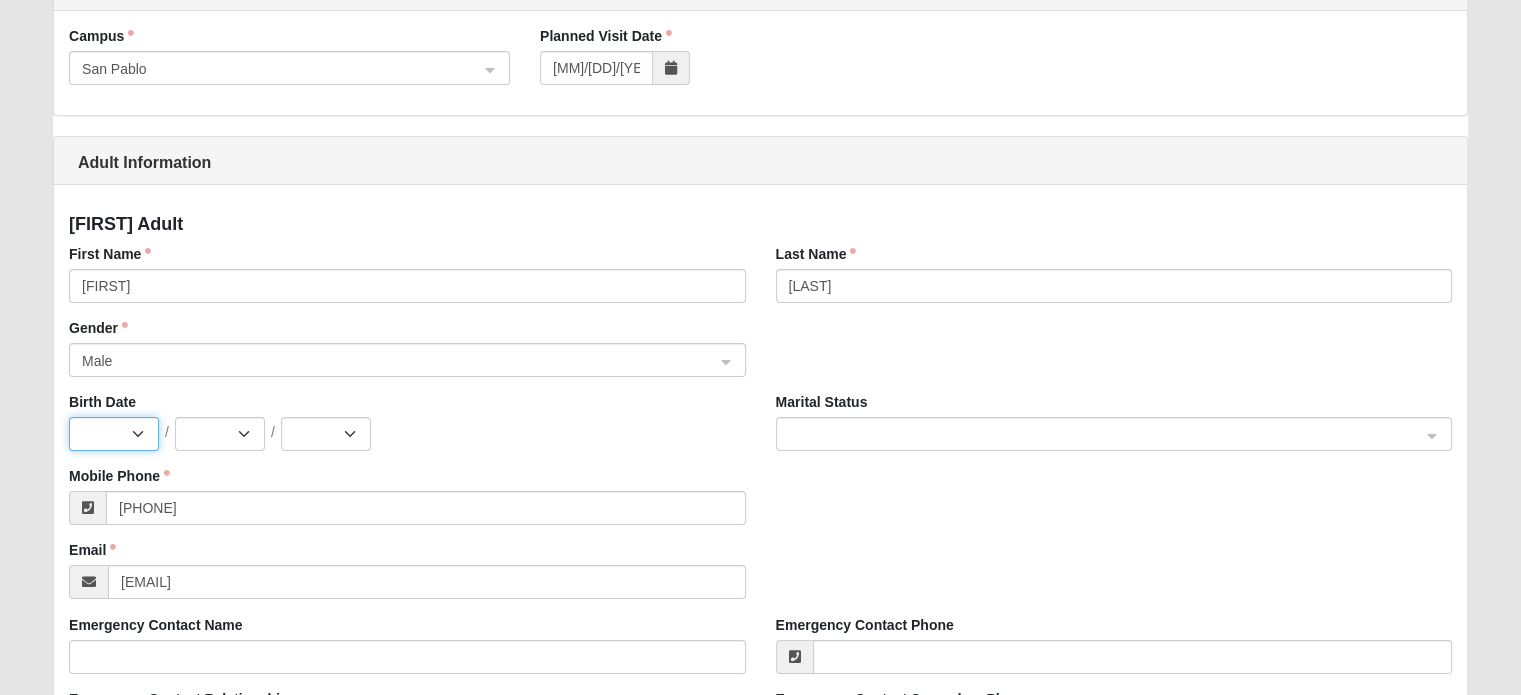 select on "5" 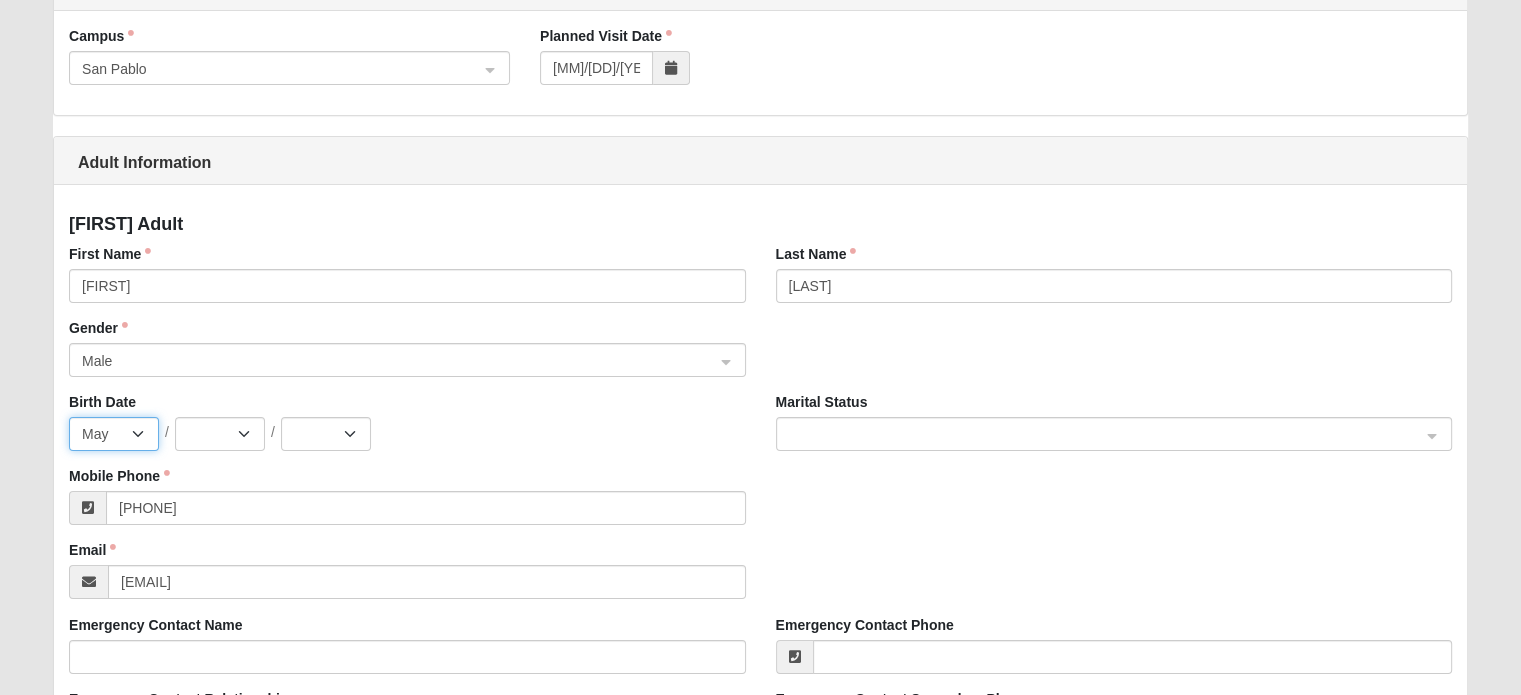 click on "Jan Feb Mar Apr May Jun Jul Aug Sep Oct Nov Dec" at bounding box center (114, 434) 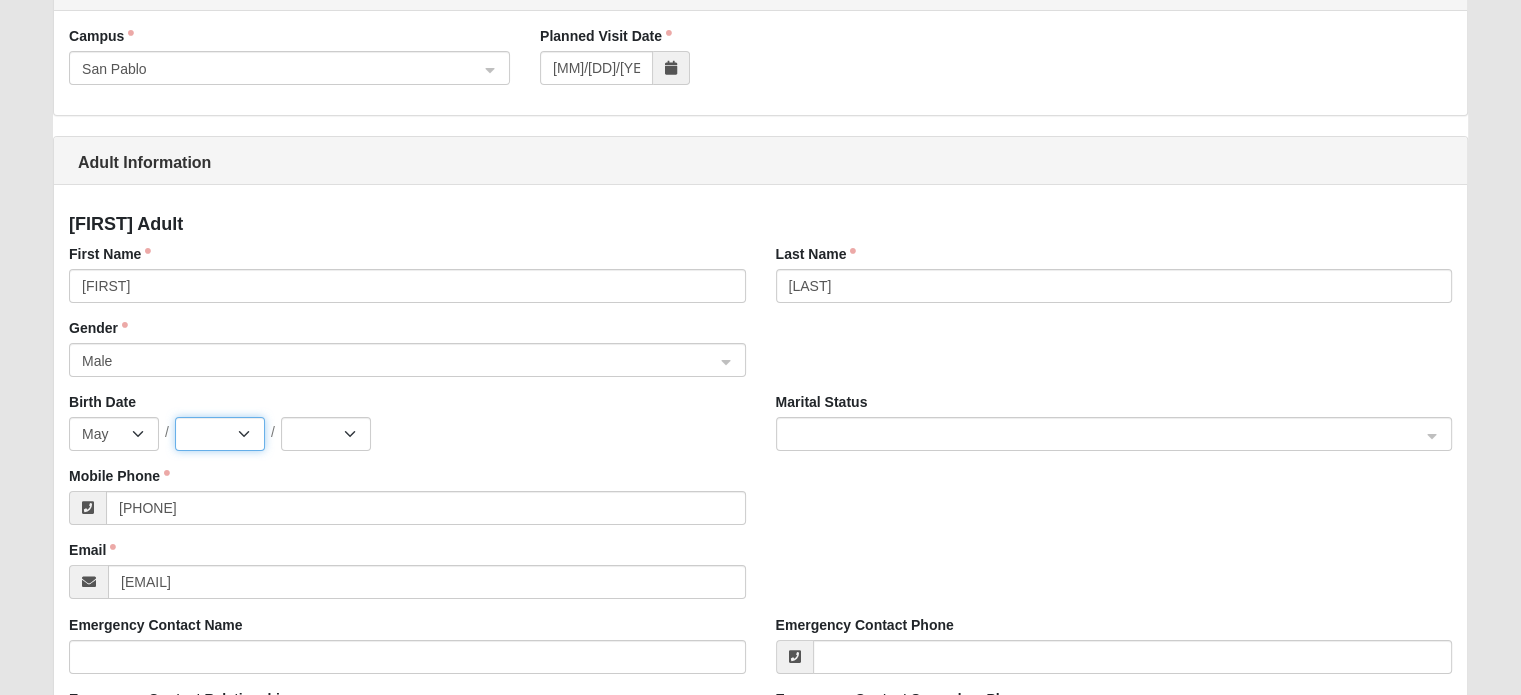click on "1 2 3 4 5 6 7 8 9 10 11 12 13 14 15 16 17 18 19 20 21 22 23 24 25 26 27 28 29 30 31" at bounding box center [220, 434] 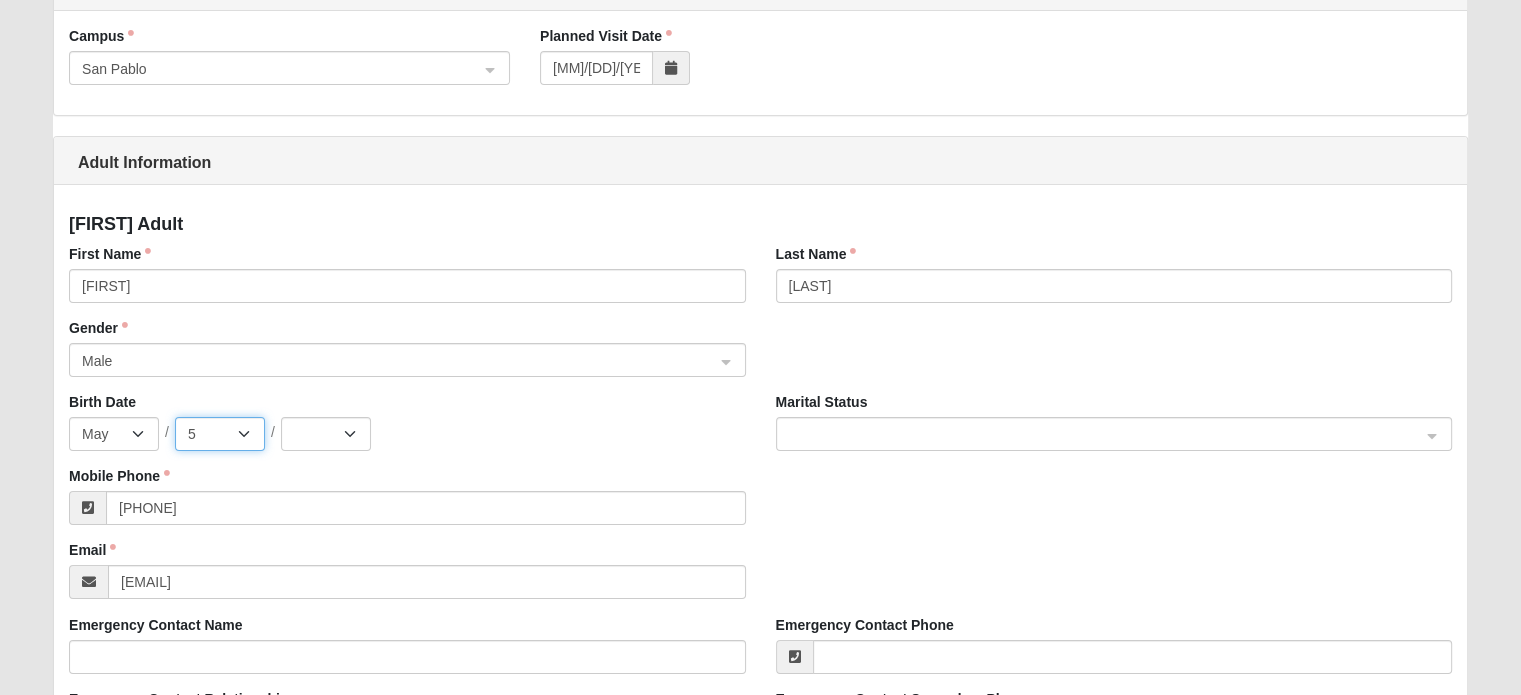 click on "1 2 3 4 5 6 7 8 9 10 11 12 13 14 15 16 17 18 19 20 21 22 23 24 25 26 27 28 29 30 31" at bounding box center [220, 434] 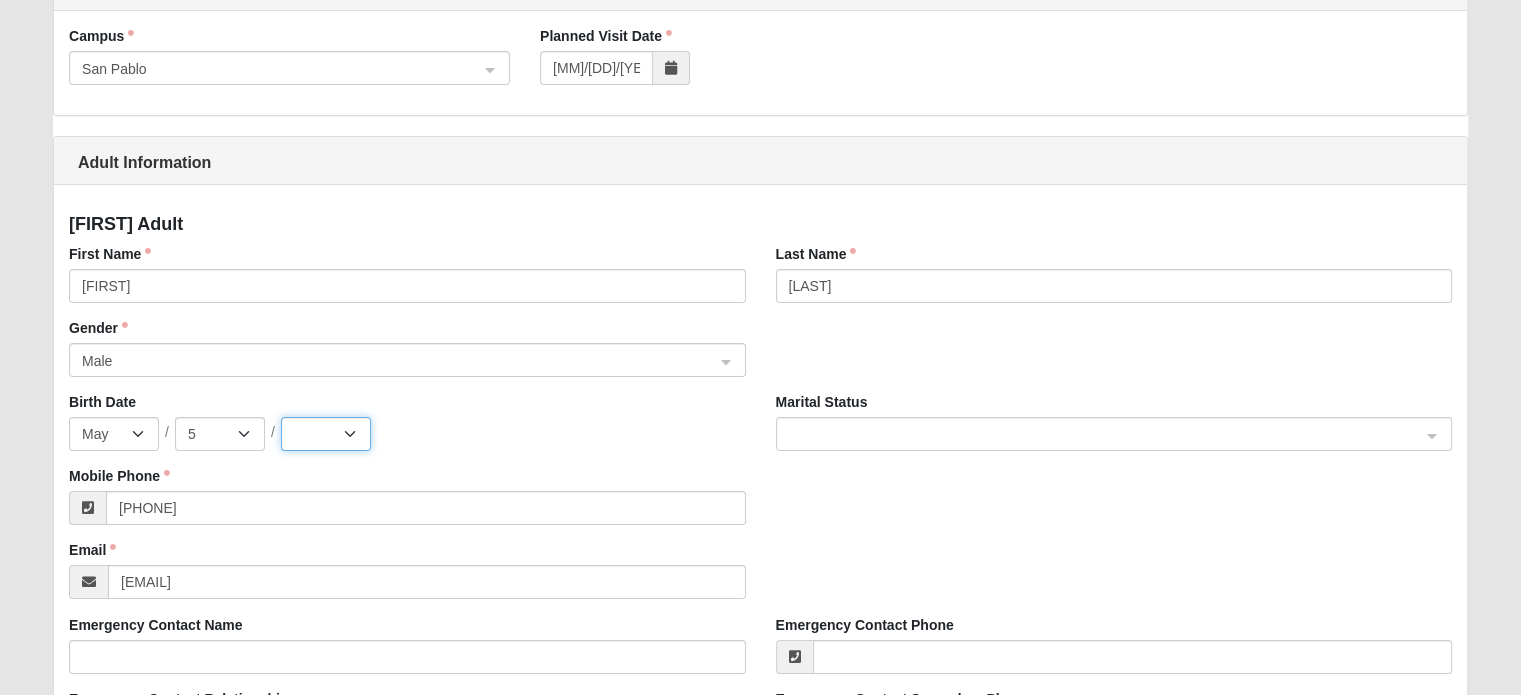 click on "2025 2024 2023 2022 2021 2020 2019 2018 2017 2016 2015 2014 2013 2012 2011 2010 2009 2008 2007 2006 2005 2004 2003 2002 2001 2000 1999 1998 1997 1996 1995 1994 1993 1992 1991 1990 1989 1988 1987 1986 1985 1984 1983 1982 1981 1980 1979 1978 1977 1976 1975 1974 1973 1972 1971 1970 1969 1968 1967 1966 1965 1964 1963 1962 1961 1960 1959 1958 1957 1956 1955 1954 1953 1952 1951 1950 1949 1948 1947 1946 1945 1944 1943 1942 1941 1940 1939 1938 1937 1936 1935 1934 1933 1932 1931 1930 1929 1928 1927 1926 1925 1924 1923 1922 1921 1920 1919 1918 1917 1916 1915 1914 1913 1912 1911 1910 1909 1908 1907 1906 1905 1904 1903 1902 1901 1900" at bounding box center (326, 434) 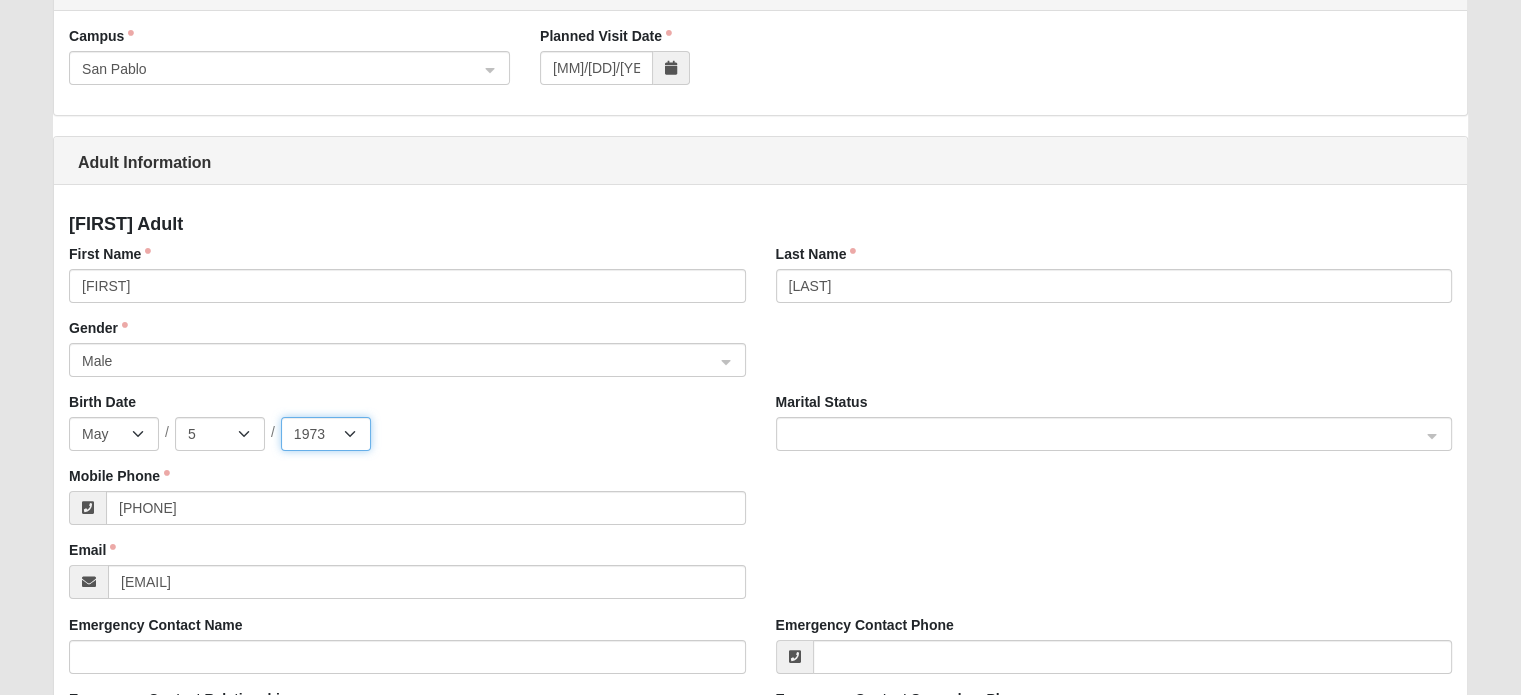 click on "2025 2024 2023 2022 2021 2020 2019 2018 2017 2016 2015 2014 2013 2012 2011 2010 2009 2008 2007 2006 2005 2004 2003 2002 2001 2000 1999 1998 1997 1996 1995 1994 1993 1992 1991 1990 1989 1988 1987 1986 1985 1984 1983 1982 1981 1980 1979 1978 1977 1976 1975 1974 1973 1972 1971 1970 1969 1968 1967 1966 1965 1964 1963 1962 1961 1960 1959 1958 1957 1956 1955 1954 1953 1952 1951 1950 1949 1948 1947 1946 1945 1944 1943 1942 1941 1940 1939 1938 1937 1936 1935 1934 1933 1932 1931 1930 1929 1928 1927 1926 1925 1924 1923 1922 1921 1920 1919 1918 1917 1916 1915 1914 1913 1912 1911 1910 1909 1908 1907 1906 1905 1904 1903 1902 1901 1900" at bounding box center [326, 434] 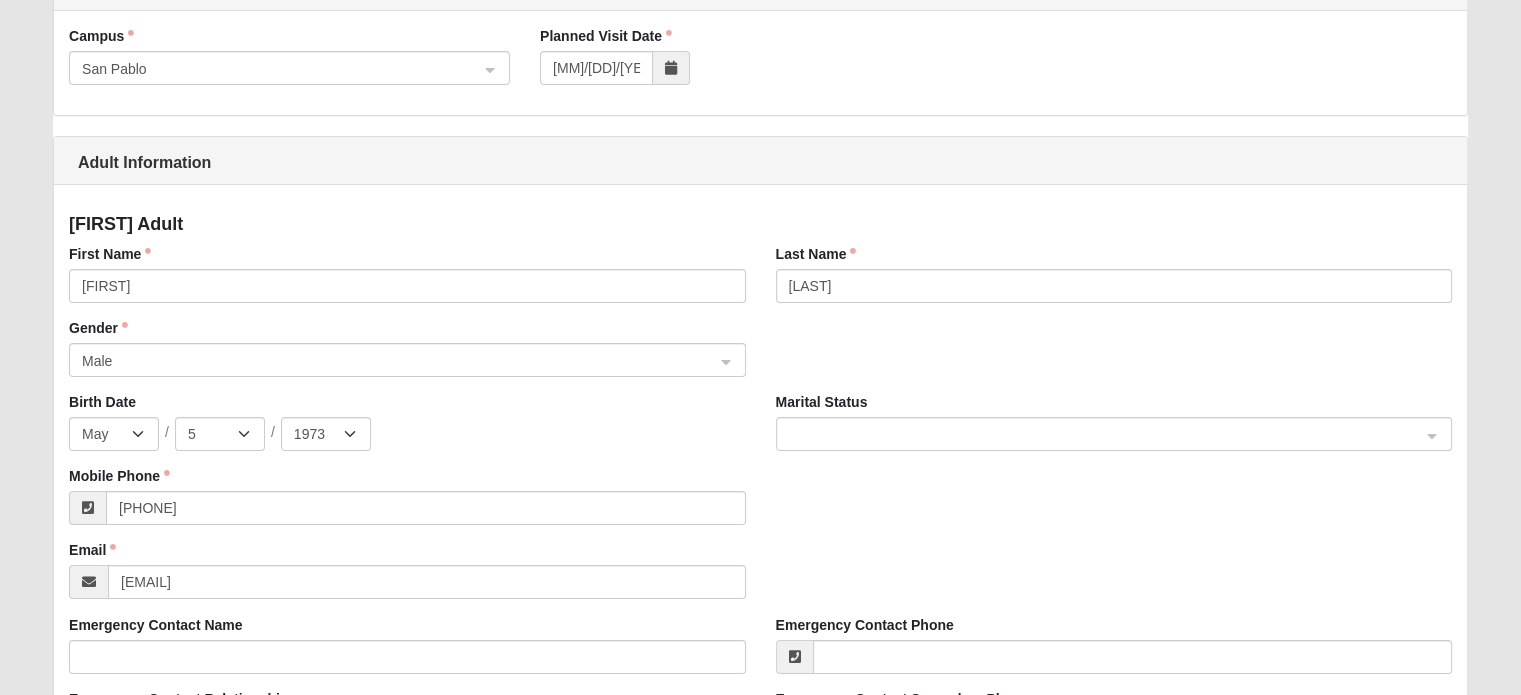 click at bounding box center (1107, 433) 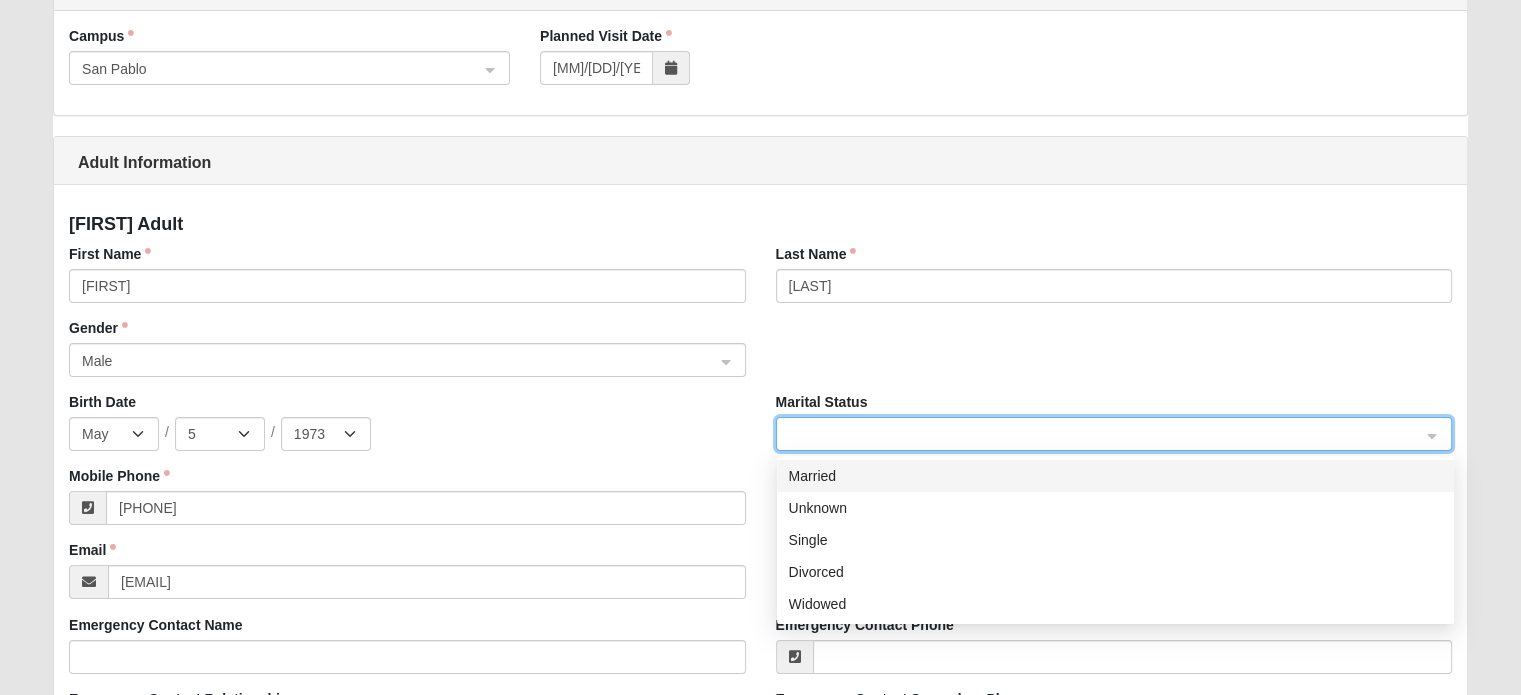 click on "Married" at bounding box center [1115, 476] 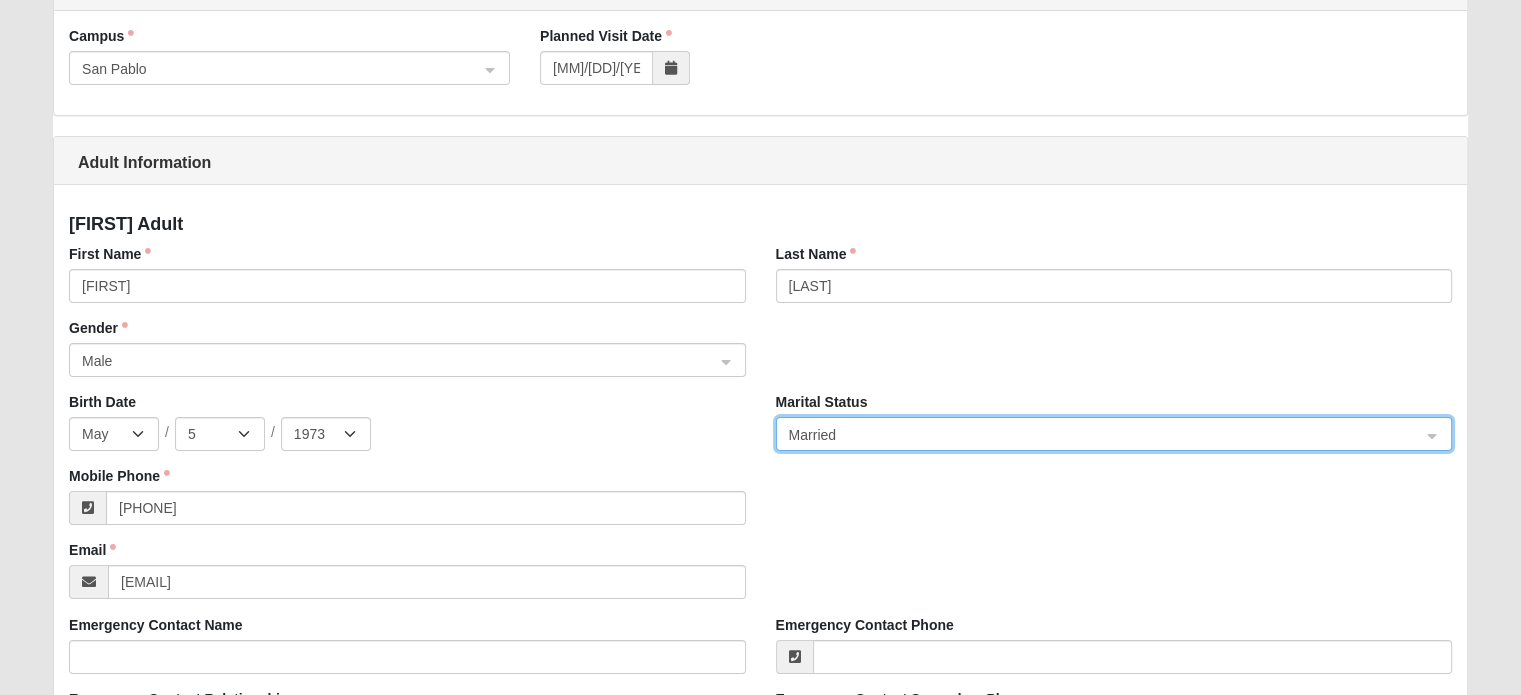 click on "Jan Feb Mar Apr May Jun Jul Aug Sep Oct Nov Dec / 1 2 3 4 5 6 7 8 9 10 11 12 13 14 15 16 17 18 19 20 21 22 23 24 25 26 27 28 29 30 31 / 2025 2024 2023 2022 2021 2020 2019 2018 2017 2016 2015 2014 2013 2012 2011 2010 2009 2008 2007 2006 2005 2004 2003 2002 2001 2000 1999 1998 1997 1996 1995 1994 1993 1992 1991 1990 1989 1988 1987 1986 1985 1984 1983 1982 1981 1980 1979 1978 1977 1976 1975 1974 1973 1972 1971 1970 1969 1968 1967 1966 1965 1964 1963 1962 1961 1960 1959 1958 1957 1956 1955 1954 1953 1952 1951 1950 1949 1948 1947 1946 1945 1944 1943 1942 1941 1940 1939 1938 1937 1936 1935 1934 1933 1932 1931 1930 1929 1928 1927 1926 1925 1924 1923 1922 1921 1920 1919 1918 1917 1916 1915 1914 1913 1912 1911 1910 1909 1908 1907 1906 1905 1904 1903 1902 1901 1900" at bounding box center [407, 434] 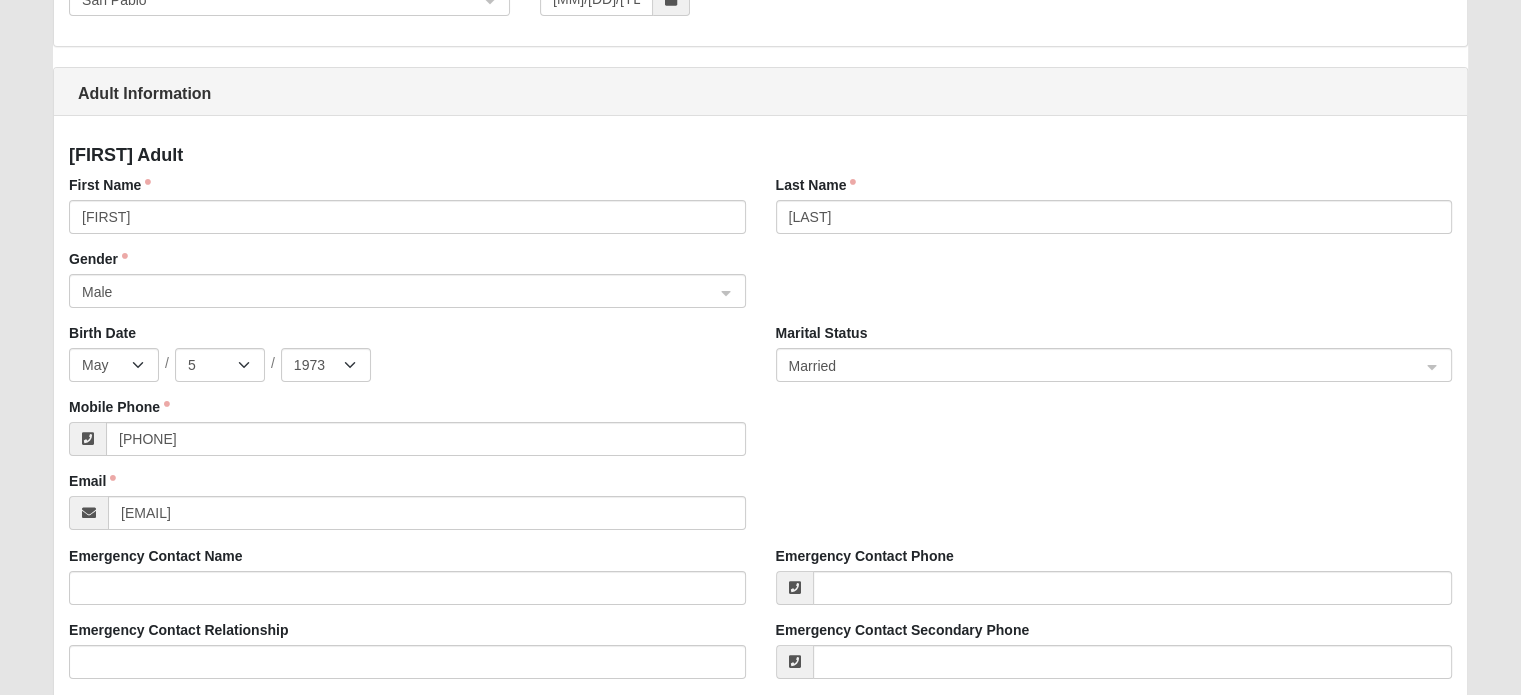 scroll, scrollTop: 0, scrollLeft: 0, axis: both 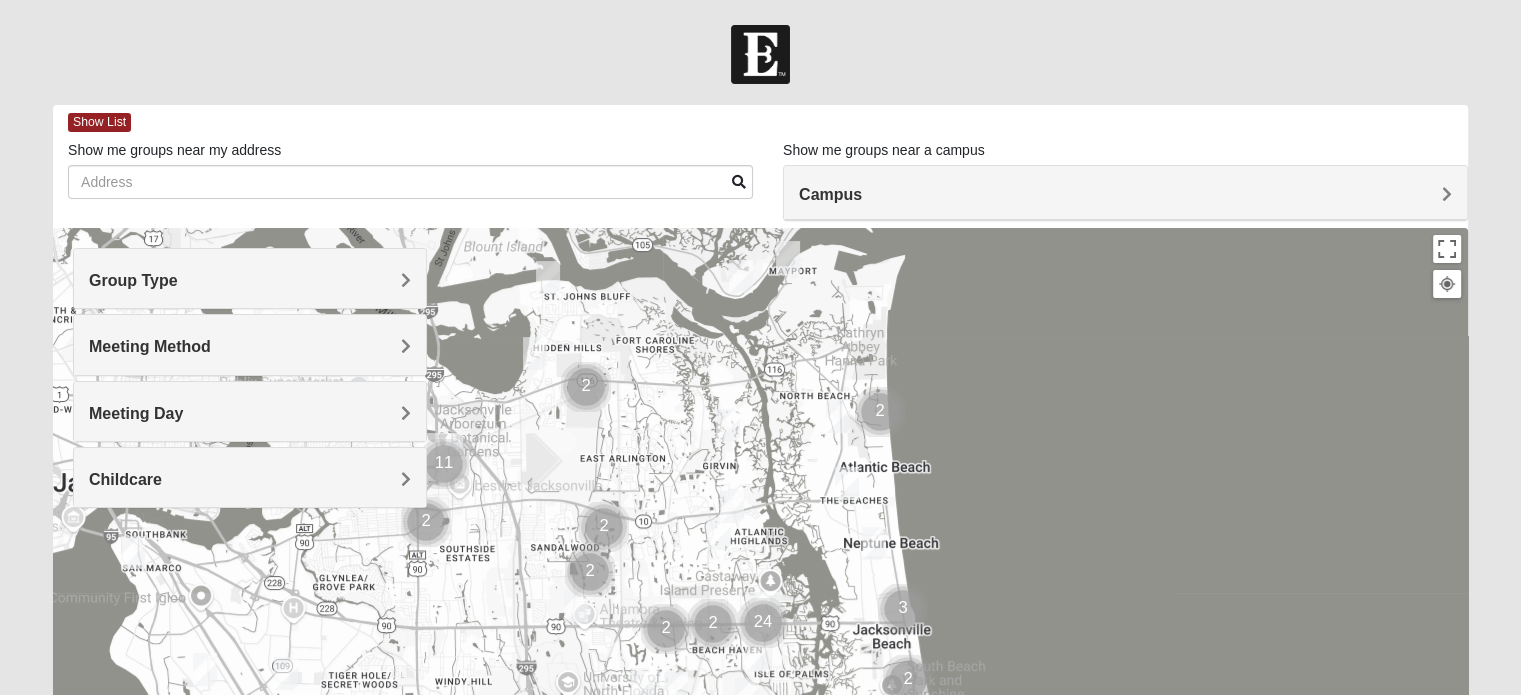 click on "Group Type" at bounding box center (250, 278) 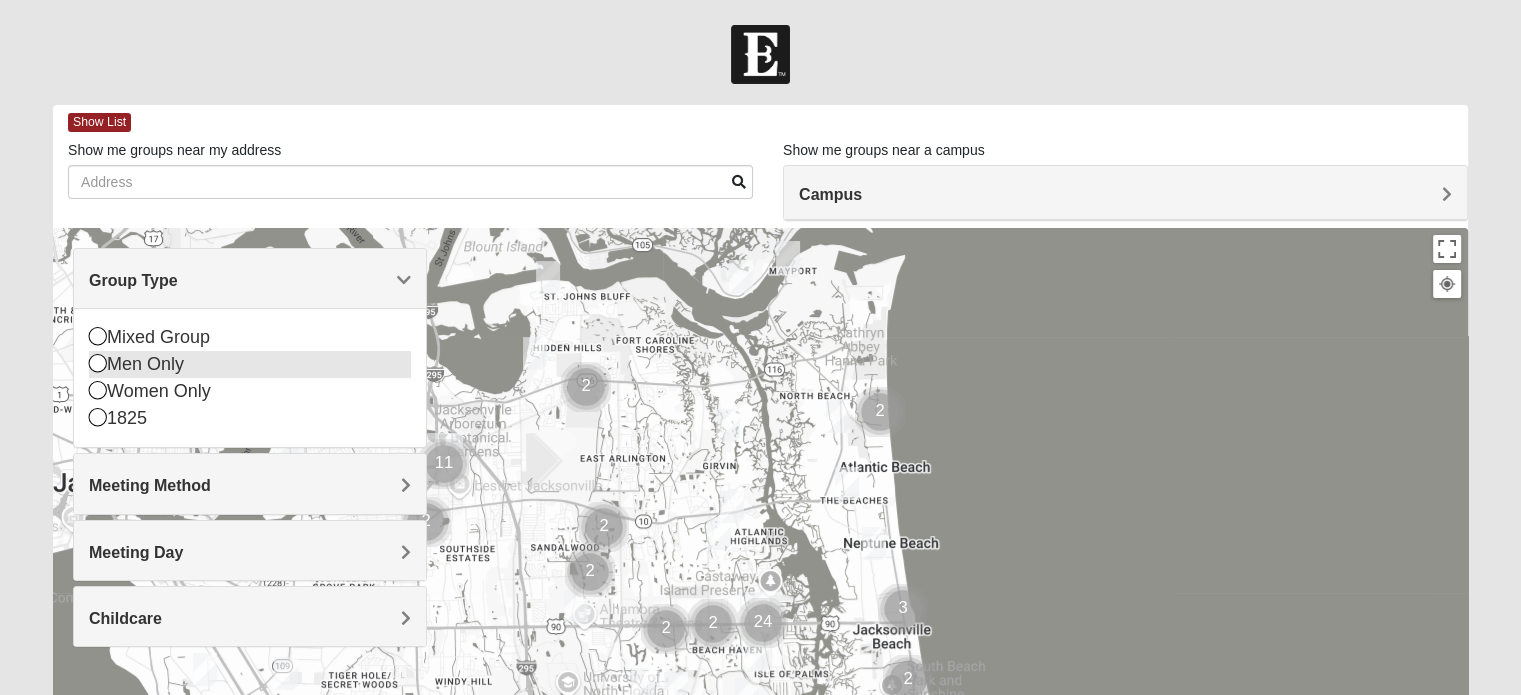 click at bounding box center (98, 363) 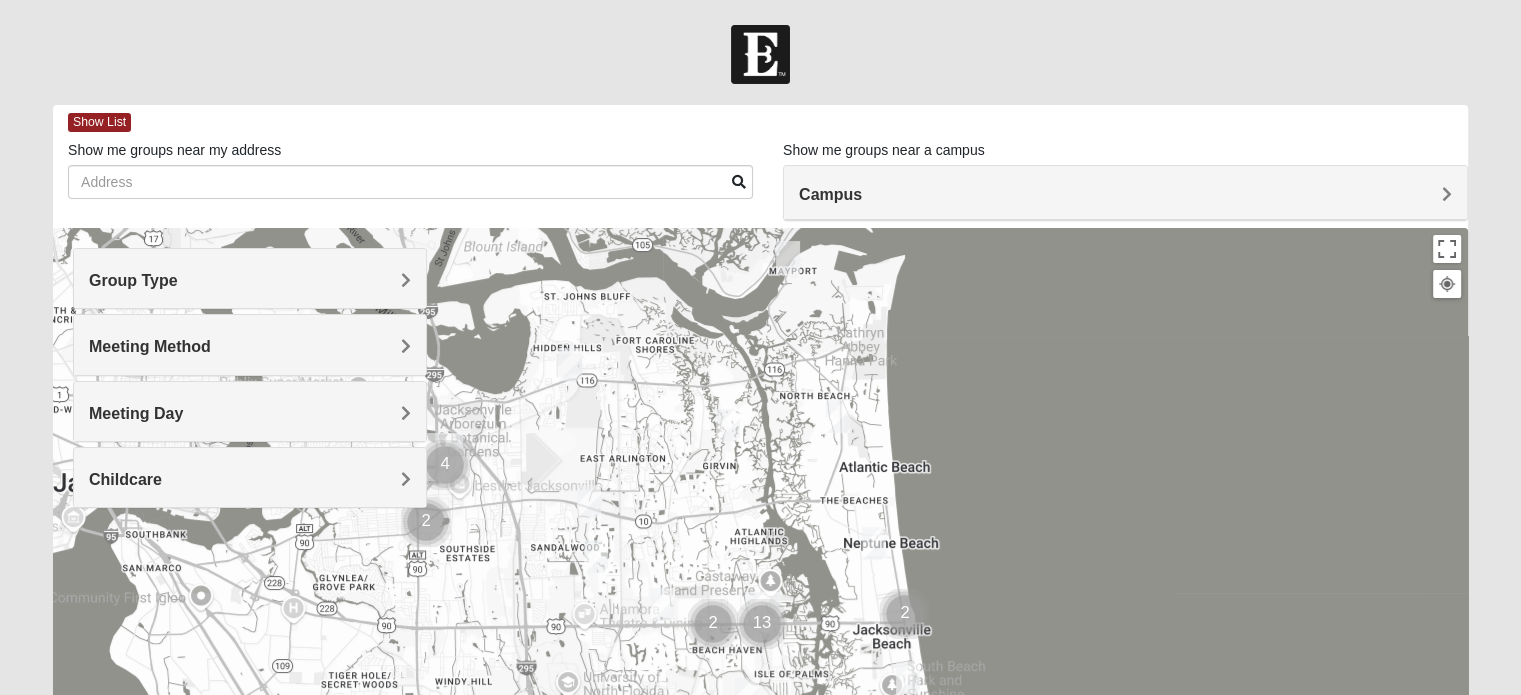 click on "Group Type" at bounding box center [250, 280] 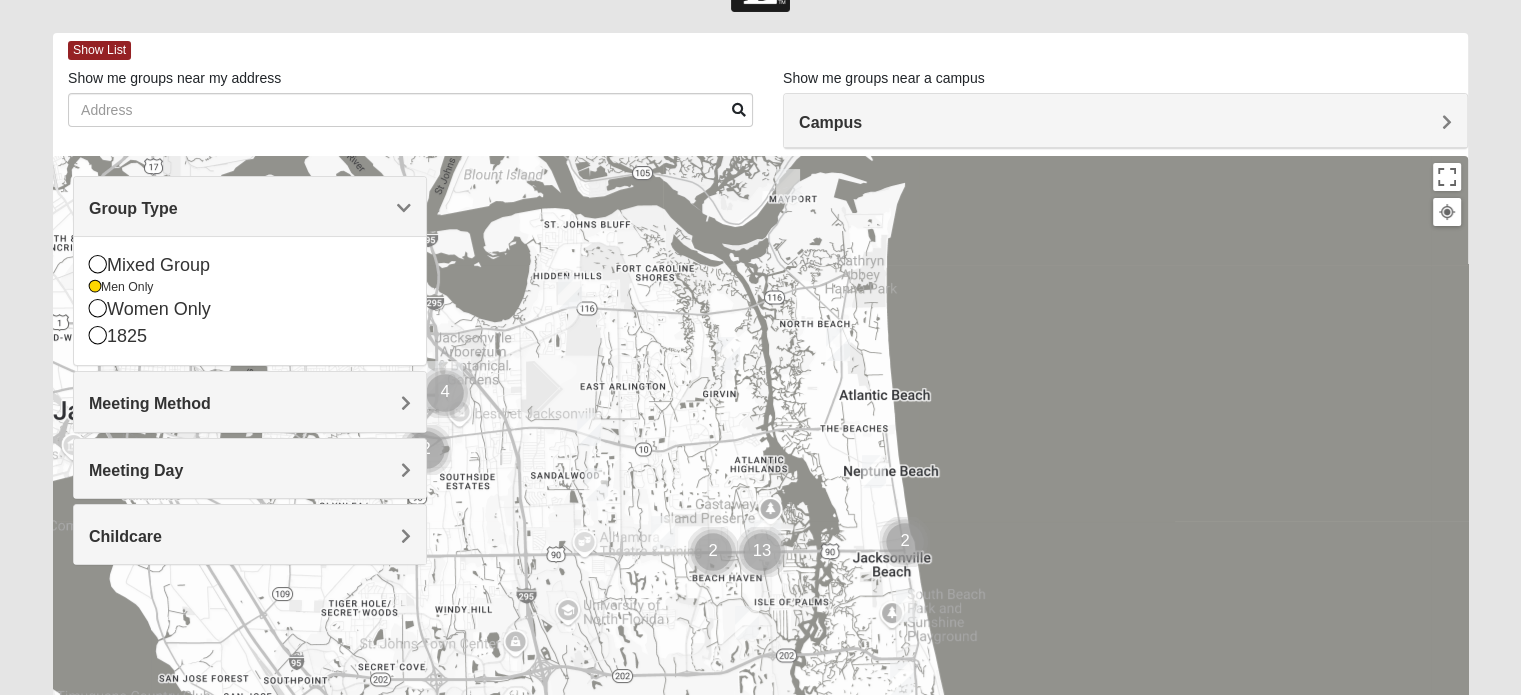 scroll, scrollTop: 100, scrollLeft: 0, axis: vertical 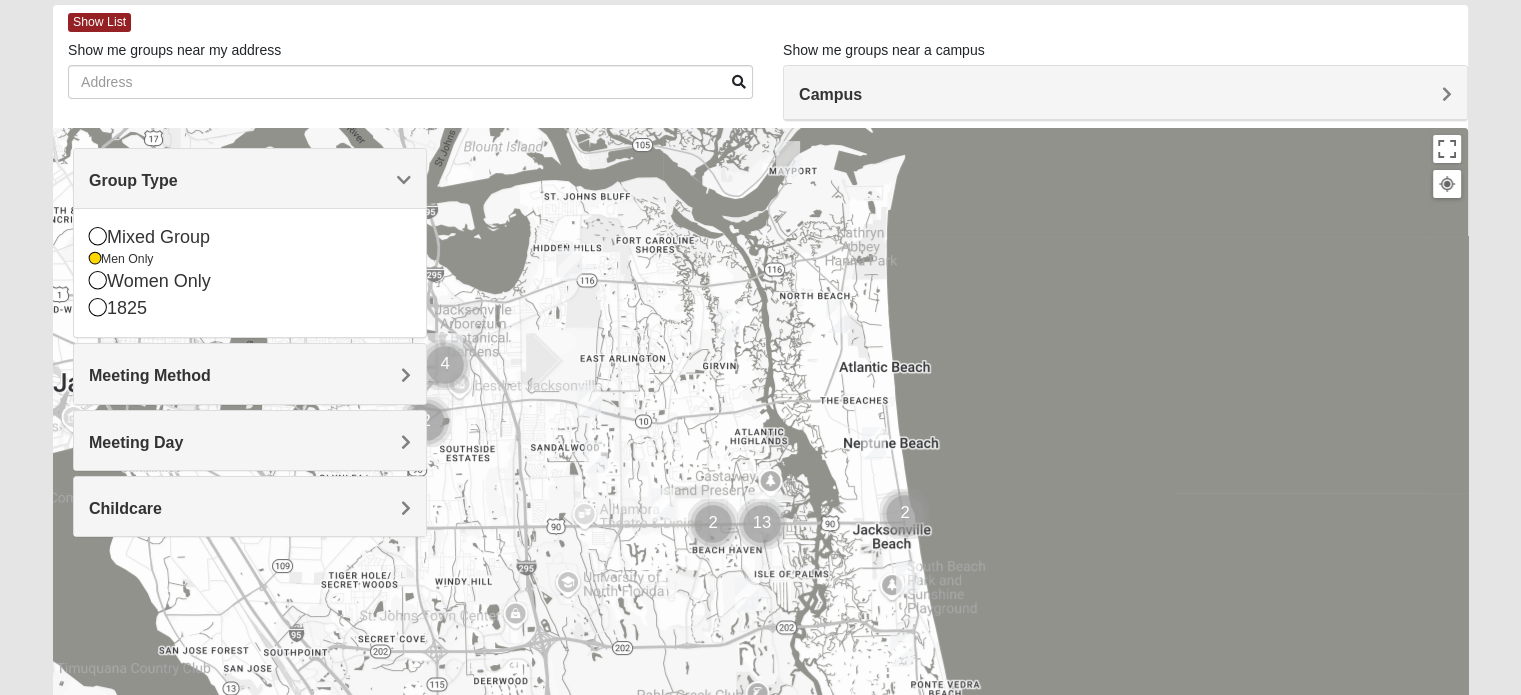 click on "Meeting Method" at bounding box center [250, 375] 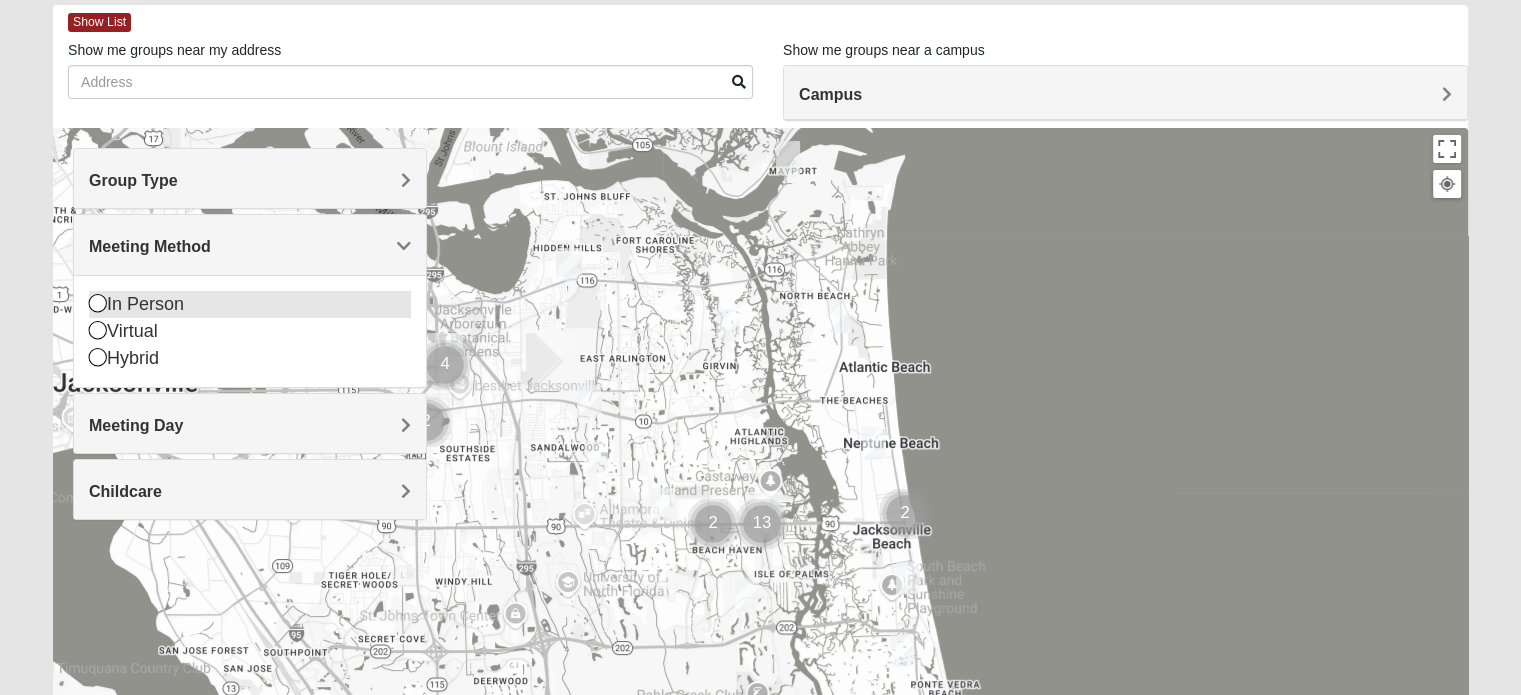 click at bounding box center [98, 303] 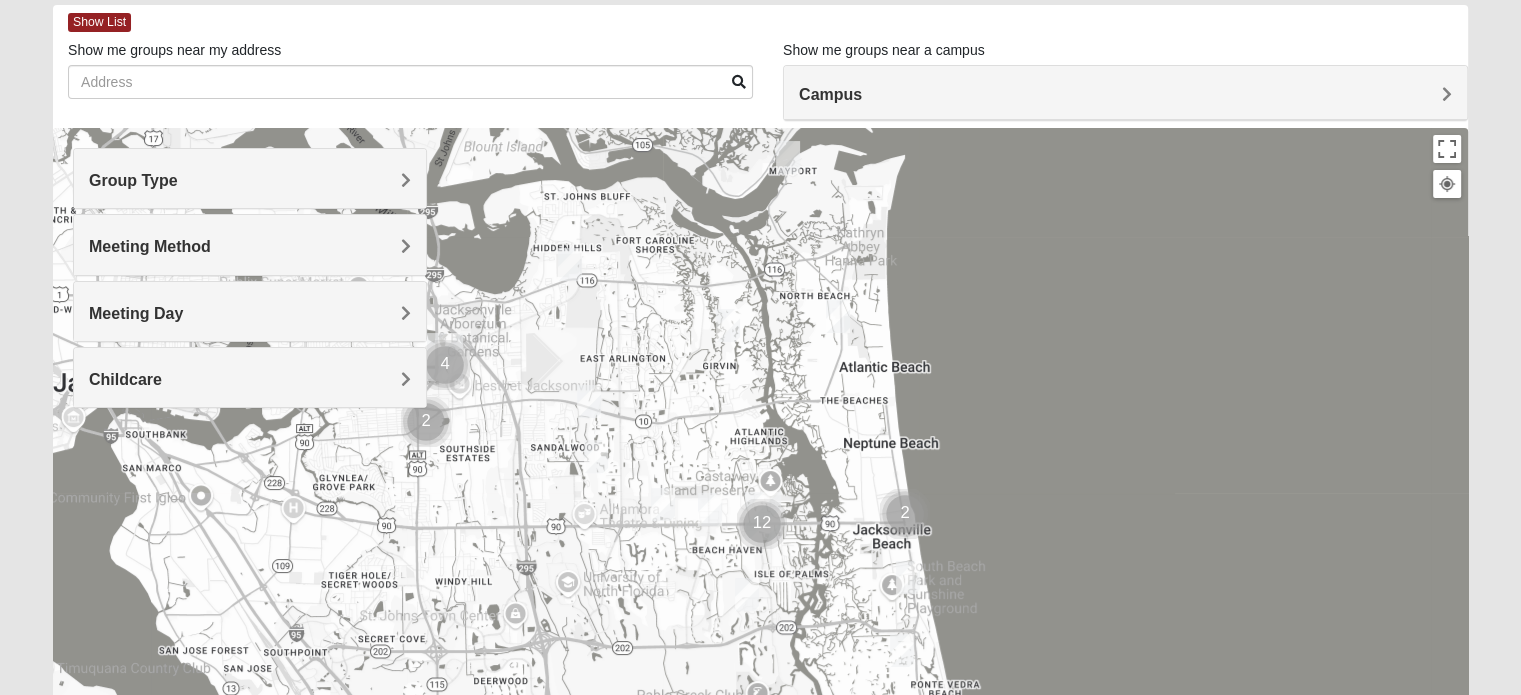 click on "Meeting Day" at bounding box center (250, 311) 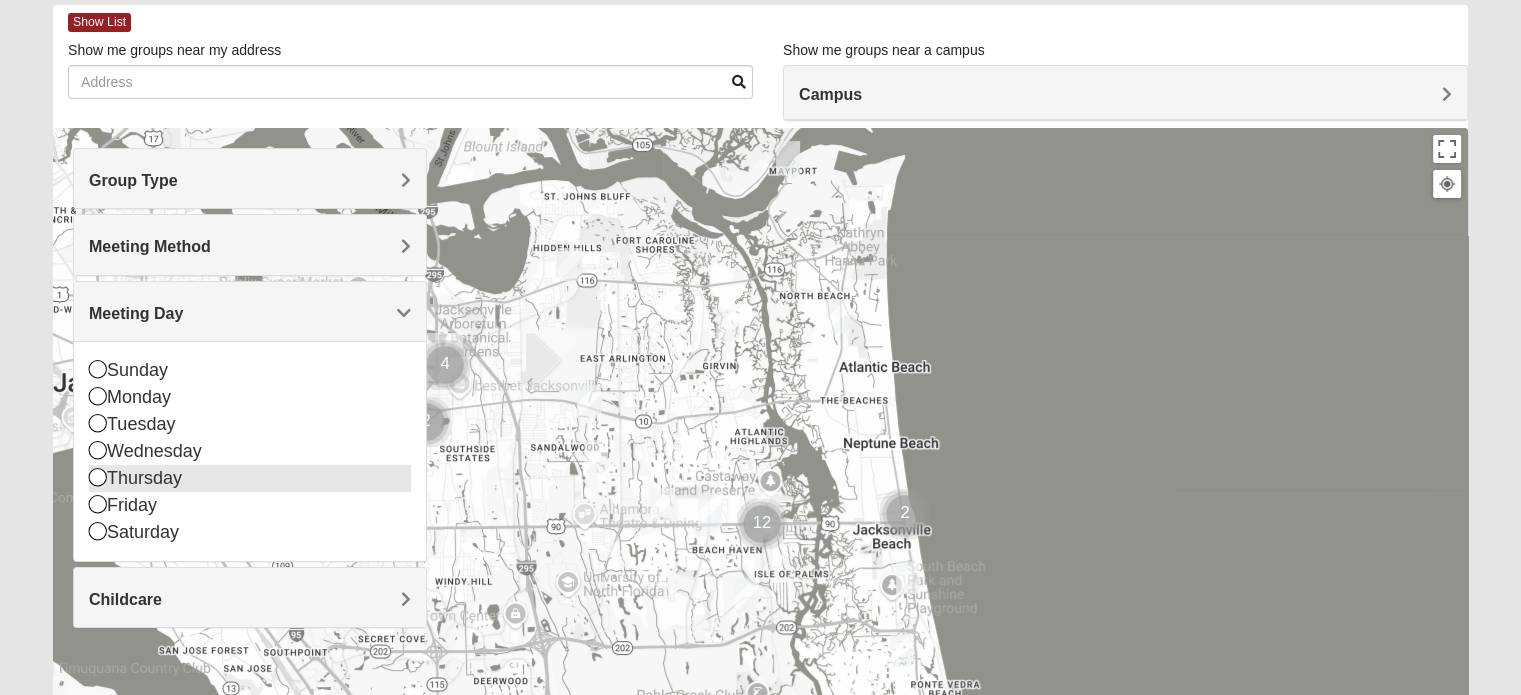 click at bounding box center (98, 477) 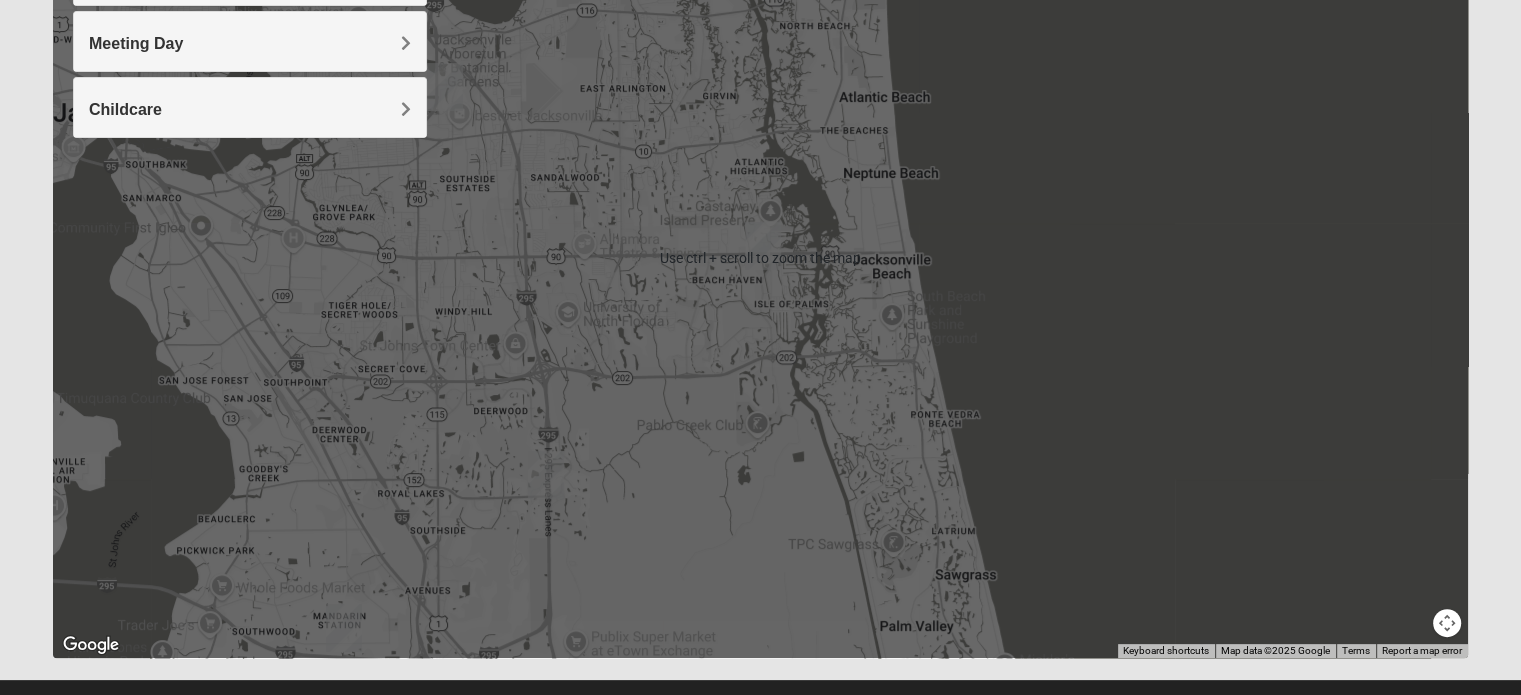 scroll, scrollTop: 405, scrollLeft: 0, axis: vertical 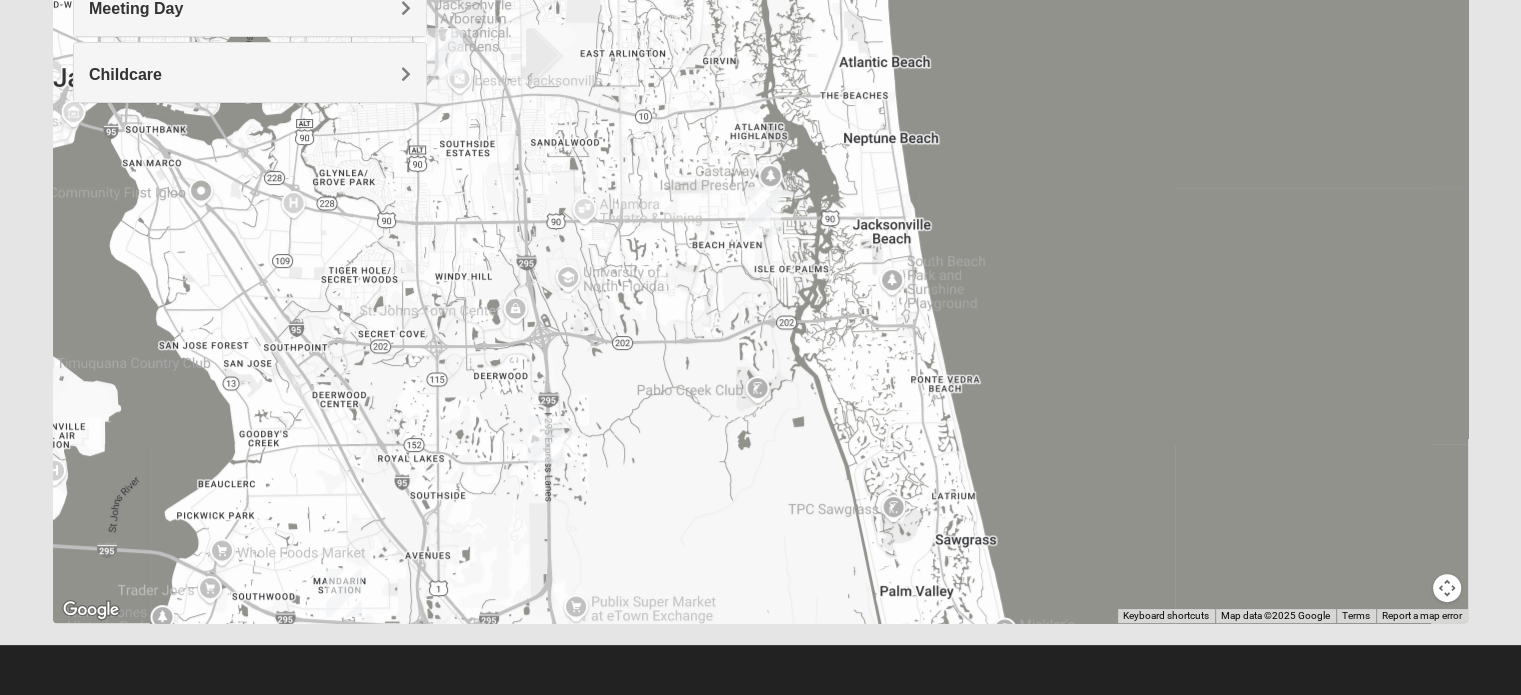 click at bounding box center (763, 211) 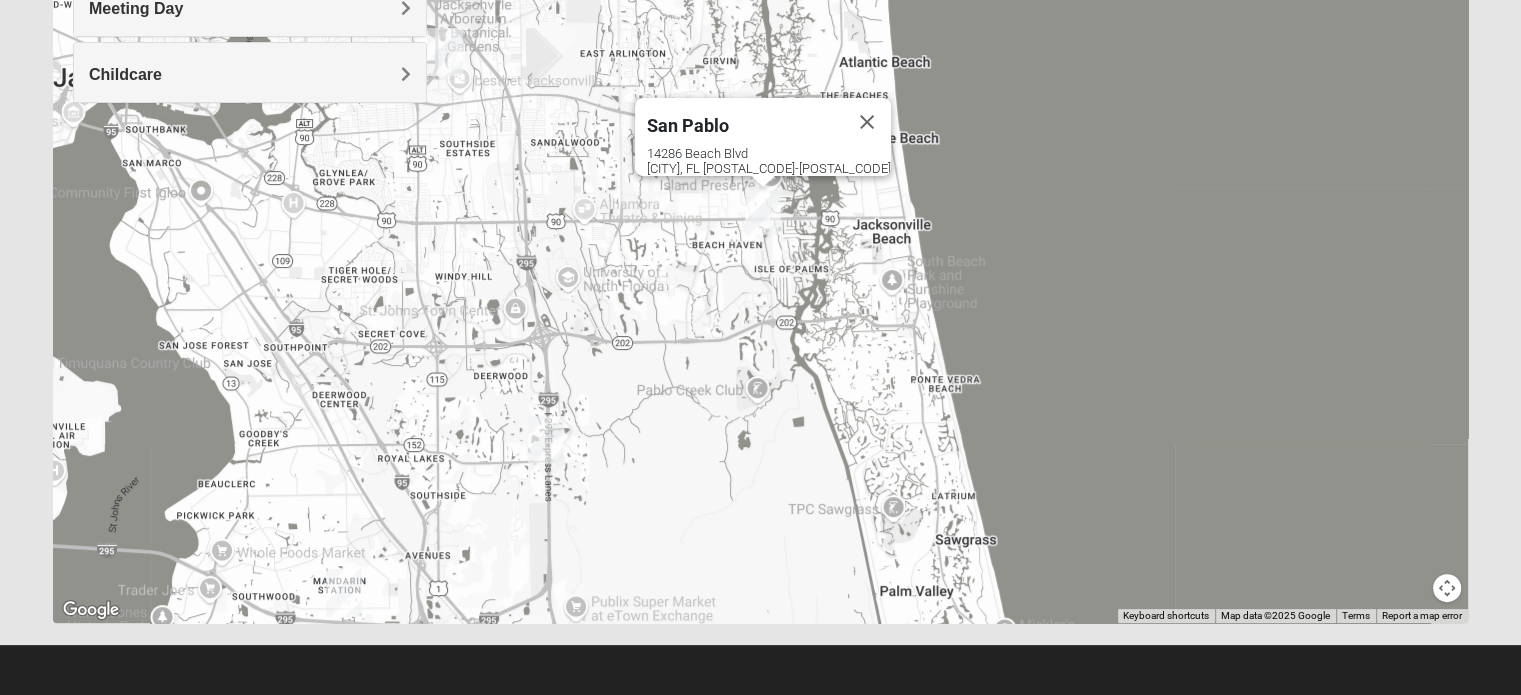 click at bounding box center (763, 211) 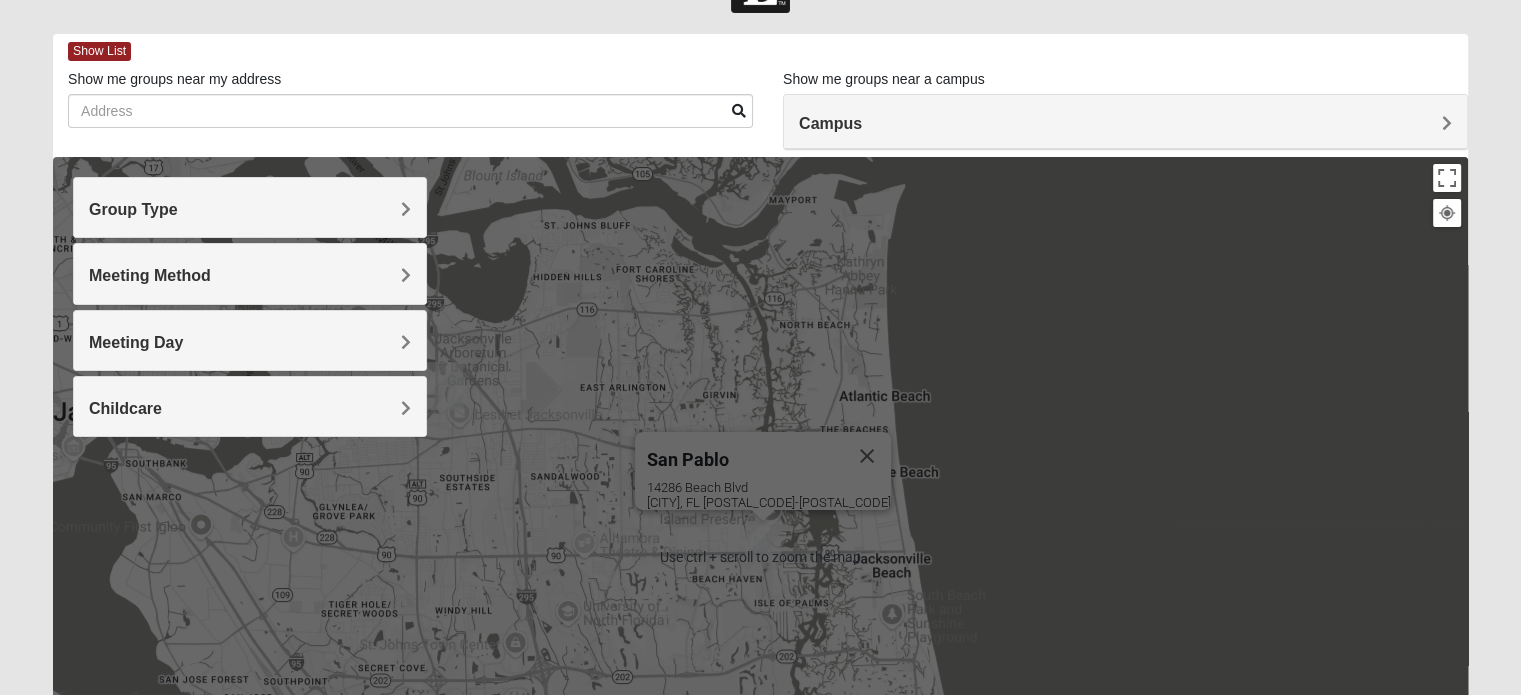 scroll, scrollTop: 0, scrollLeft: 0, axis: both 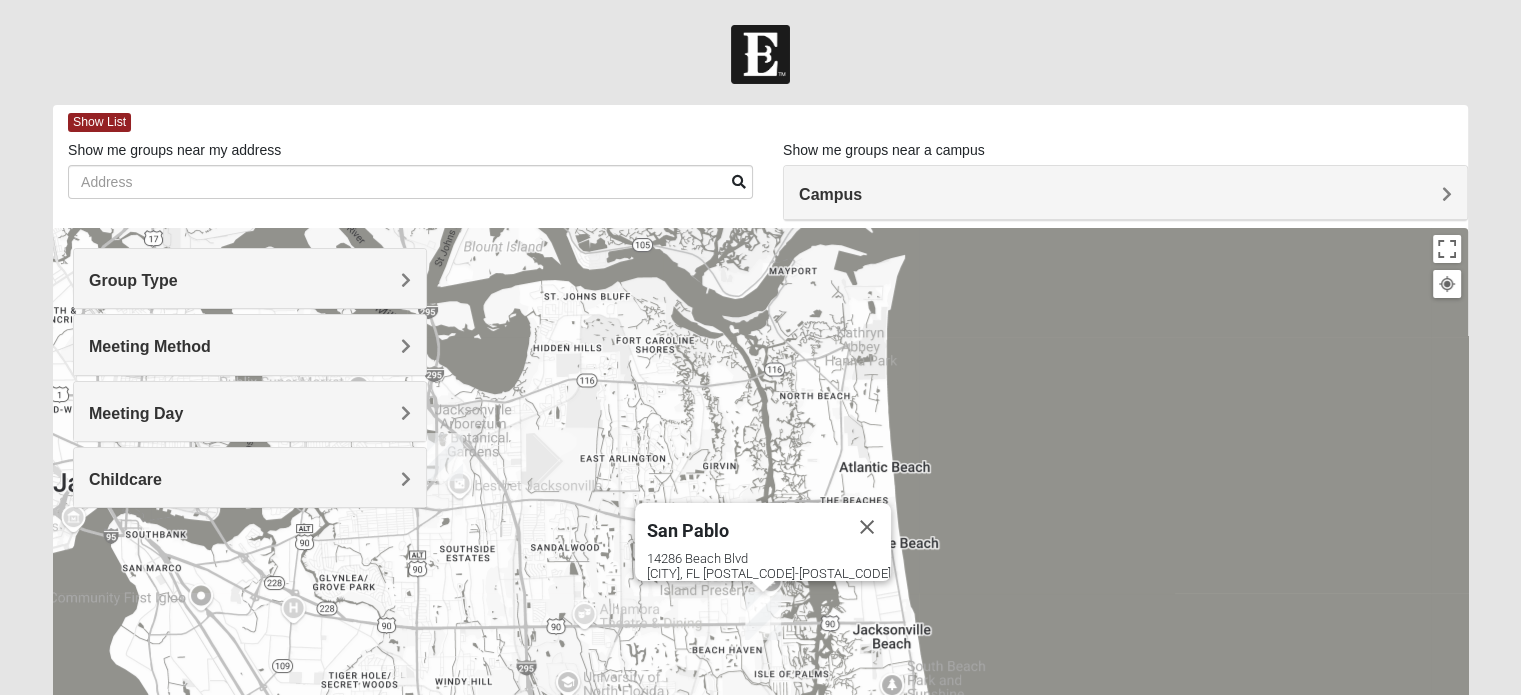 click on "Campus" at bounding box center (1125, 193) 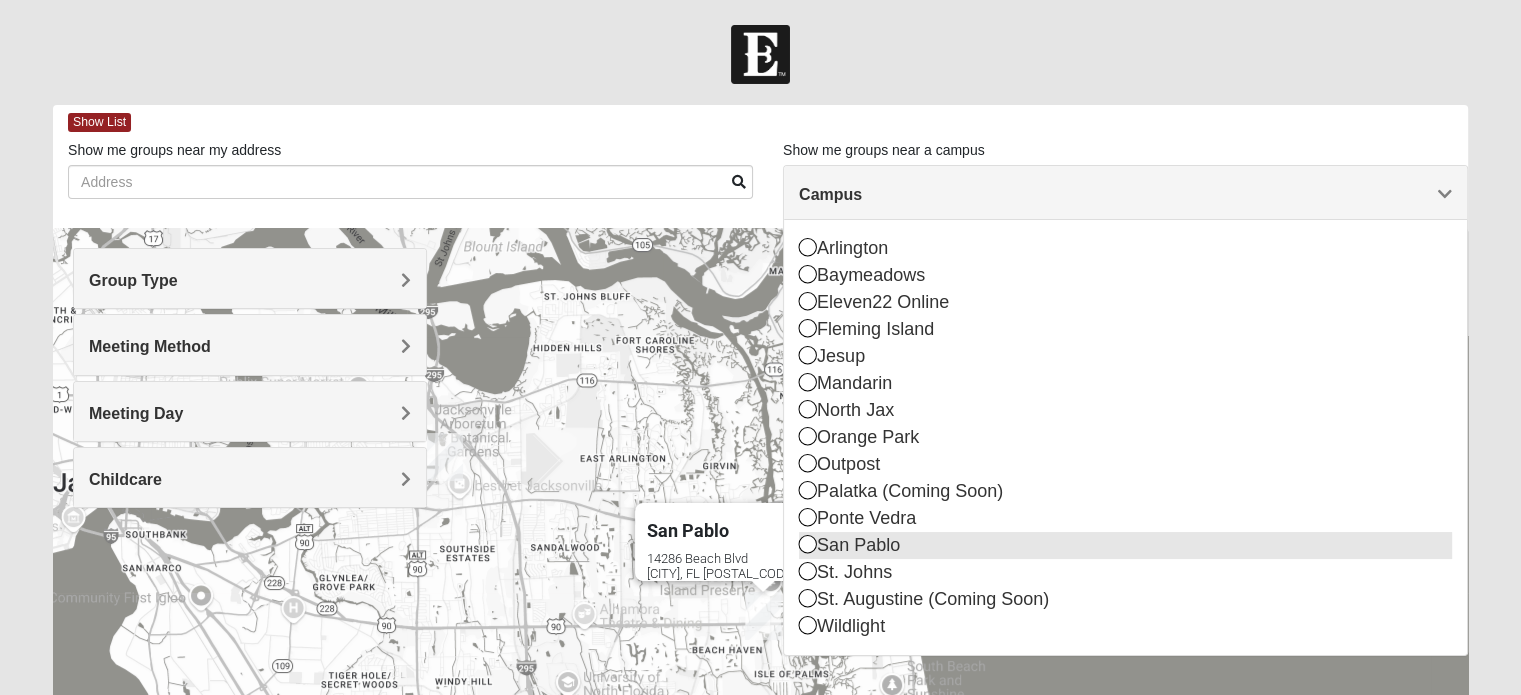 click at bounding box center [808, 544] 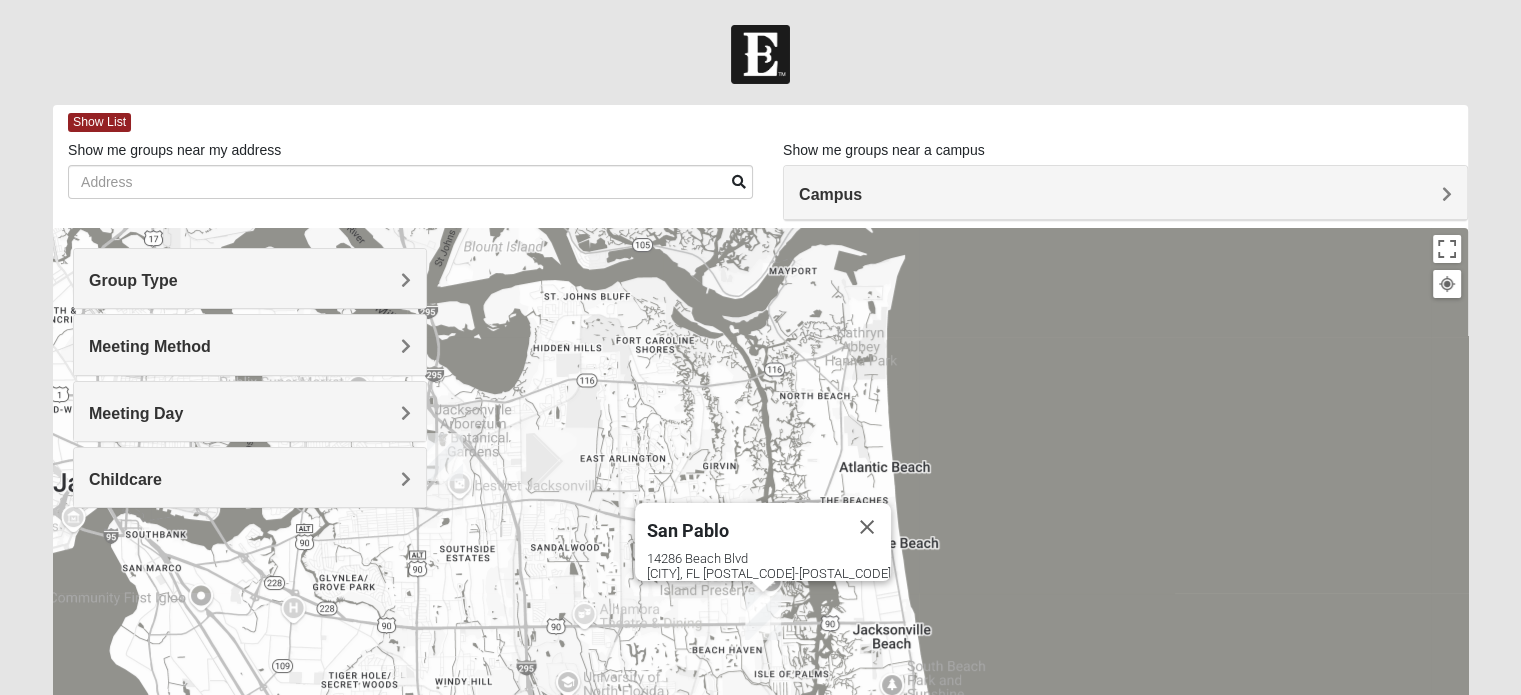click on "Campus" at bounding box center [1125, 193] 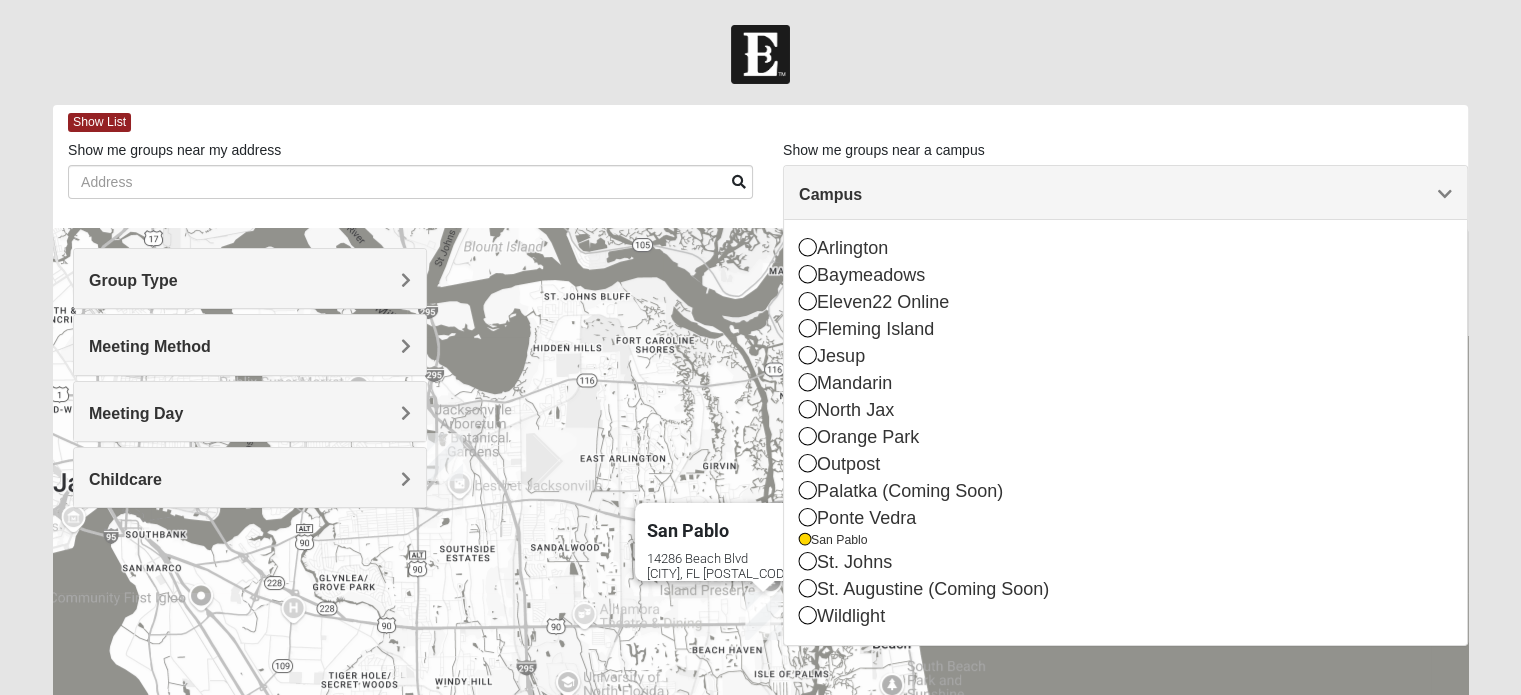 click on "Campus" at bounding box center (830, 194) 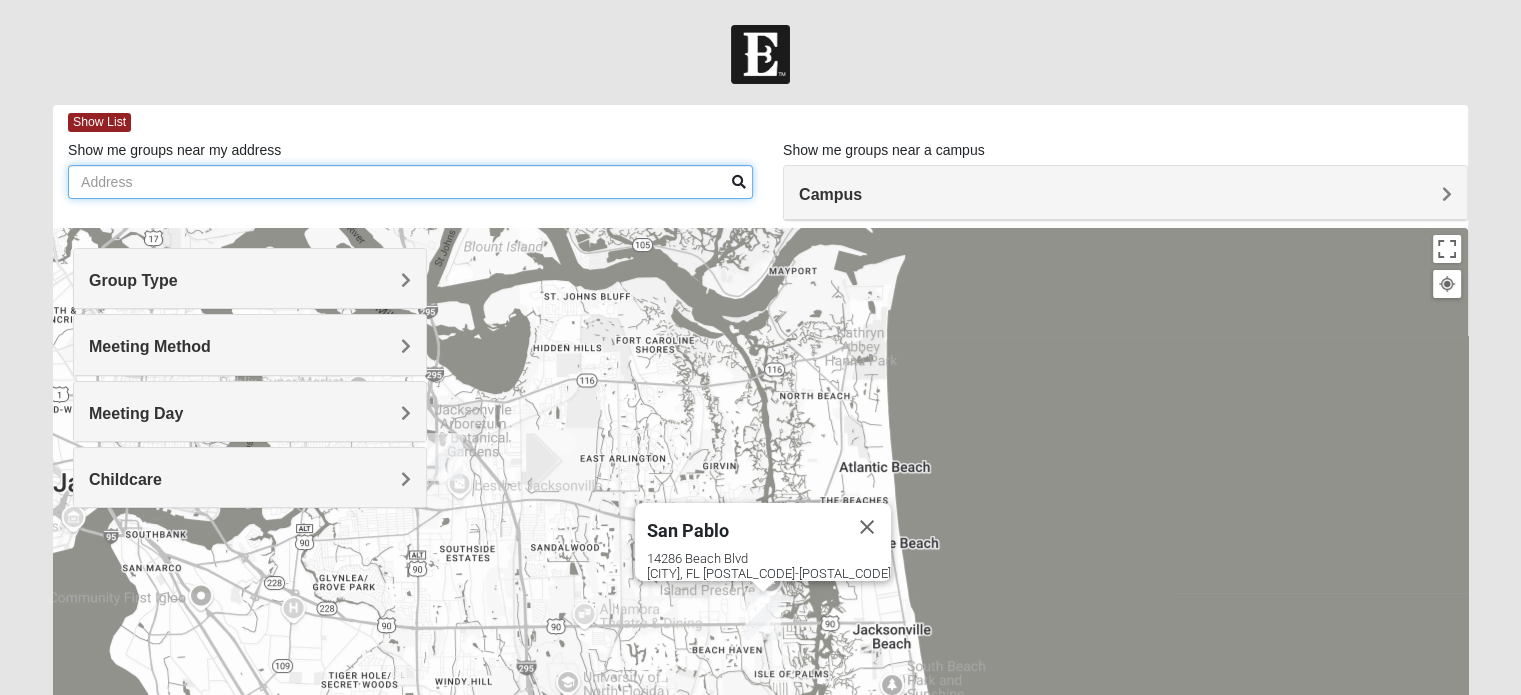 click on "Show me groups near my address" at bounding box center [410, 182] 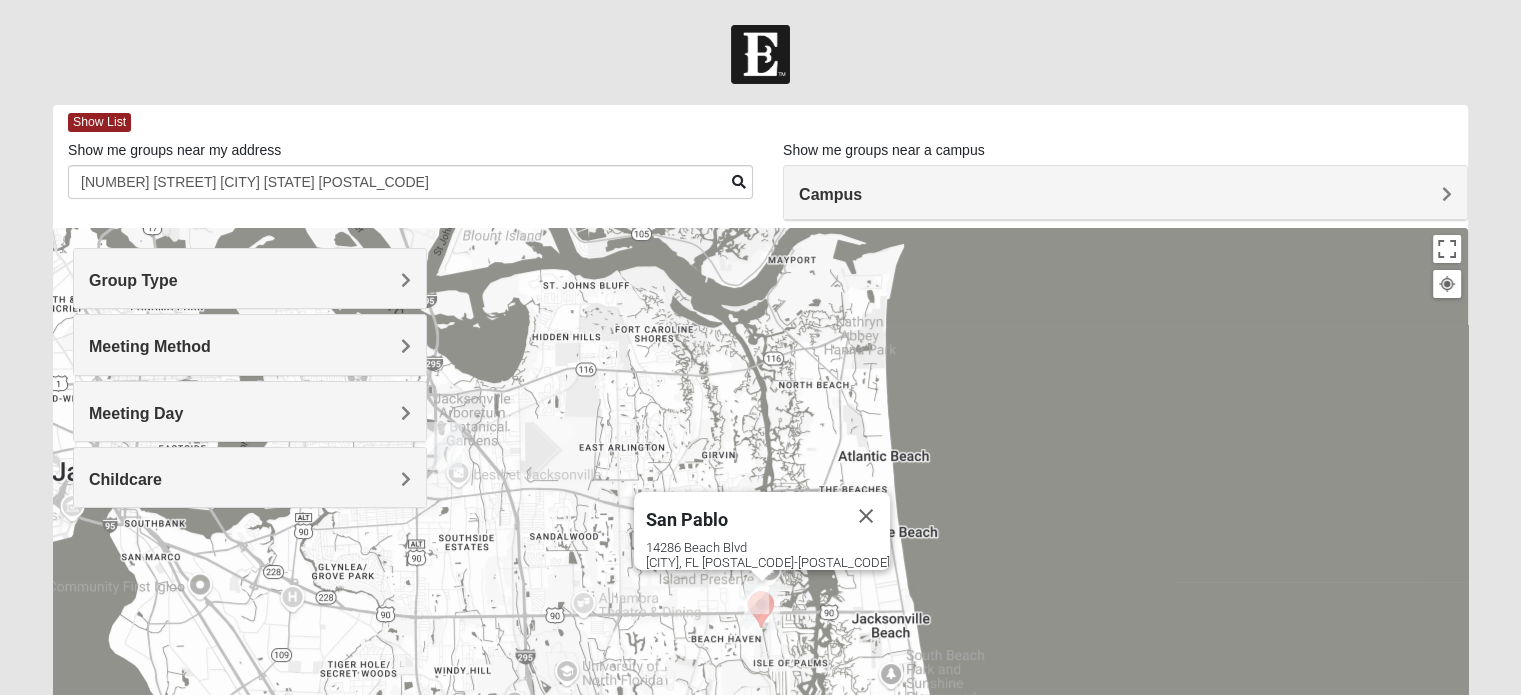 click at bounding box center (739, 182) 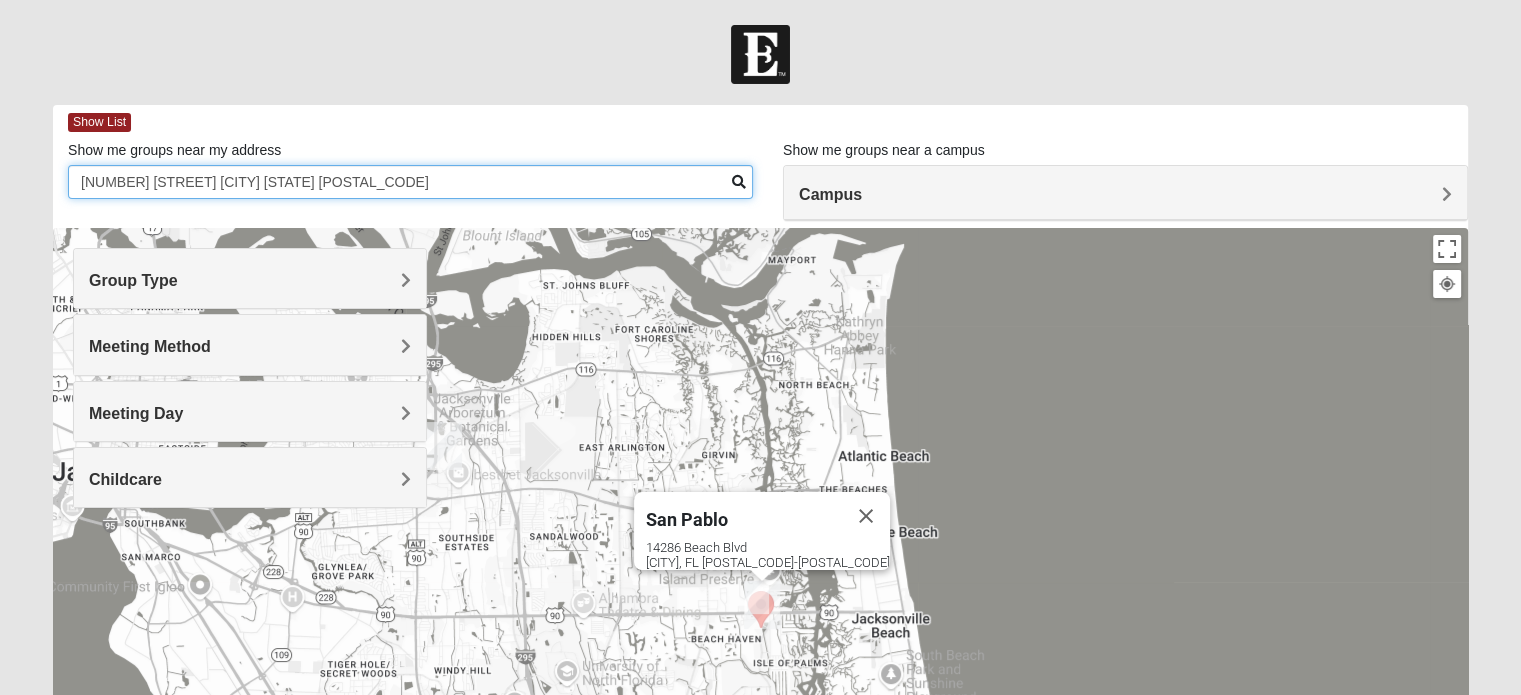 click on "[NUMBER] [STREET] [CITY] [STATE] [POSTAL_CODE]" at bounding box center (410, 182) 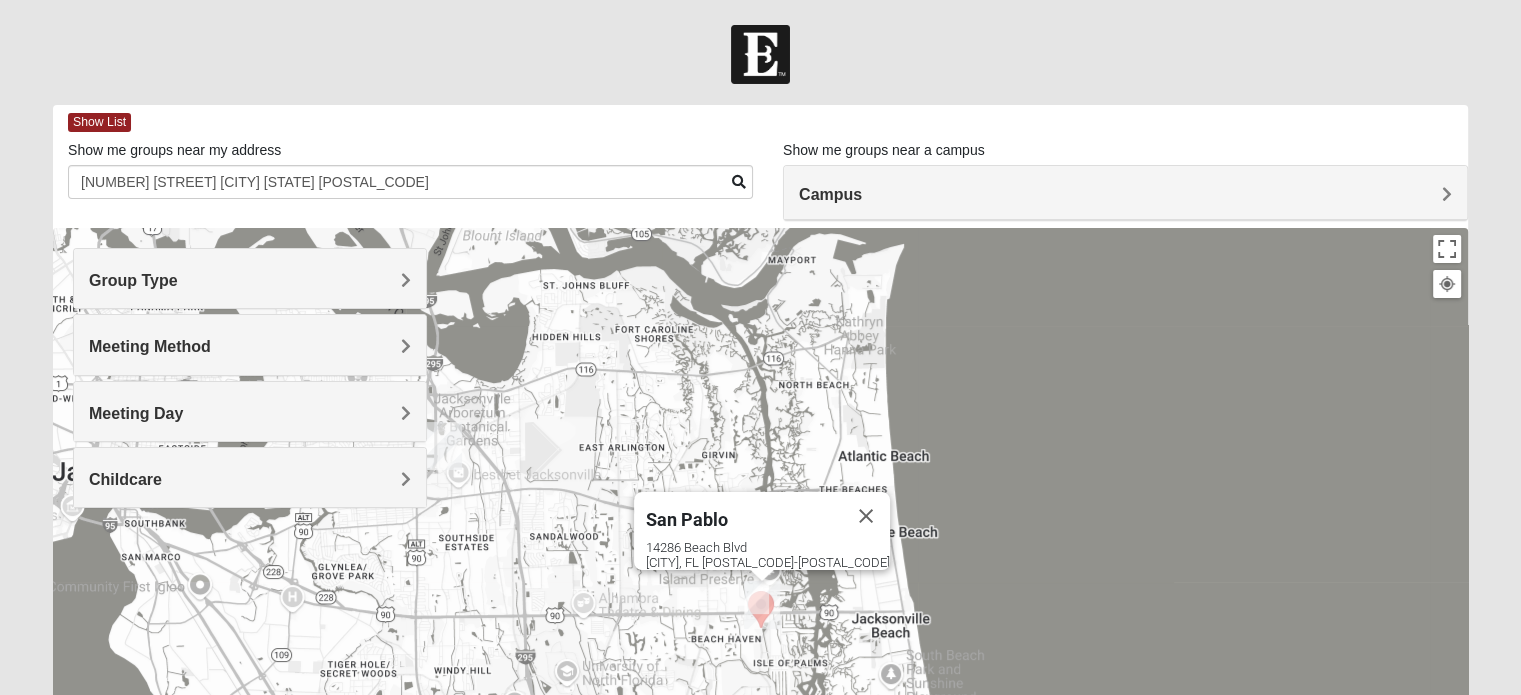 click on "San Pablo [NUMBER] [STREET] [CITY], FL [POSTAL_CODE]-[POSTAL_CODE]" at bounding box center (760, 628) 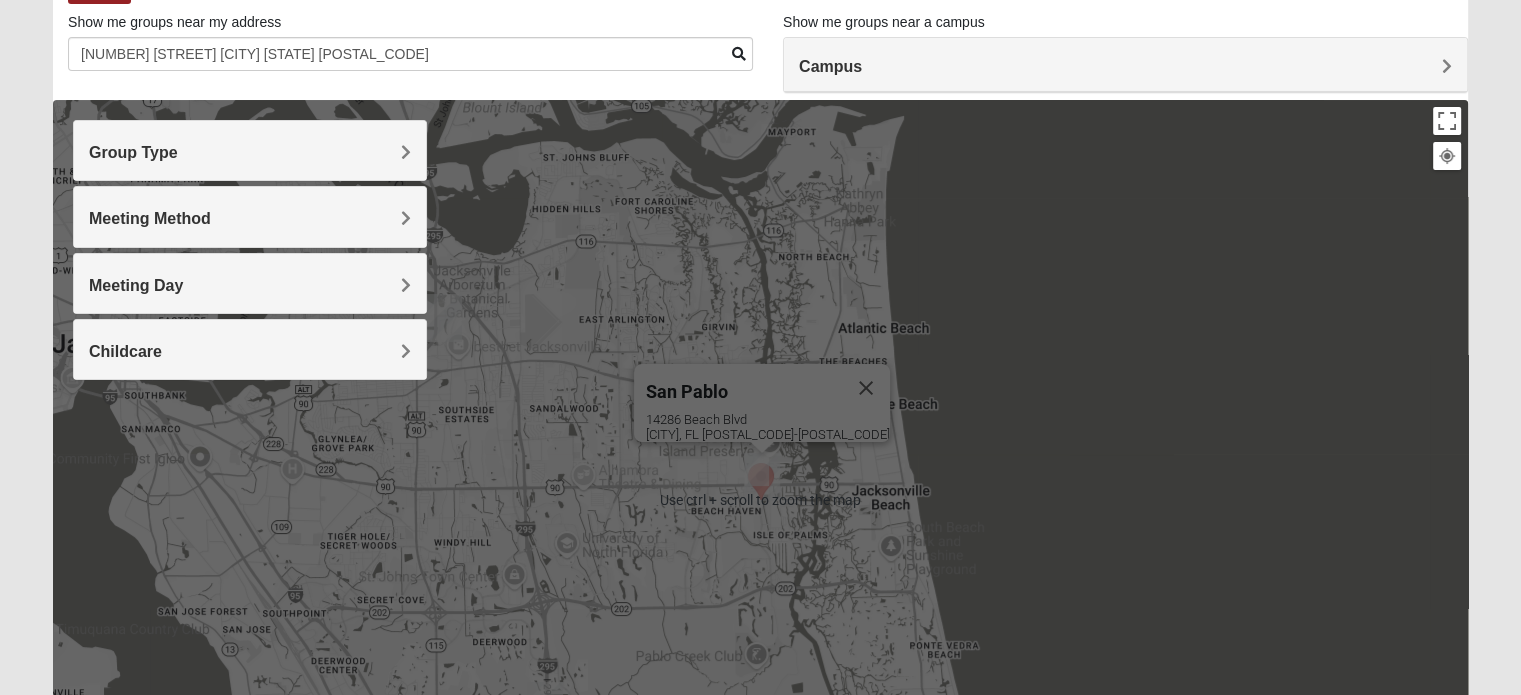 scroll, scrollTop: 0, scrollLeft: 0, axis: both 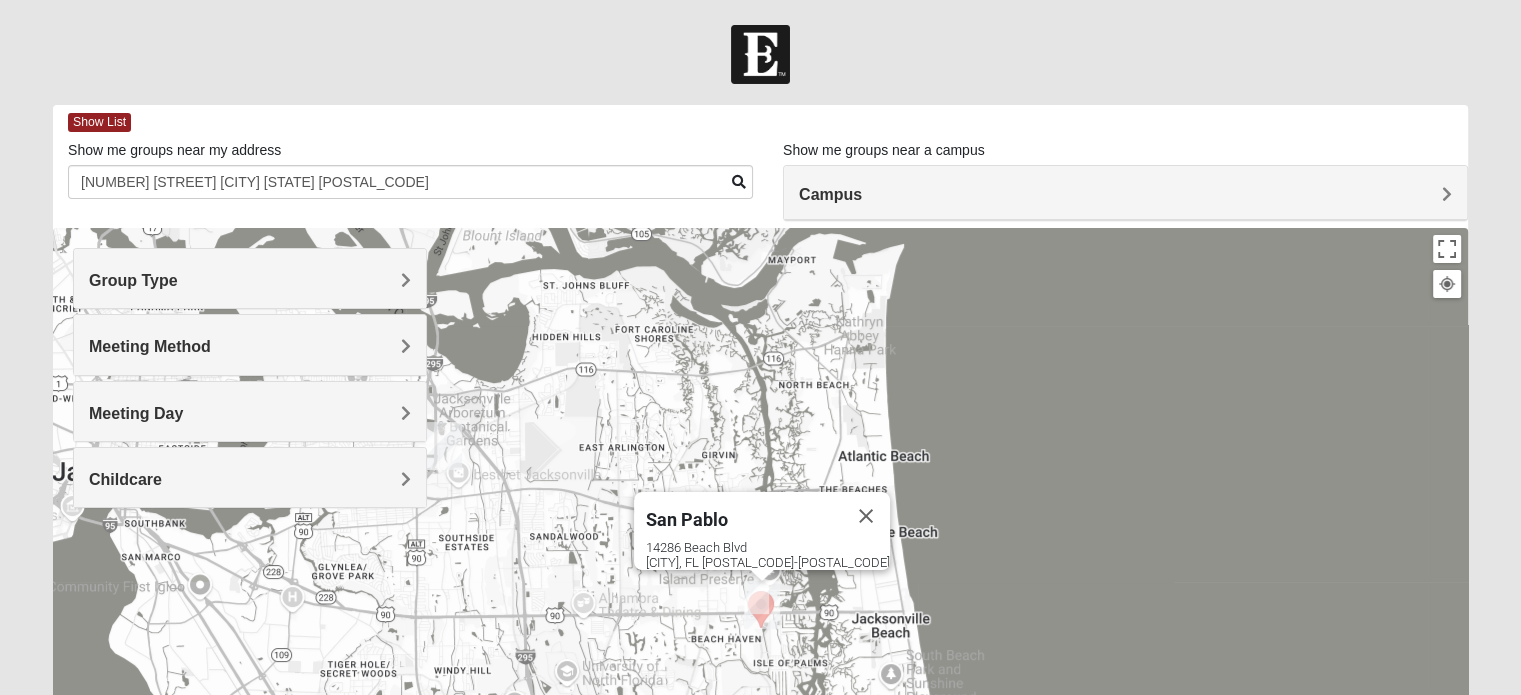 click on "Group Type" at bounding box center (250, 280) 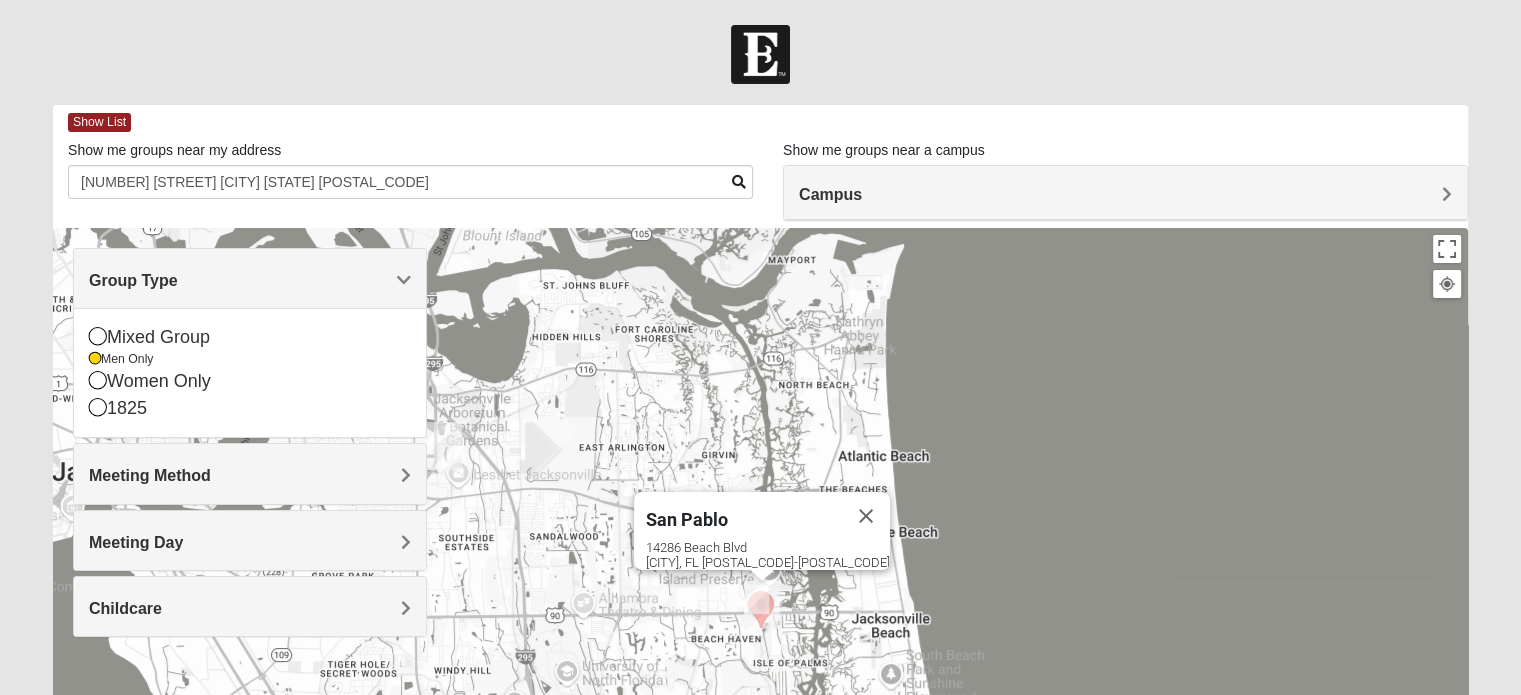 click on "Group Type" at bounding box center (250, 280) 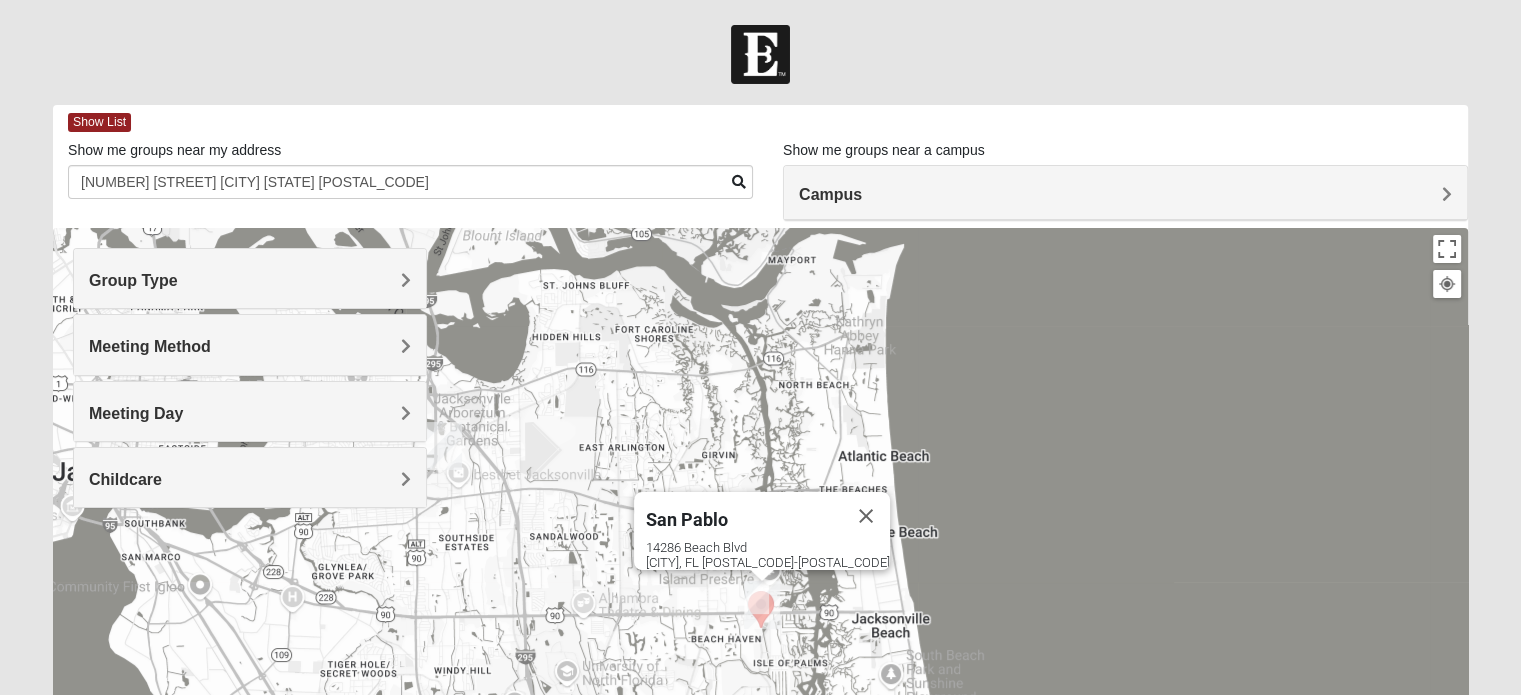 click on "Meeting Method" at bounding box center (250, 344) 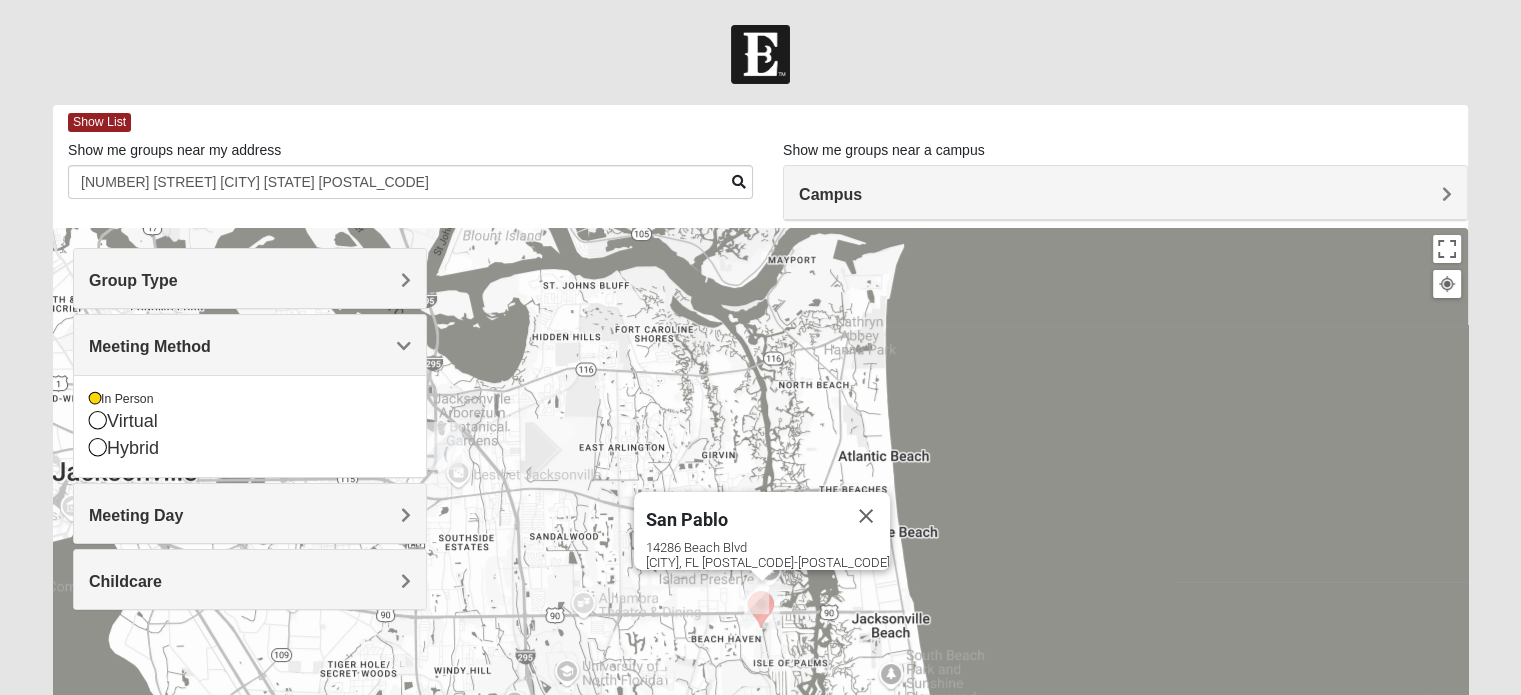 click on "Meeting Method" at bounding box center (250, 344) 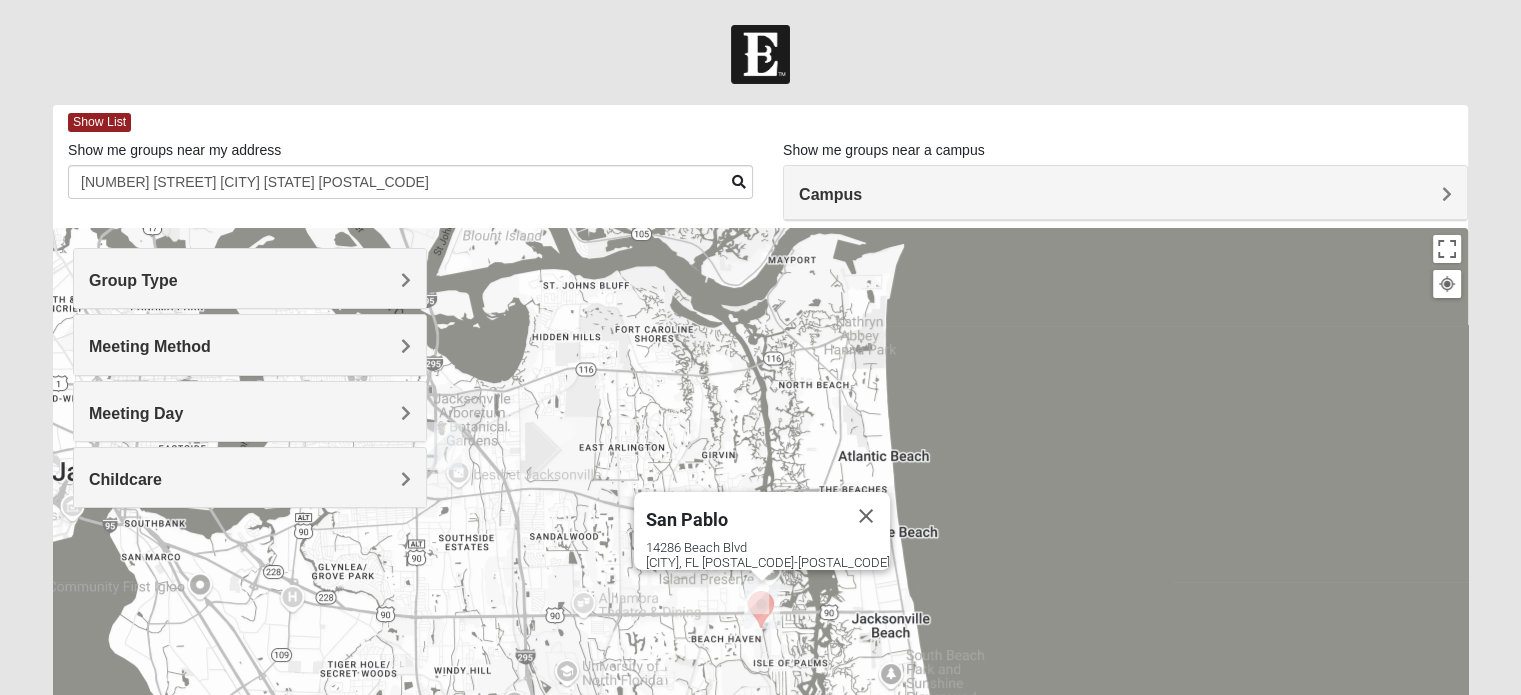 click on "Meeting Day" at bounding box center (250, 413) 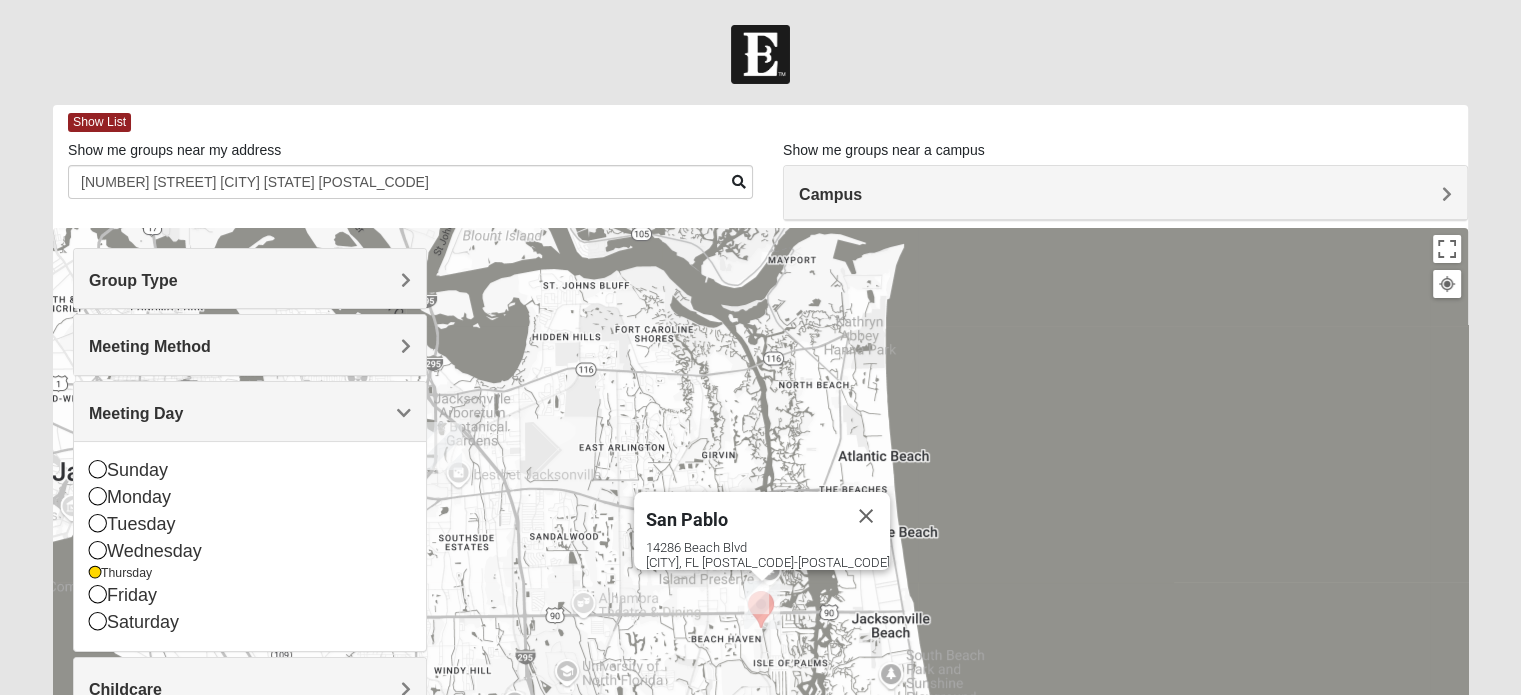 click on "Meeting Day" at bounding box center (250, 413) 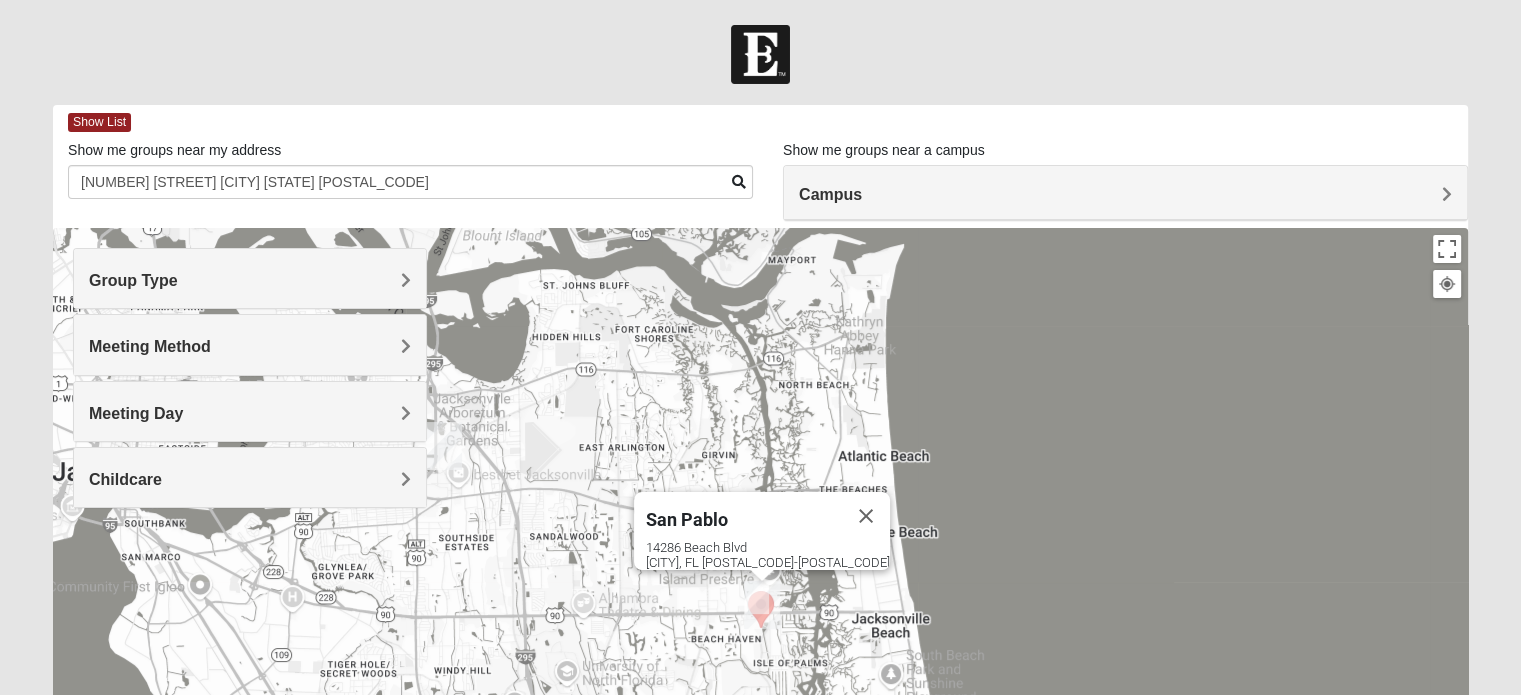 click on "Meeting Day" at bounding box center [250, 413] 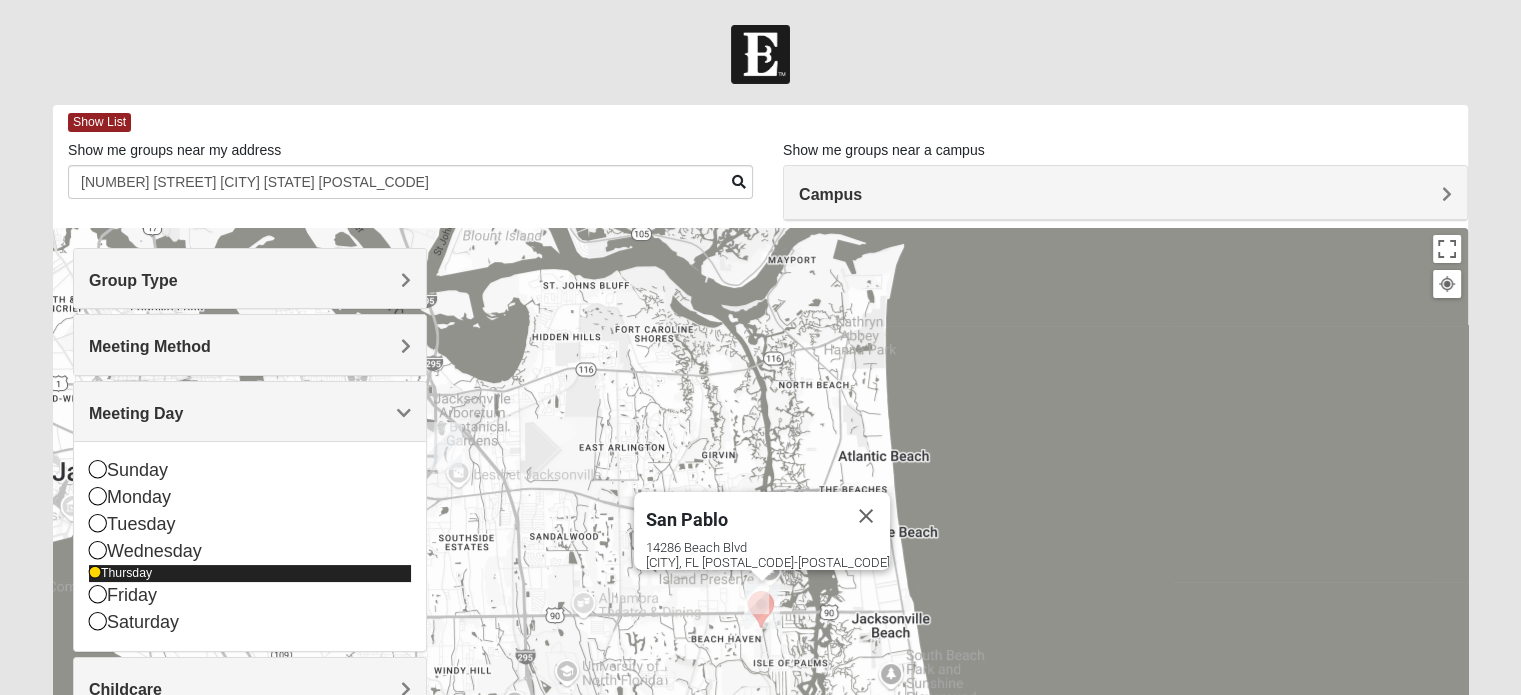 click at bounding box center [95, 573] 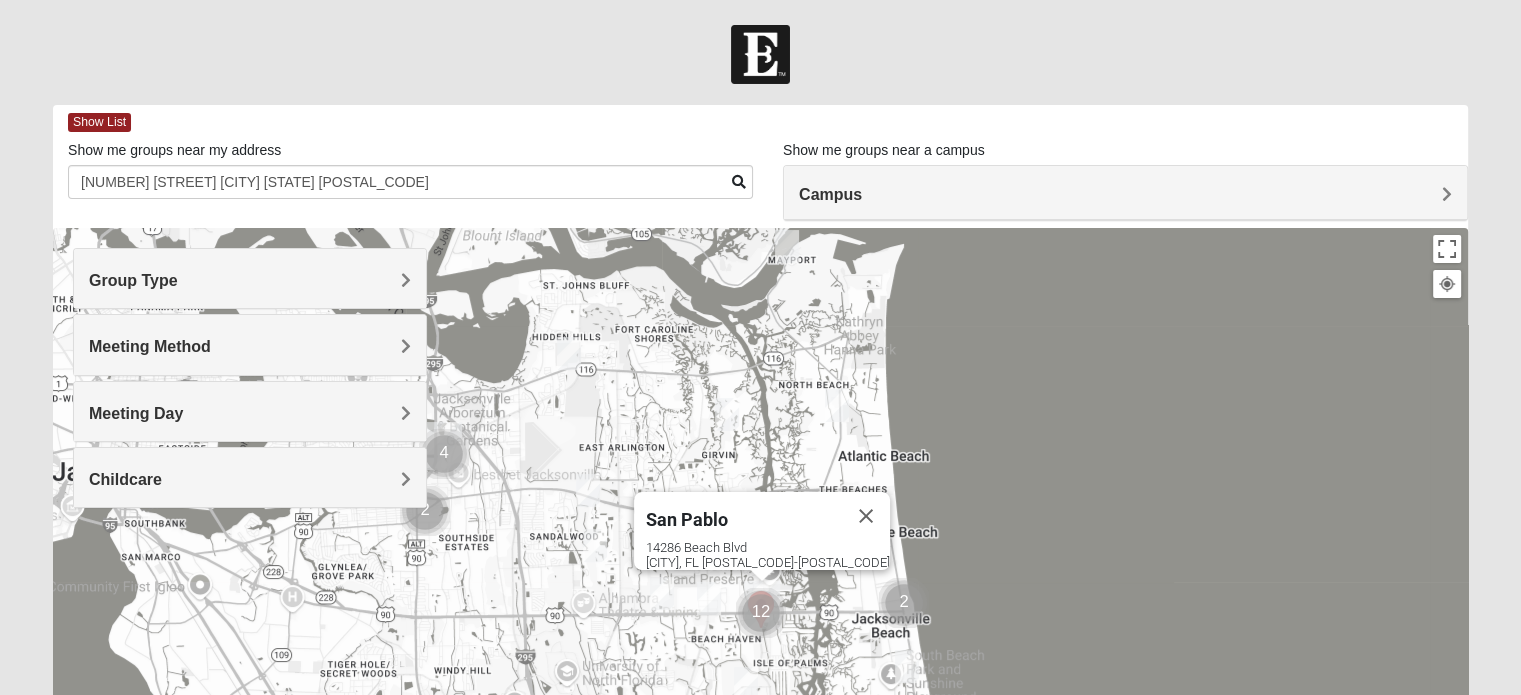 click at bounding box center (739, 182) 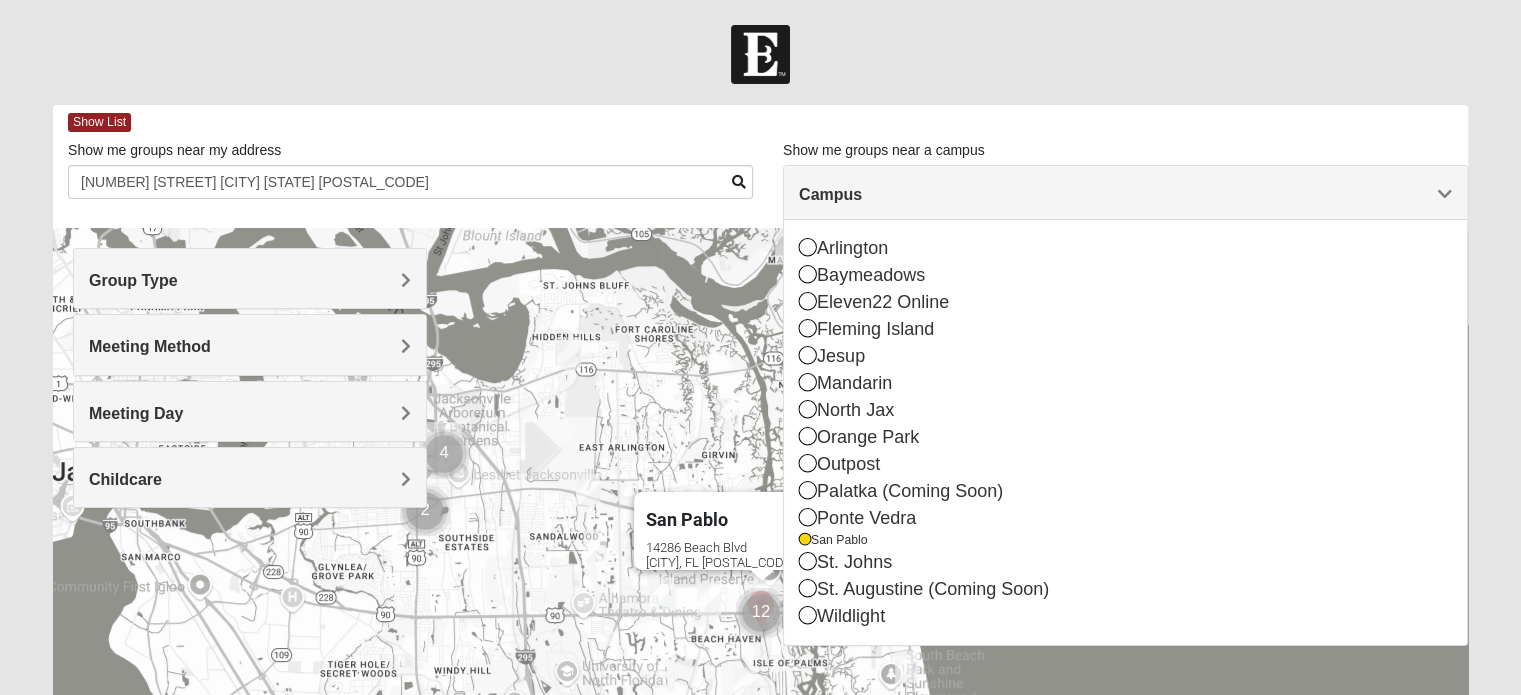 click on "Campus" at bounding box center (1125, 194) 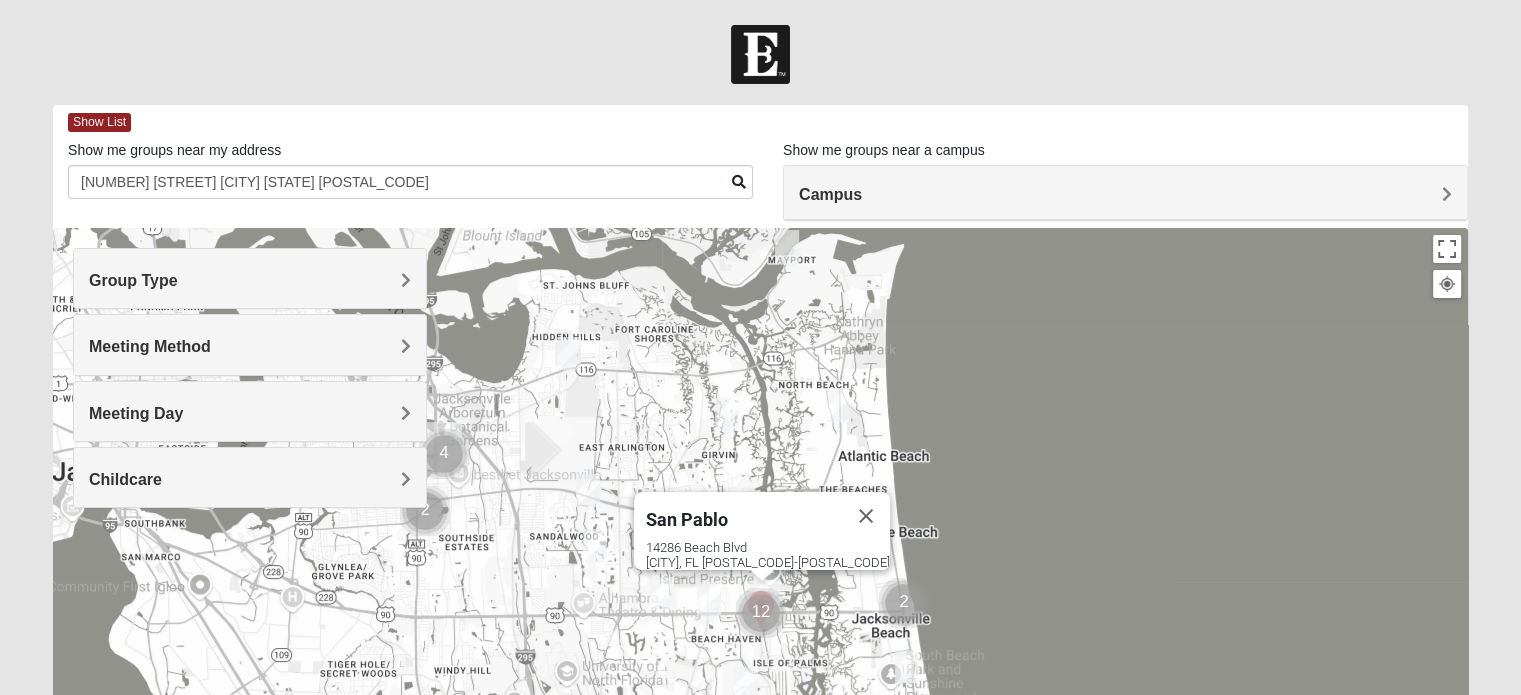 click at bounding box center (761, 613) 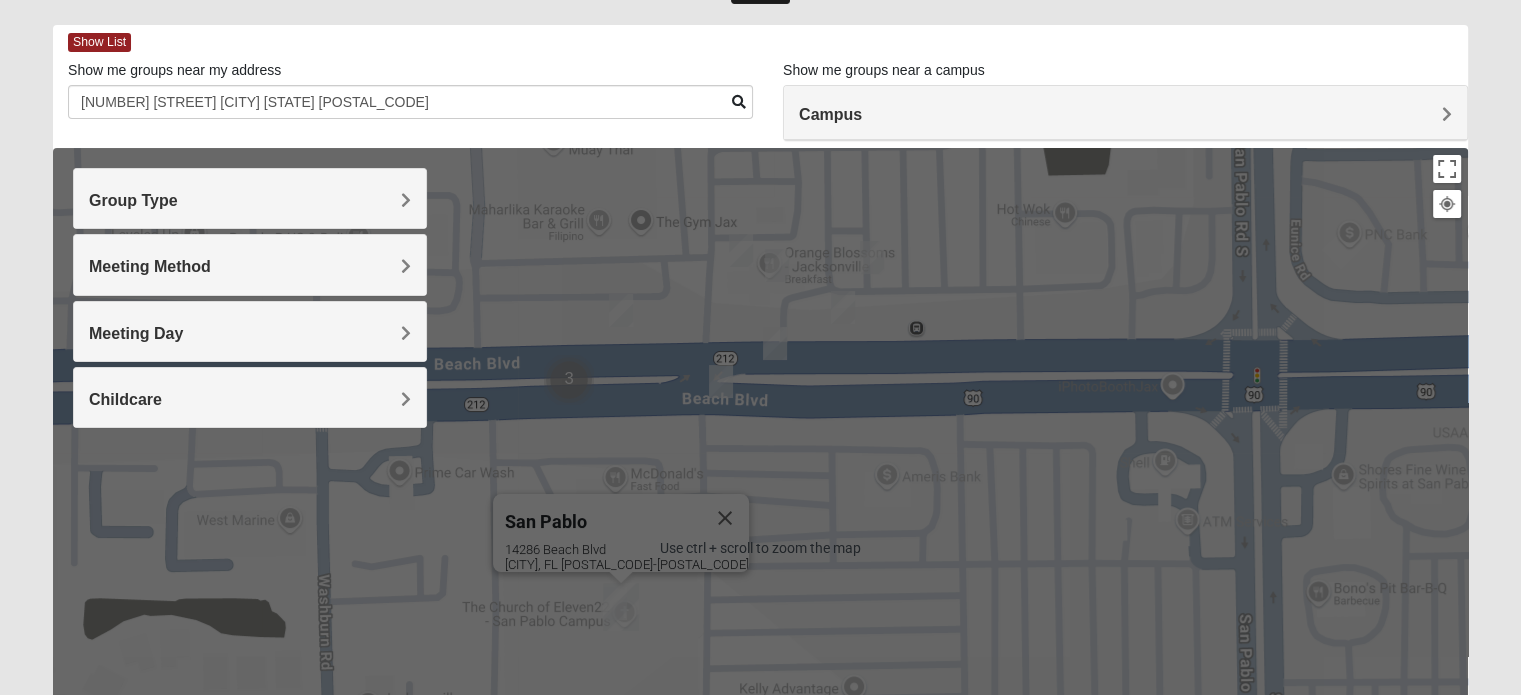 scroll, scrollTop: 105, scrollLeft: 0, axis: vertical 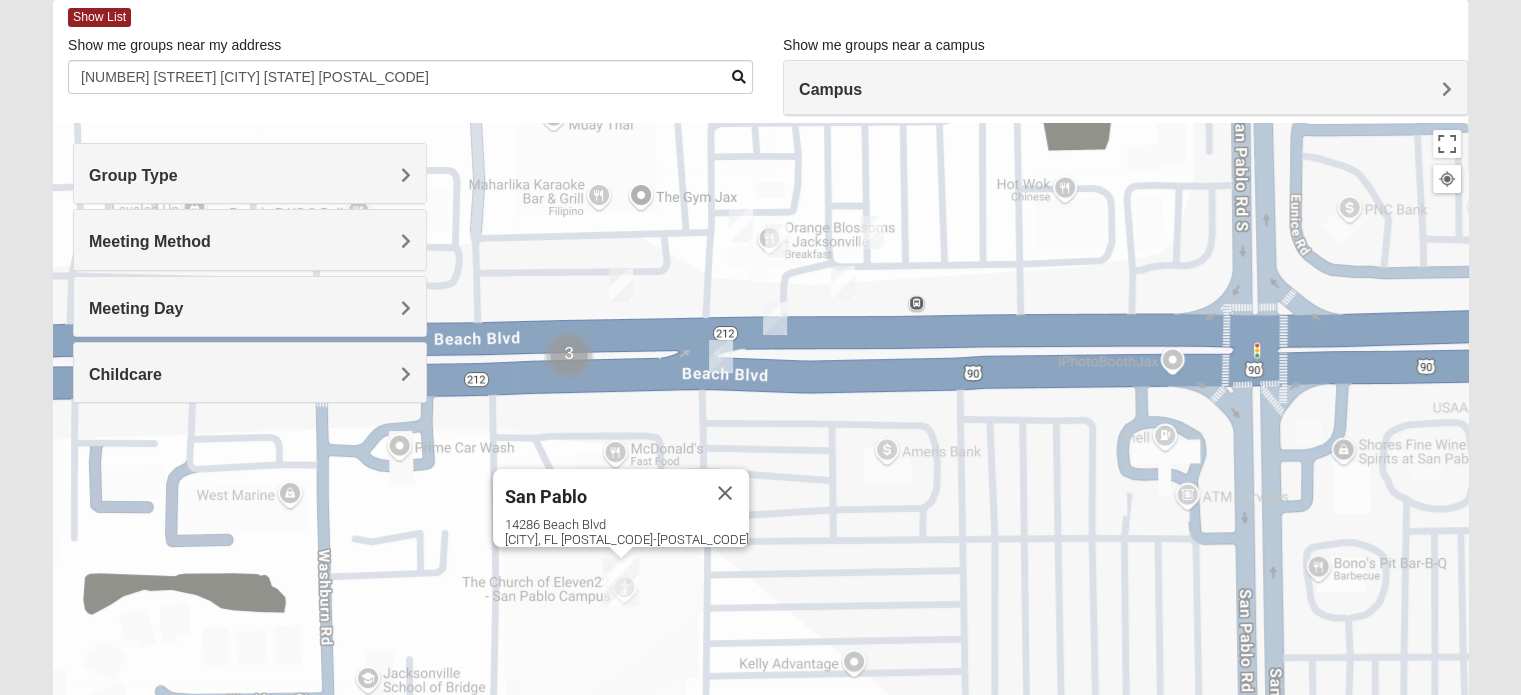 click at bounding box center (872, 232) 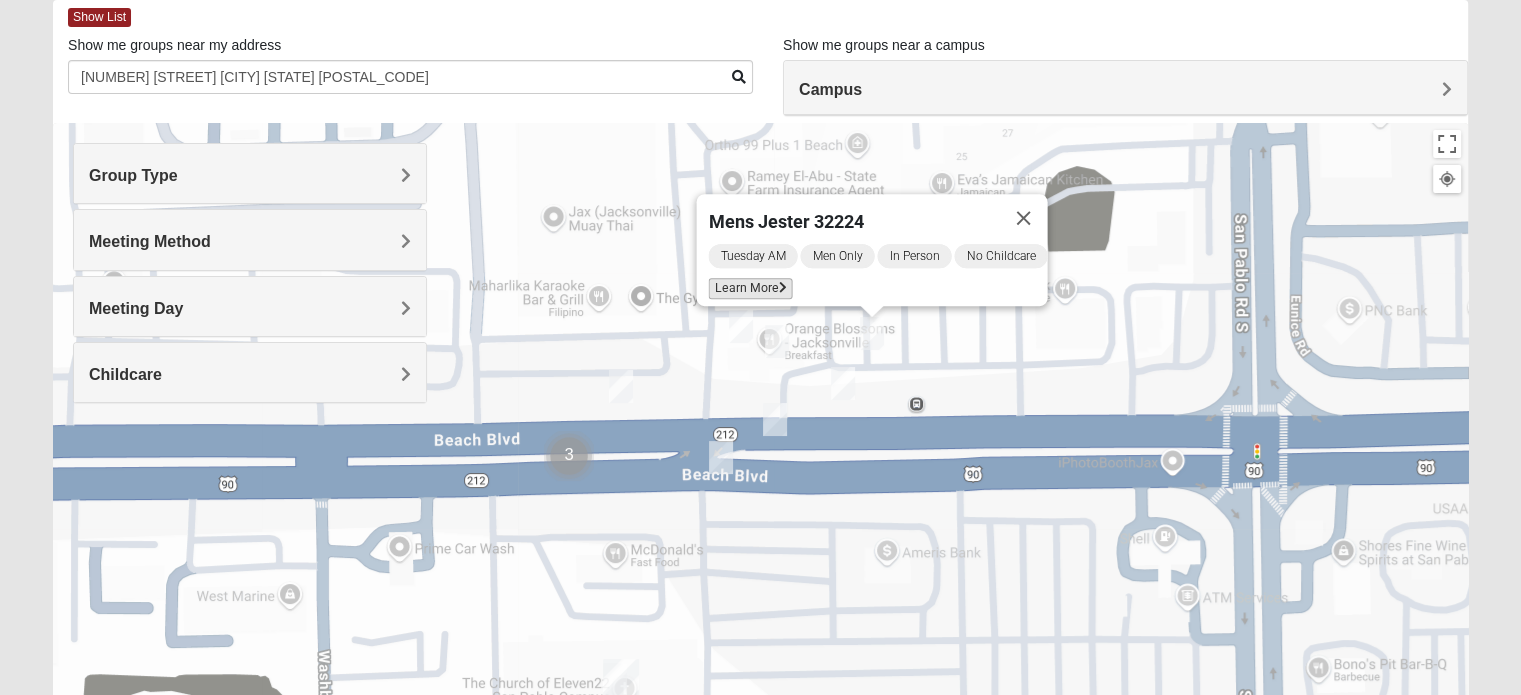 click on "Learn More" at bounding box center (750, 288) 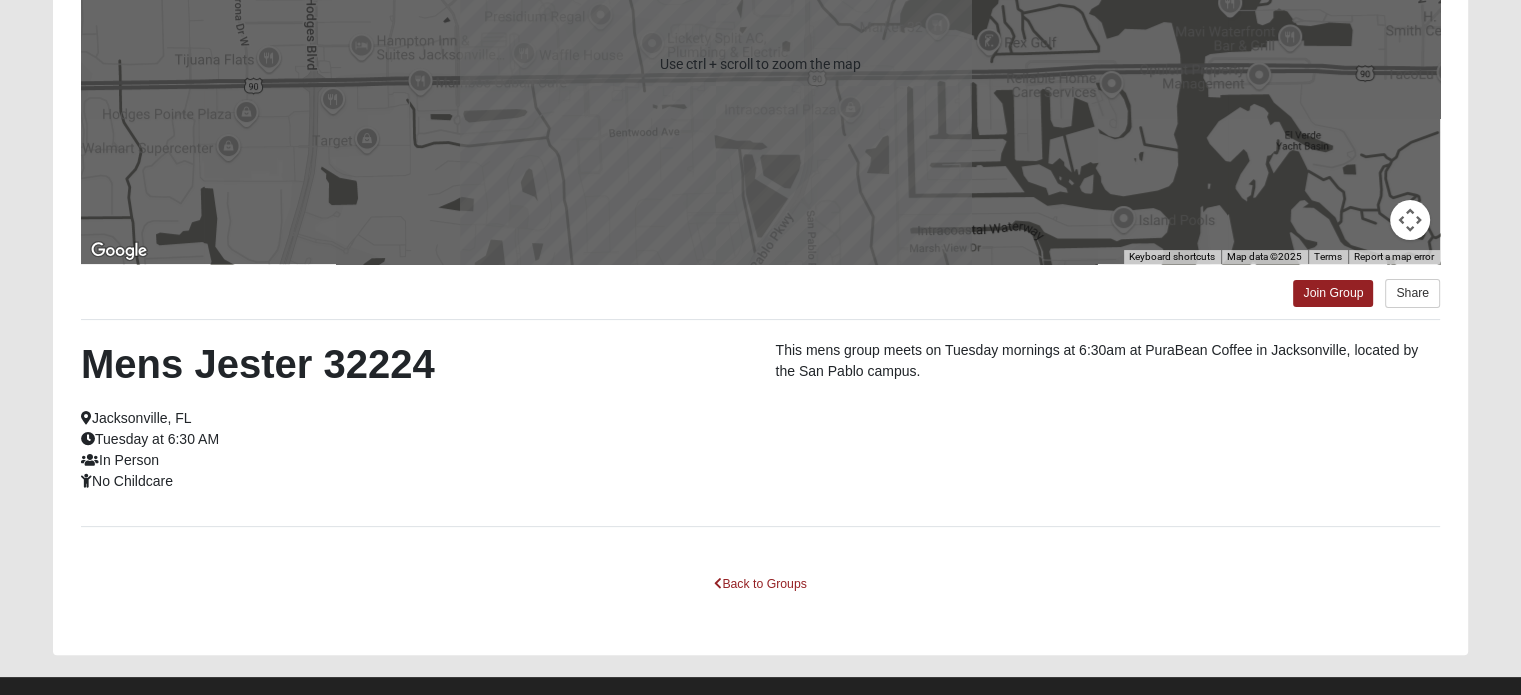 scroll, scrollTop: 386, scrollLeft: 0, axis: vertical 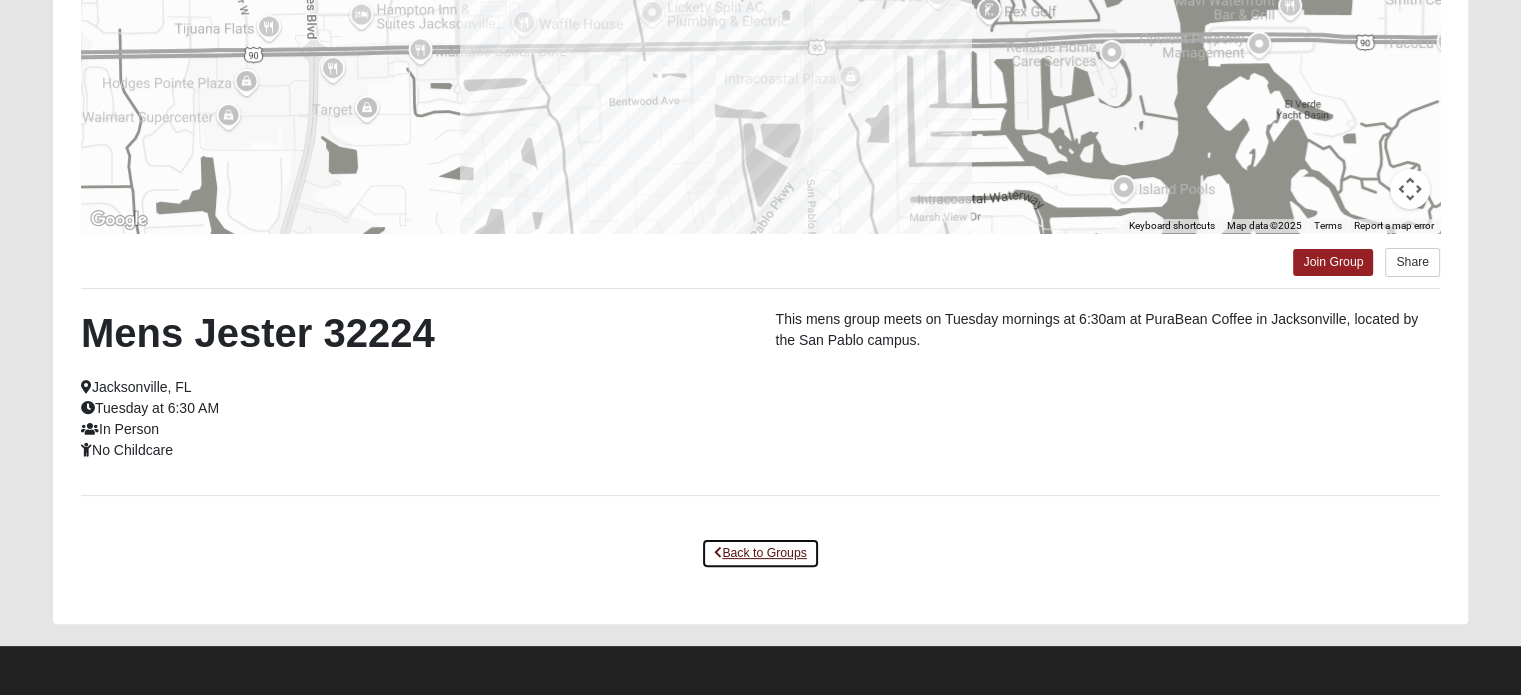 click on "Back to Groups" at bounding box center (760, 553) 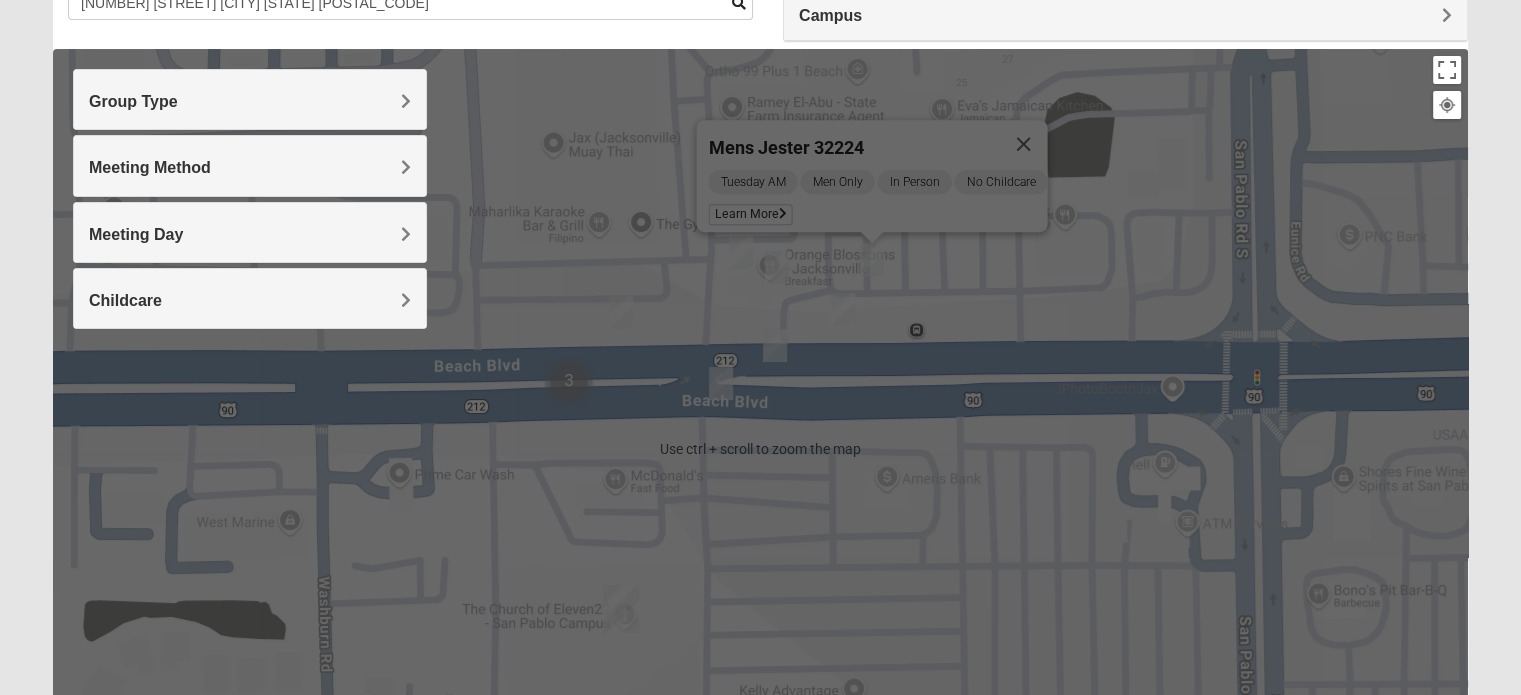 scroll, scrollTop: 0, scrollLeft: 0, axis: both 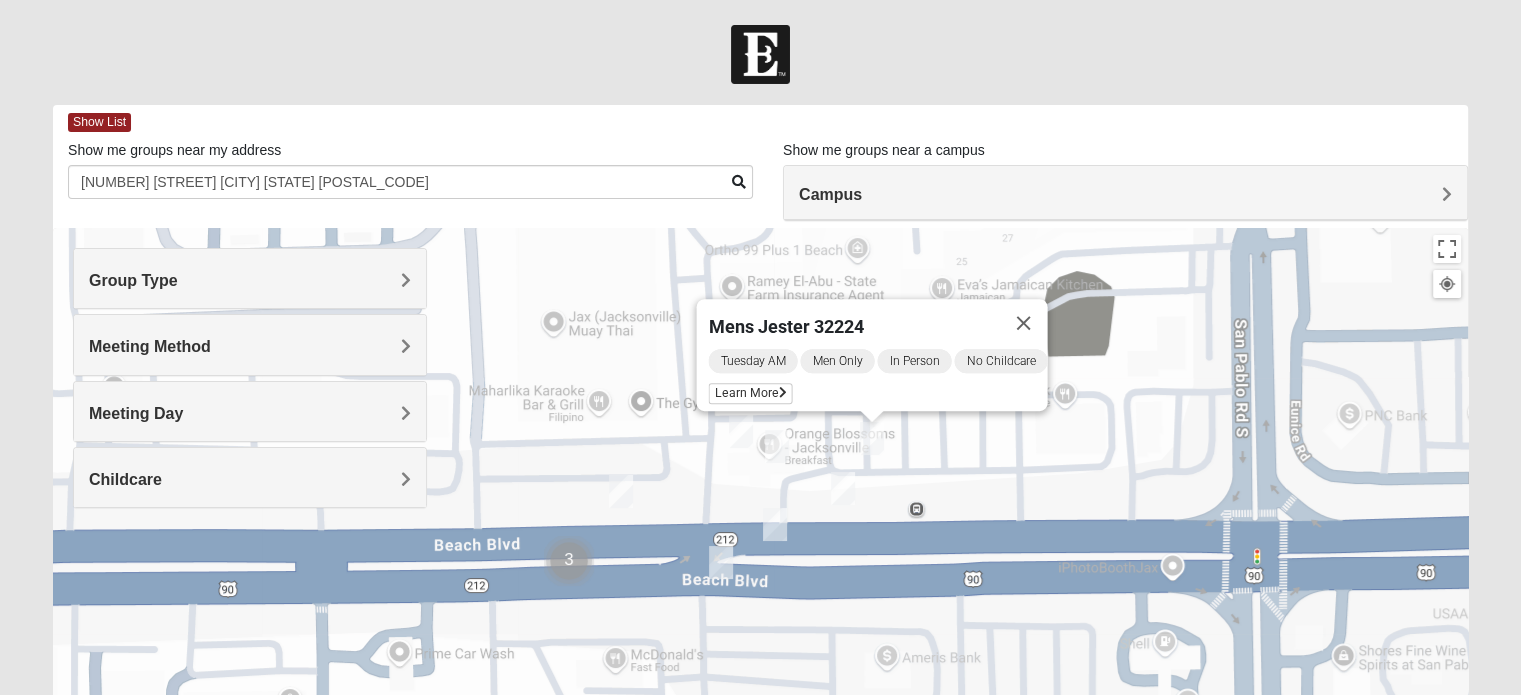 click at bounding box center (843, 488) 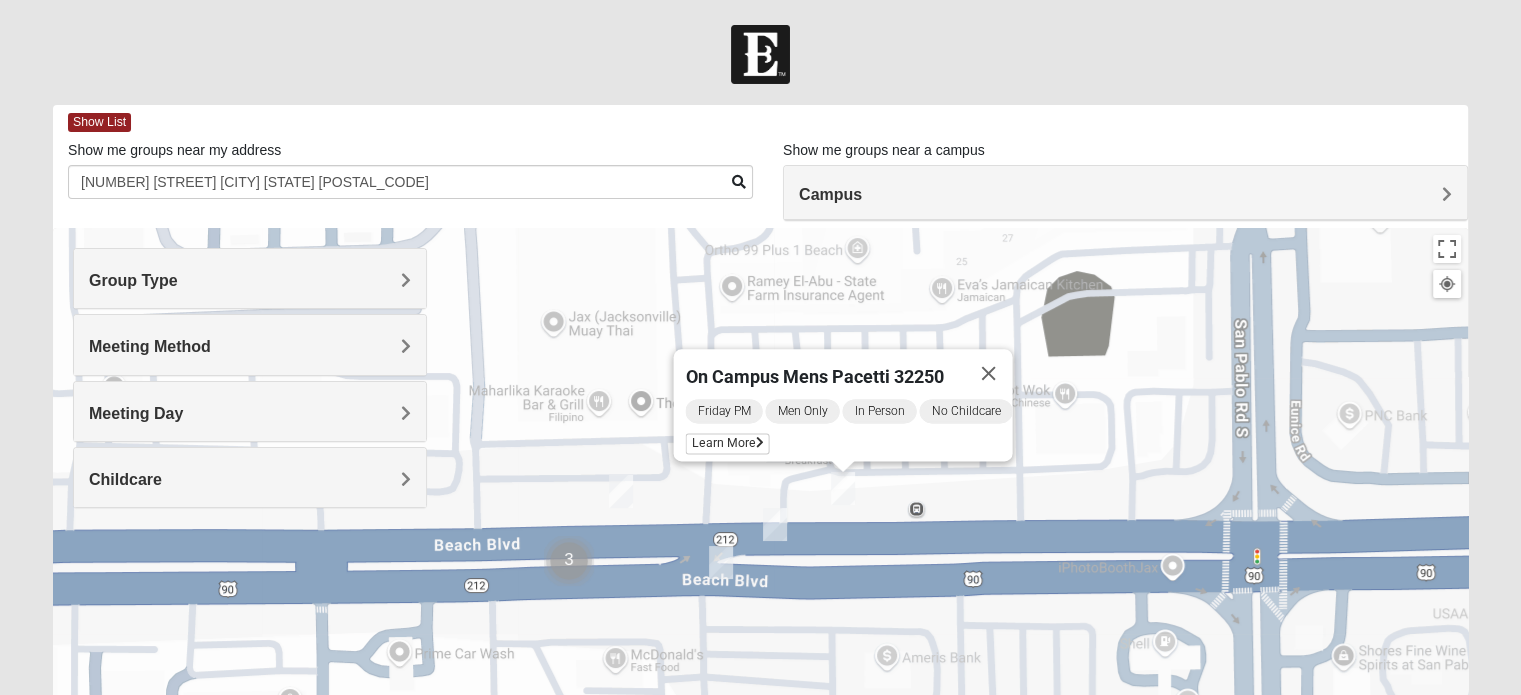 click at bounding box center [775, 524] 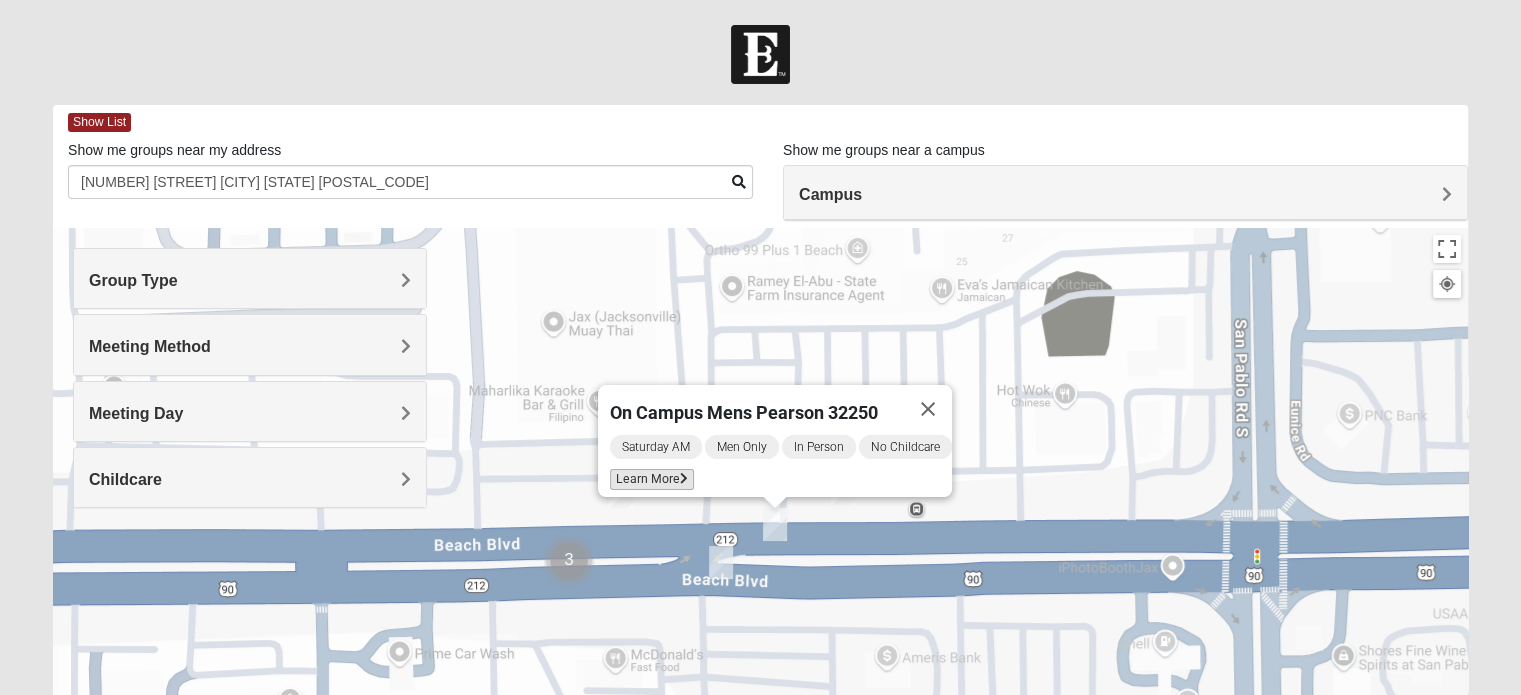 click on "Learn More" at bounding box center [652, 479] 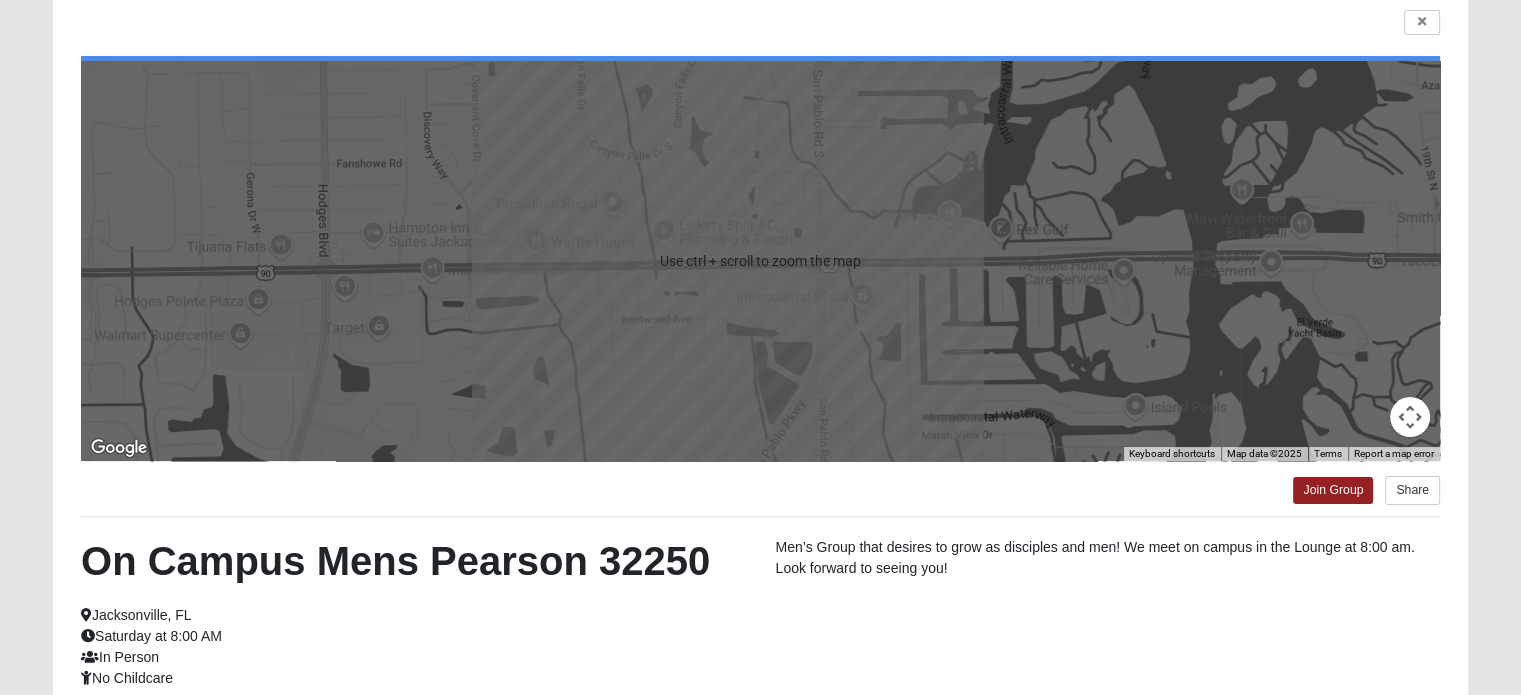 scroll, scrollTop: 0, scrollLeft: 0, axis: both 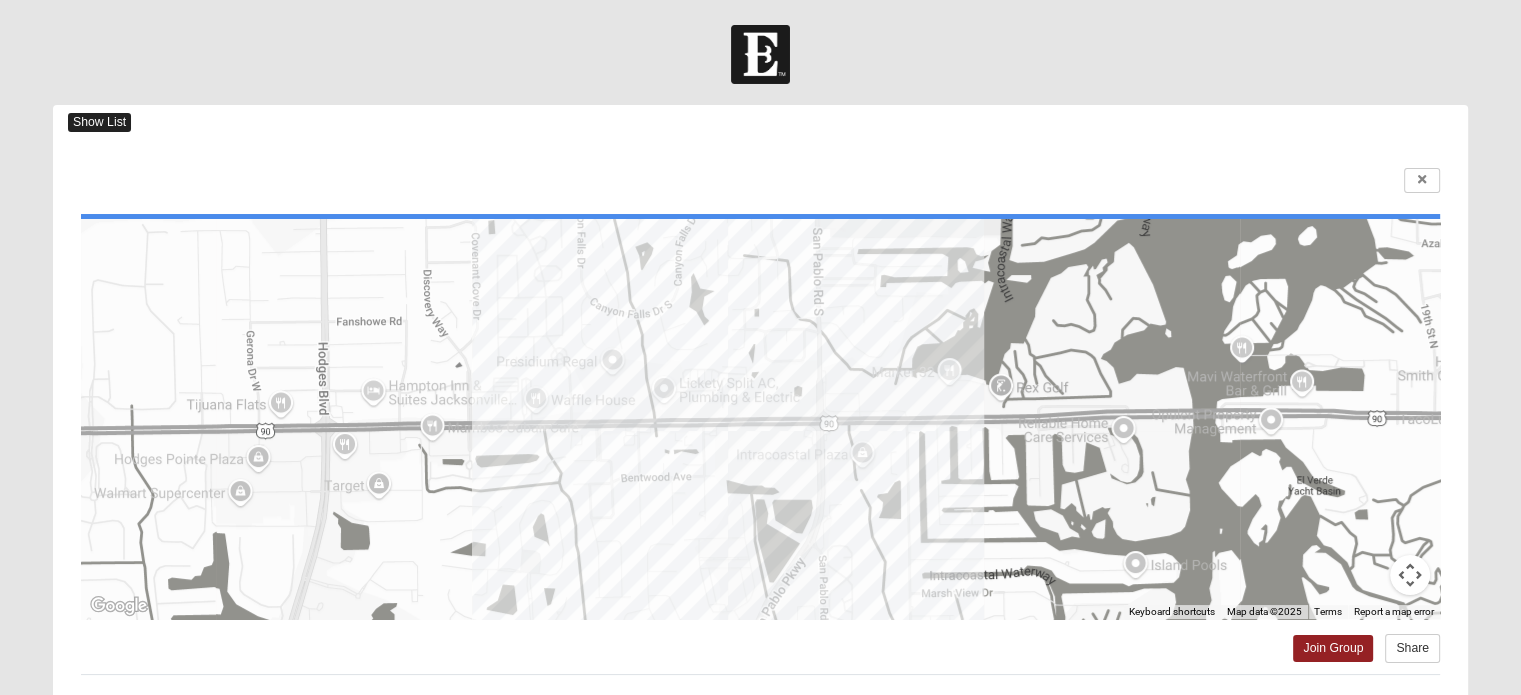 click on "Show List" at bounding box center (99, 122) 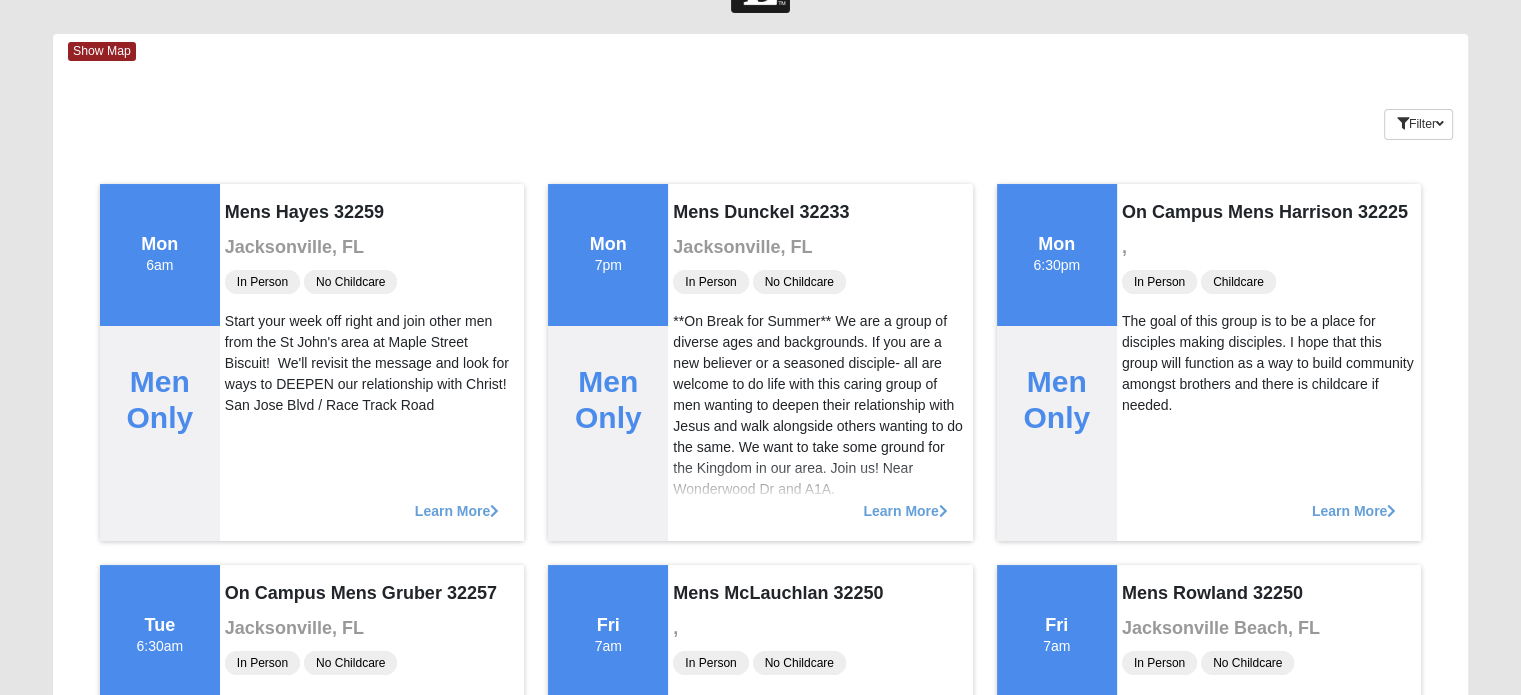 scroll, scrollTop: 100, scrollLeft: 0, axis: vertical 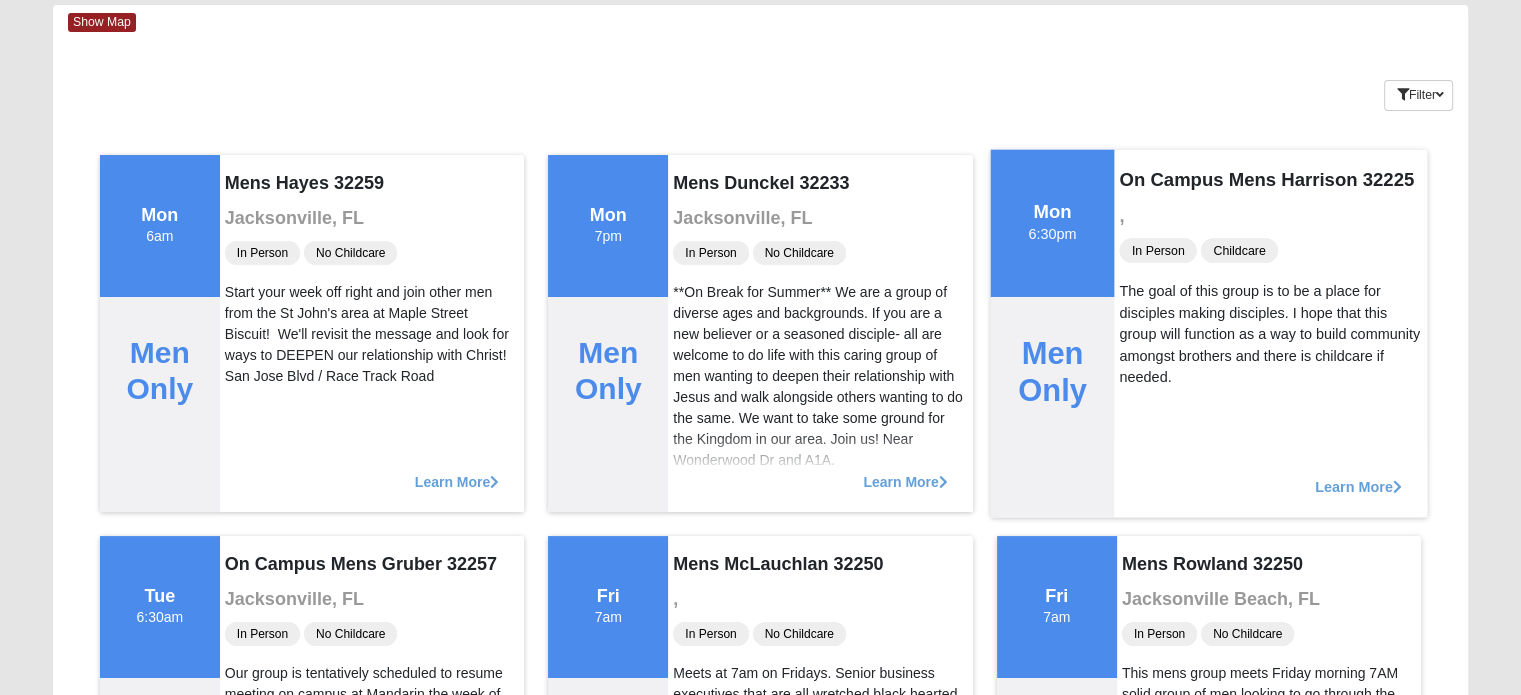 click on "Learn More" at bounding box center (1358, 476) 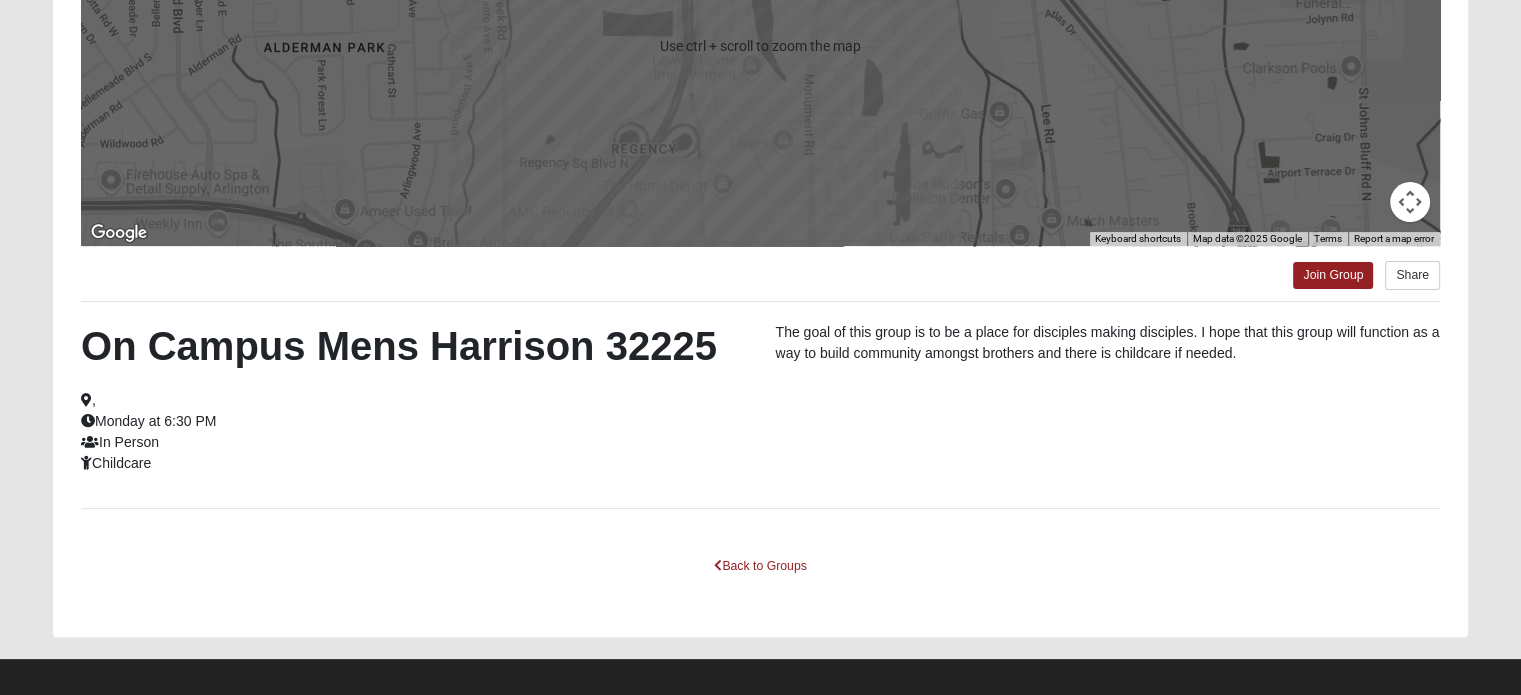 scroll, scrollTop: 386, scrollLeft: 0, axis: vertical 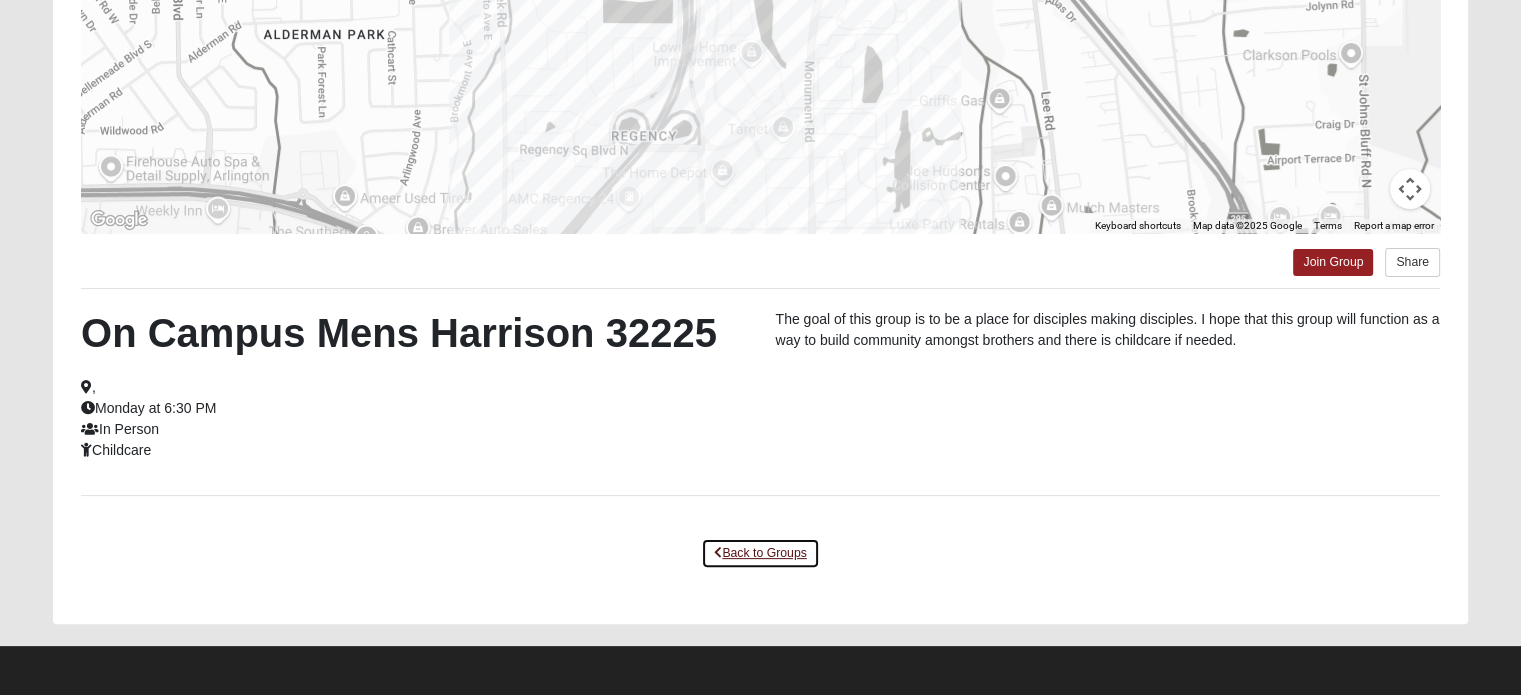 click on "Back to Groups" at bounding box center [760, 553] 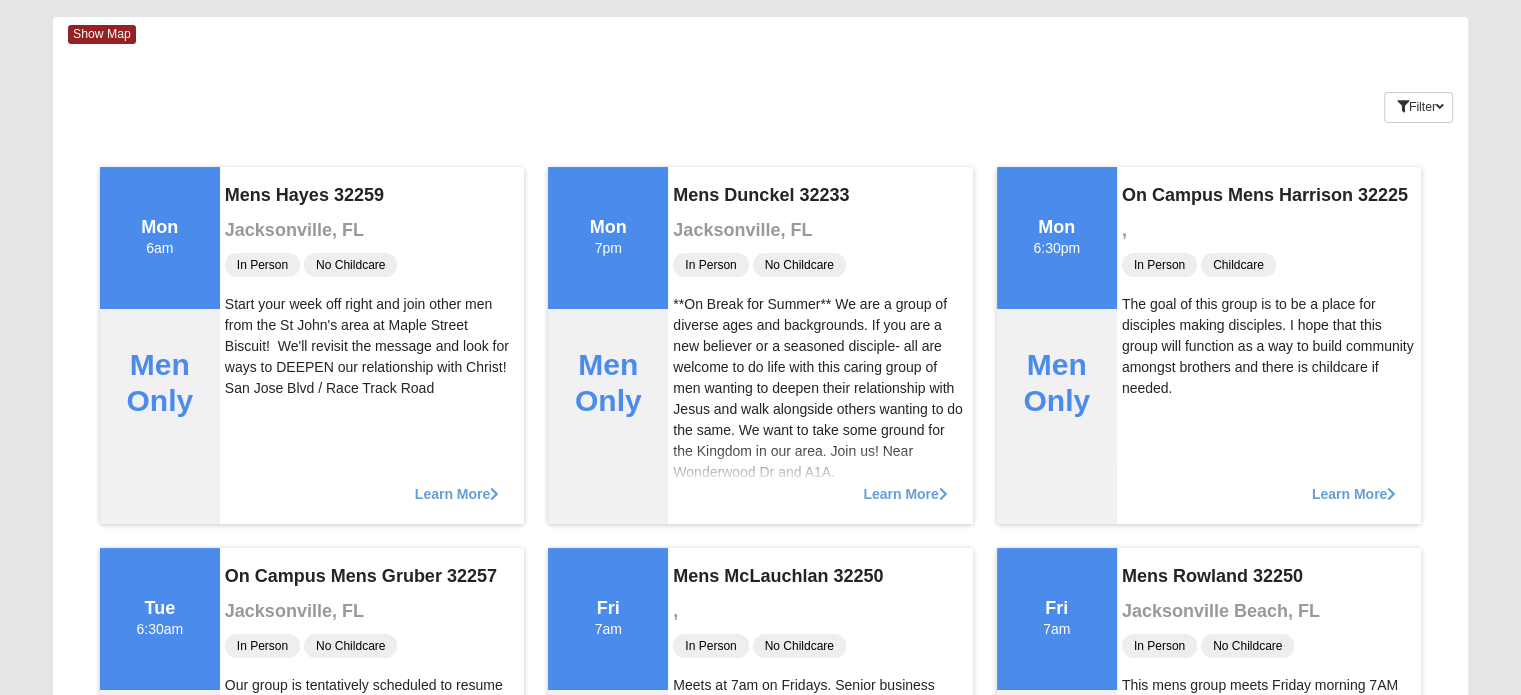 scroll, scrollTop: 0, scrollLeft: 0, axis: both 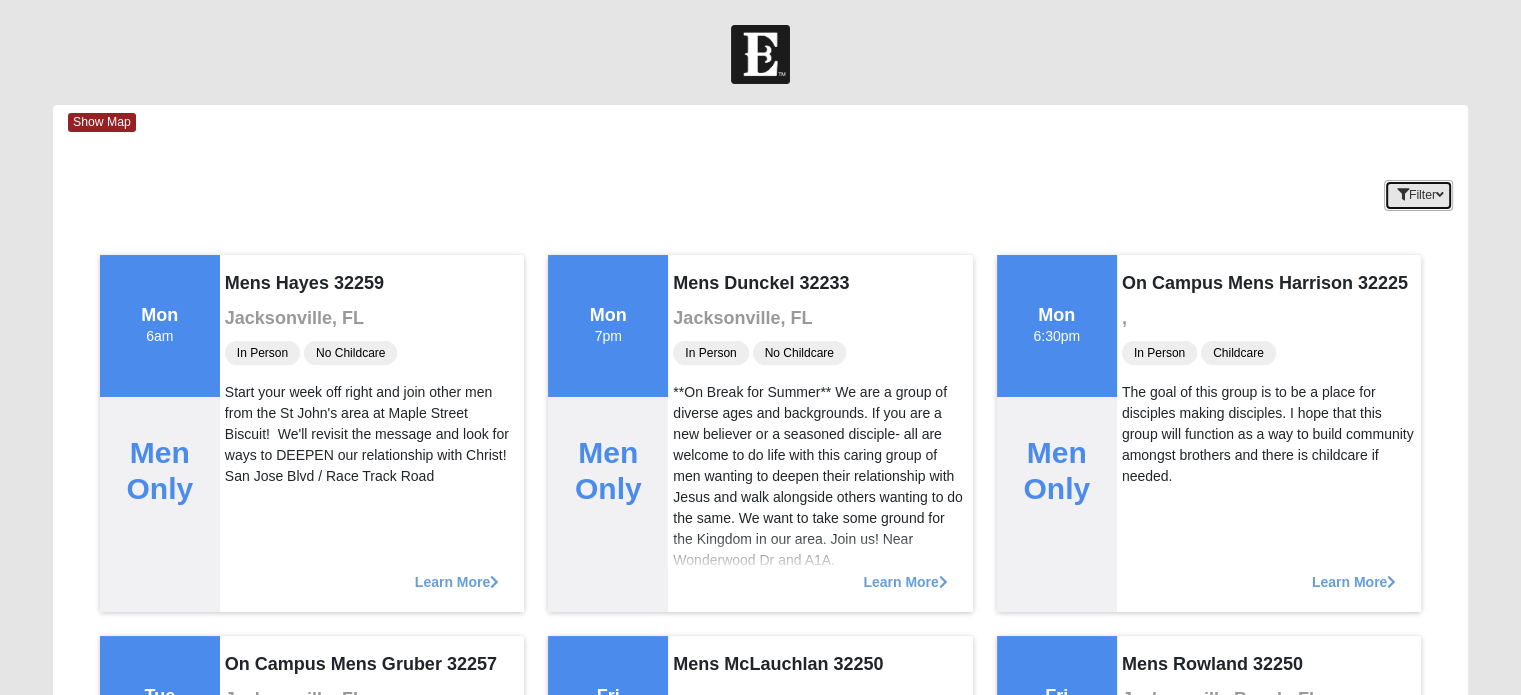 click at bounding box center (1440, 195) 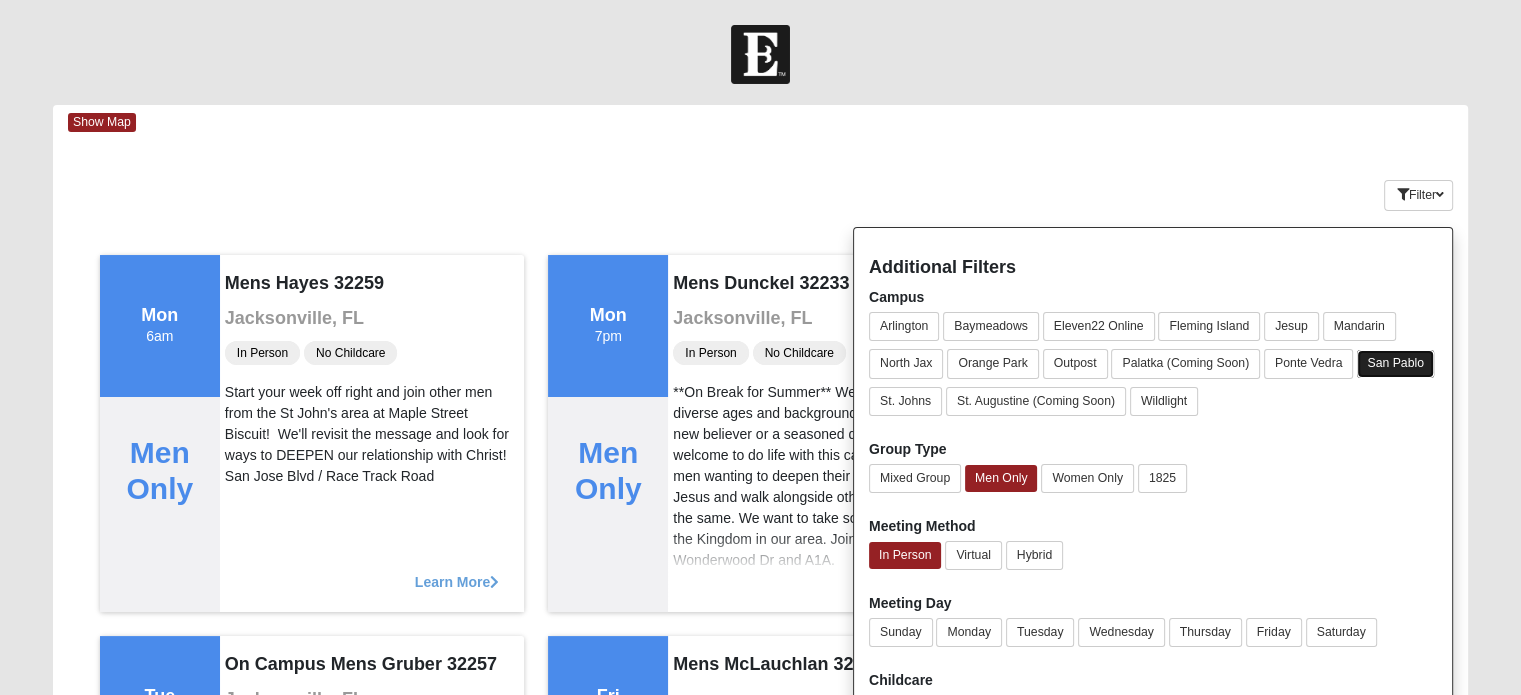 click on "San Pablo" at bounding box center [1395, 363] 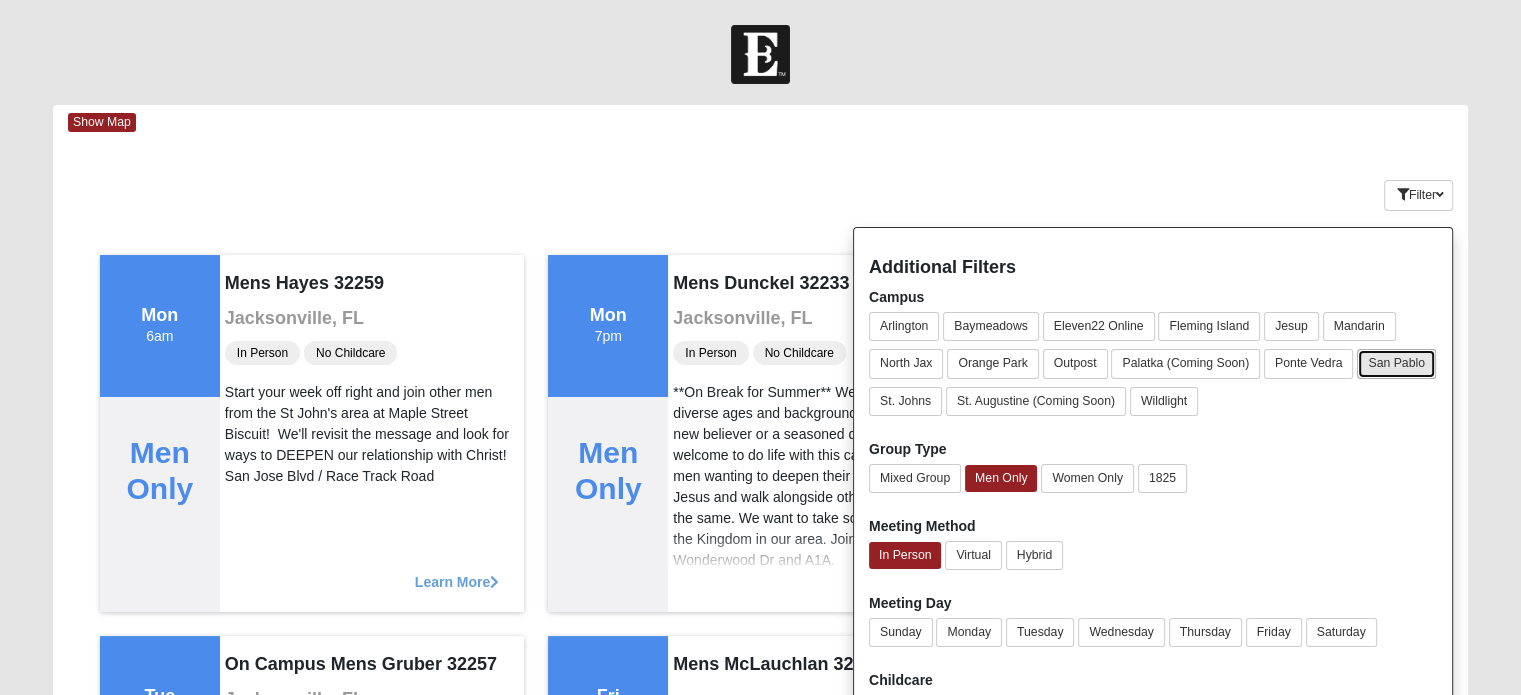 click on "San Pablo" at bounding box center [1396, 363] 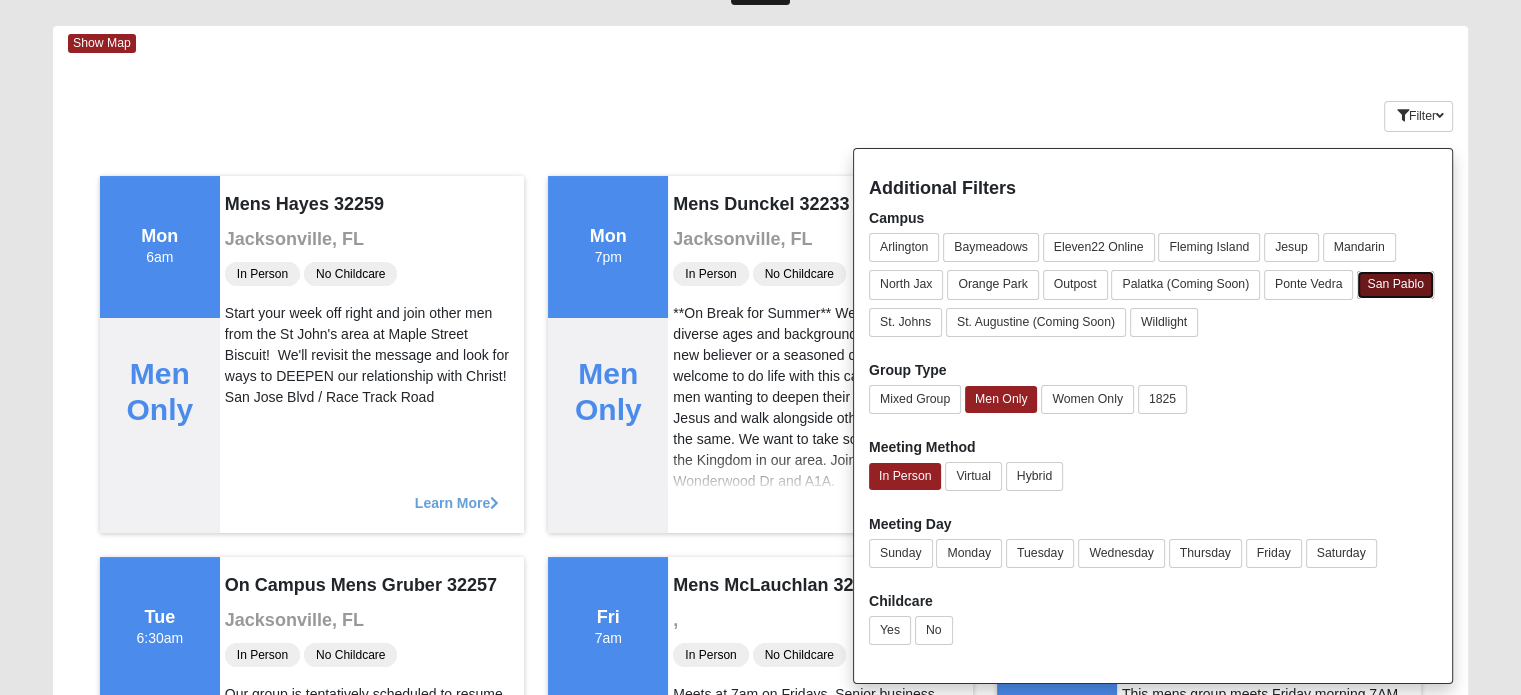 scroll, scrollTop: 0, scrollLeft: 0, axis: both 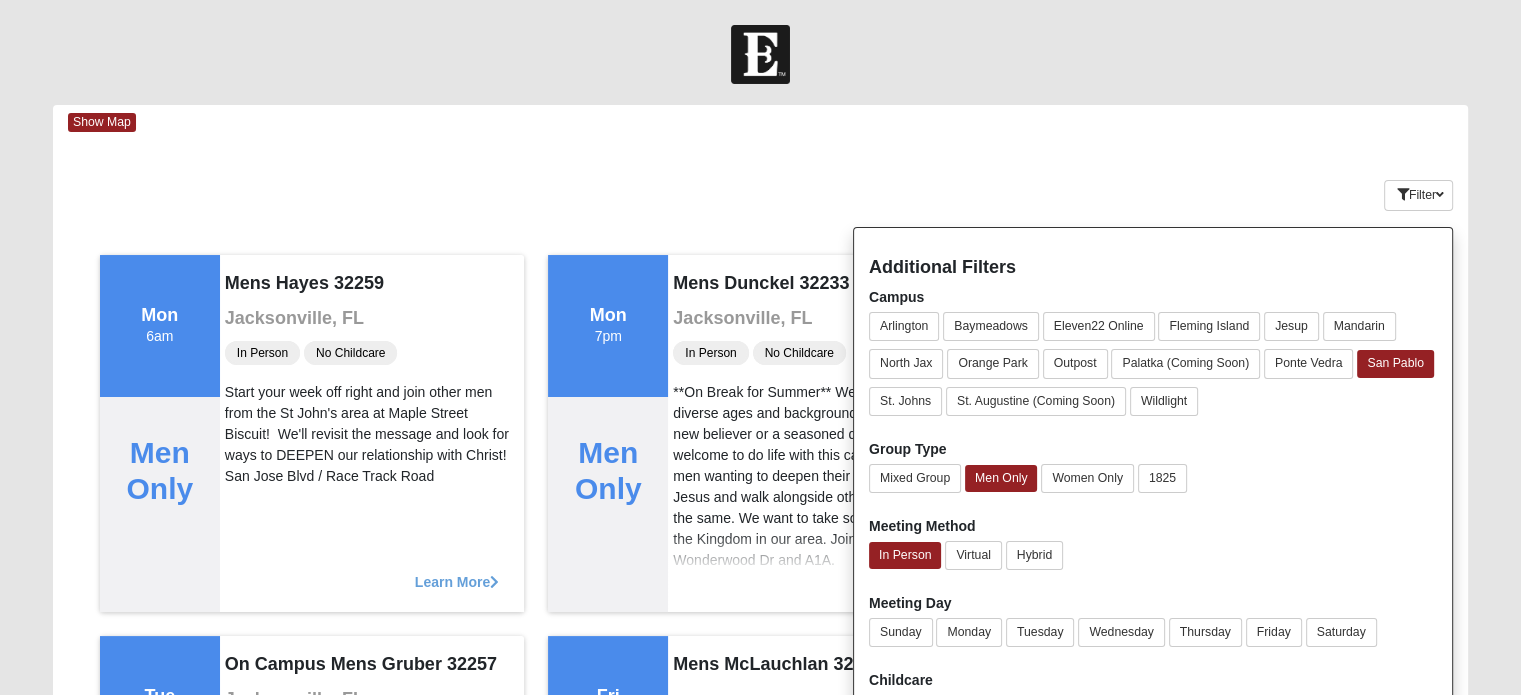 click on "Show Map" at bounding box center (768, 122) 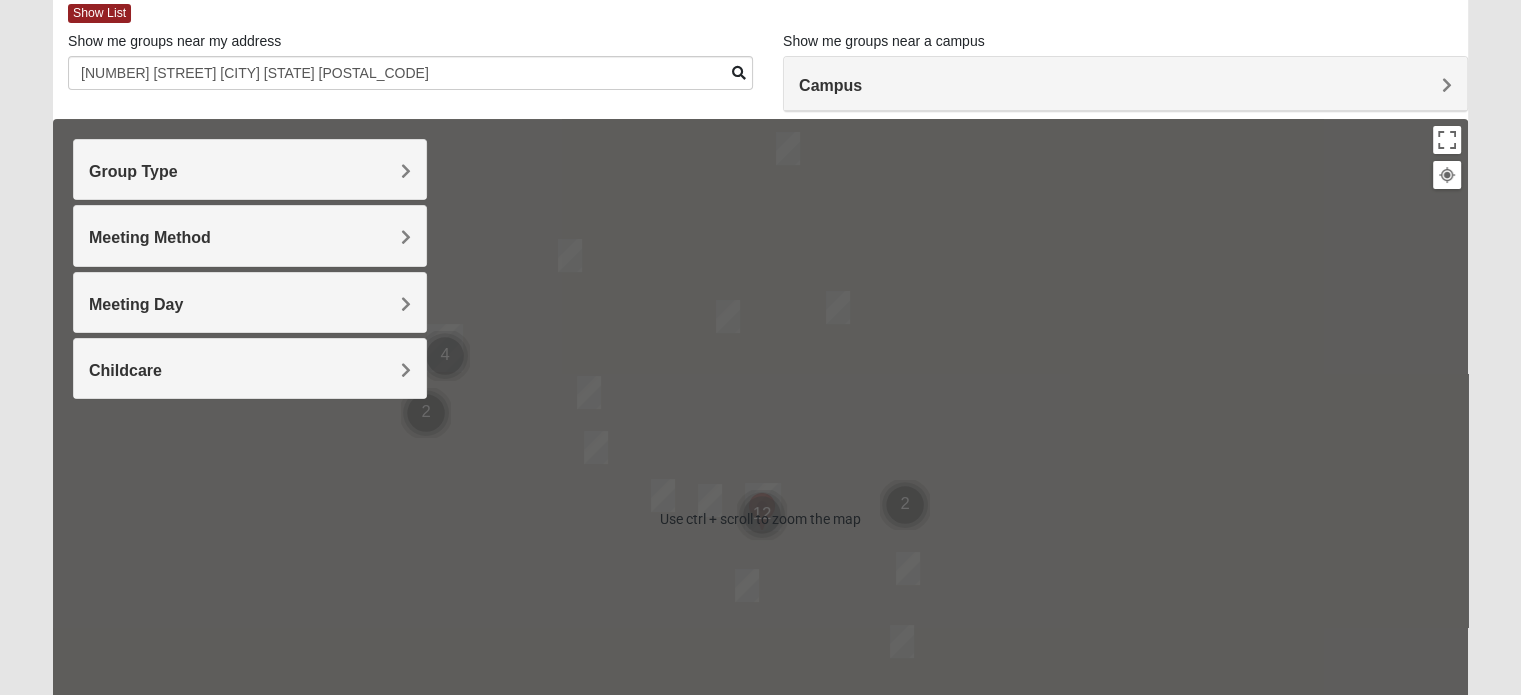 scroll, scrollTop: 200, scrollLeft: 0, axis: vertical 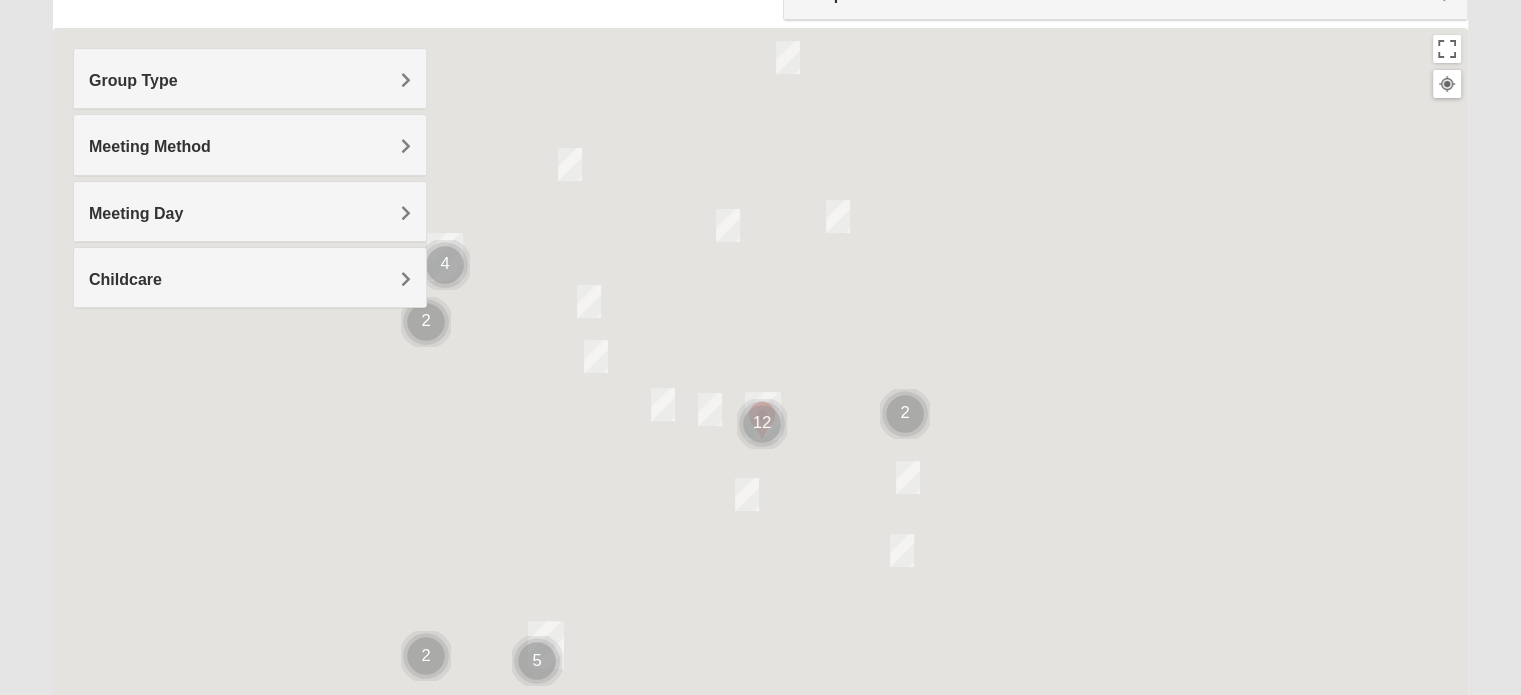 click at bounding box center [760, 428] 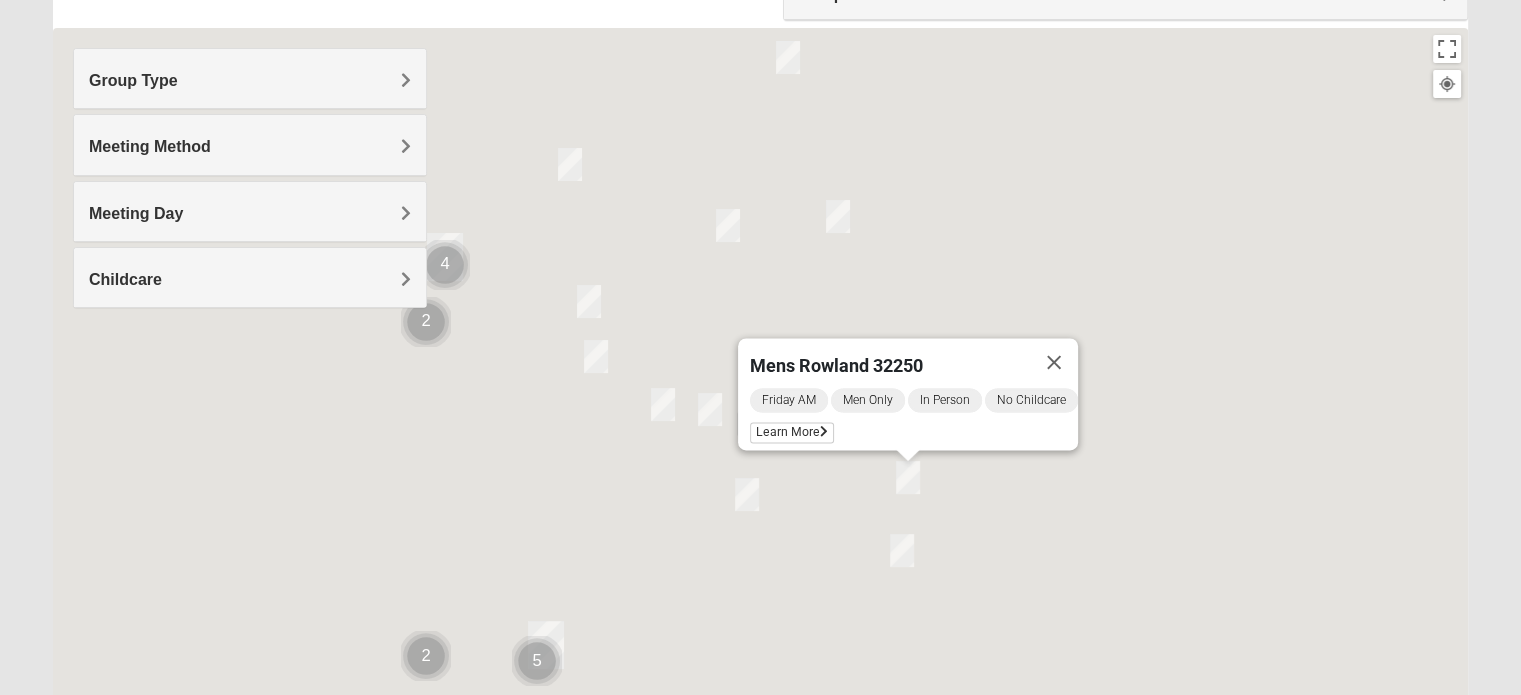 click at bounding box center (902, 550) 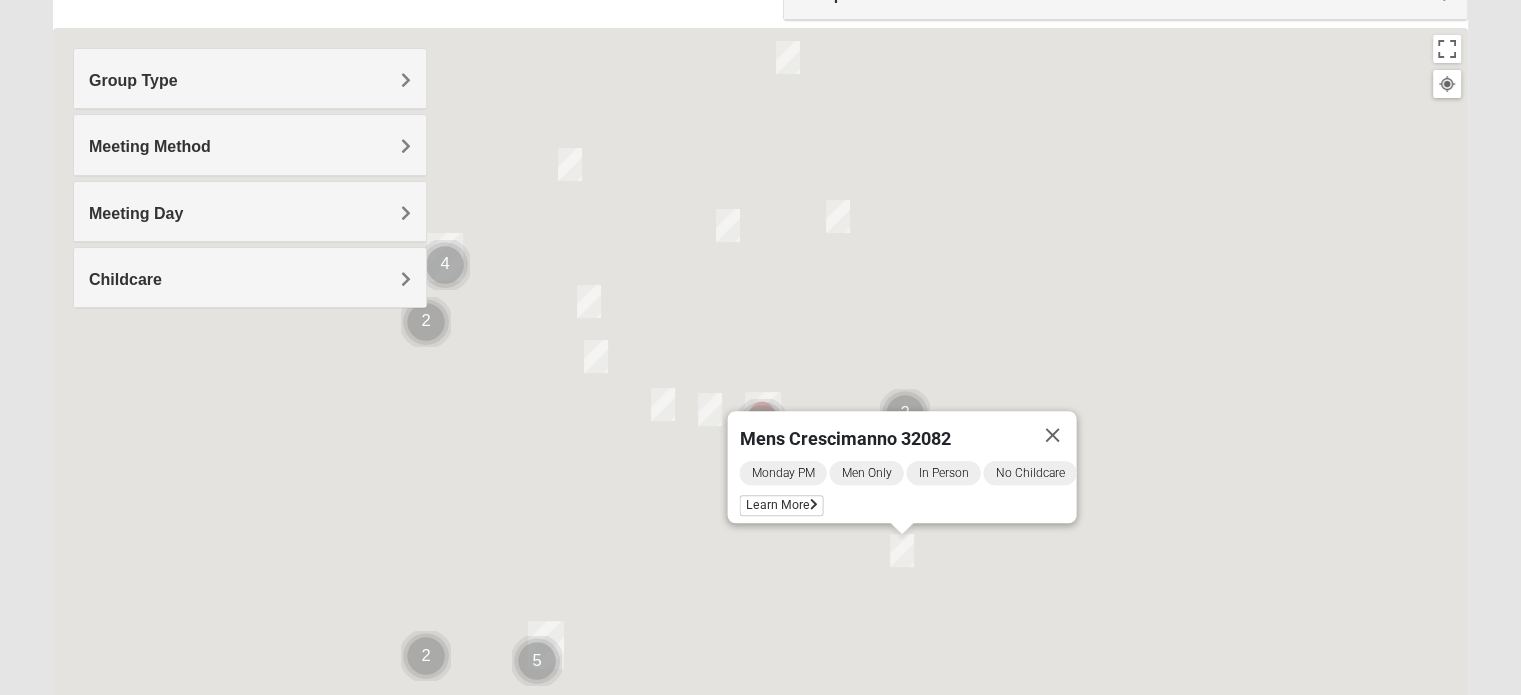 click at bounding box center [902, 550] 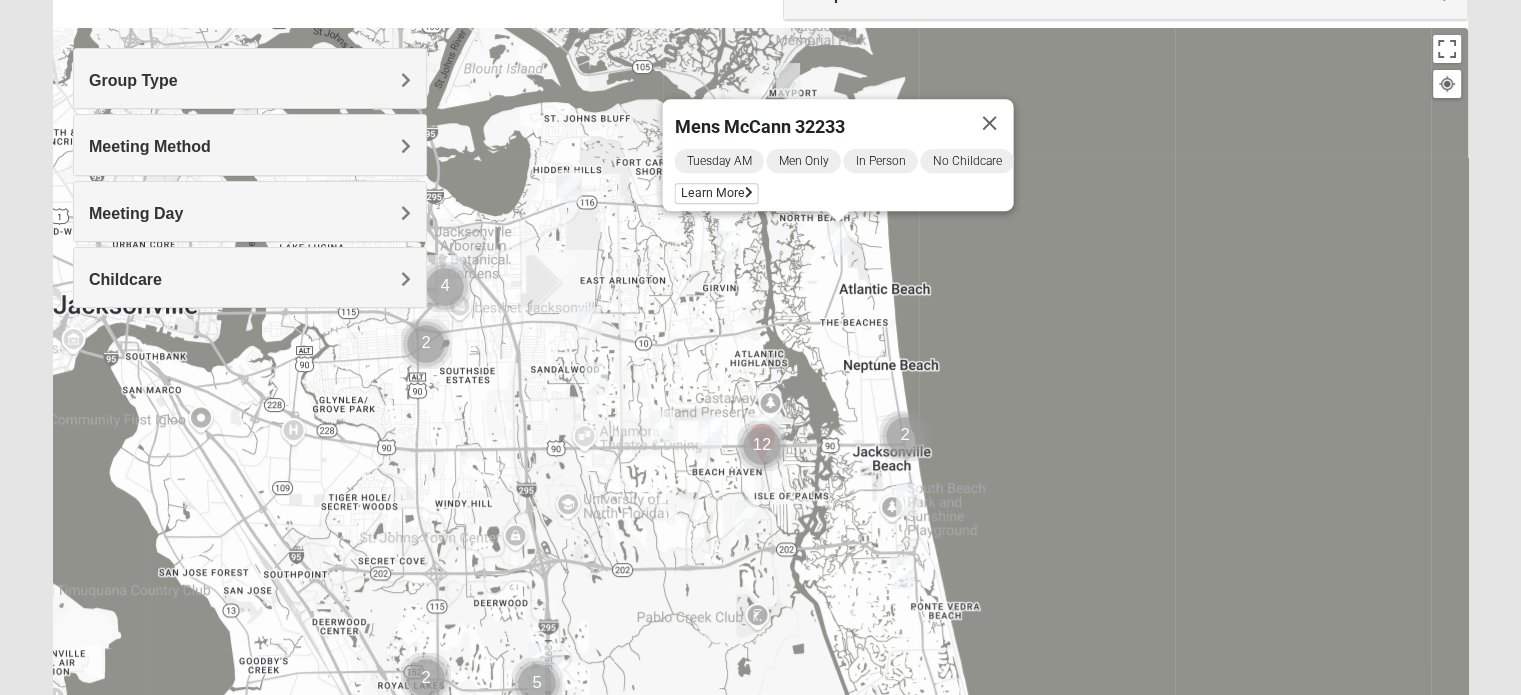 click at bounding box center [728, 247] 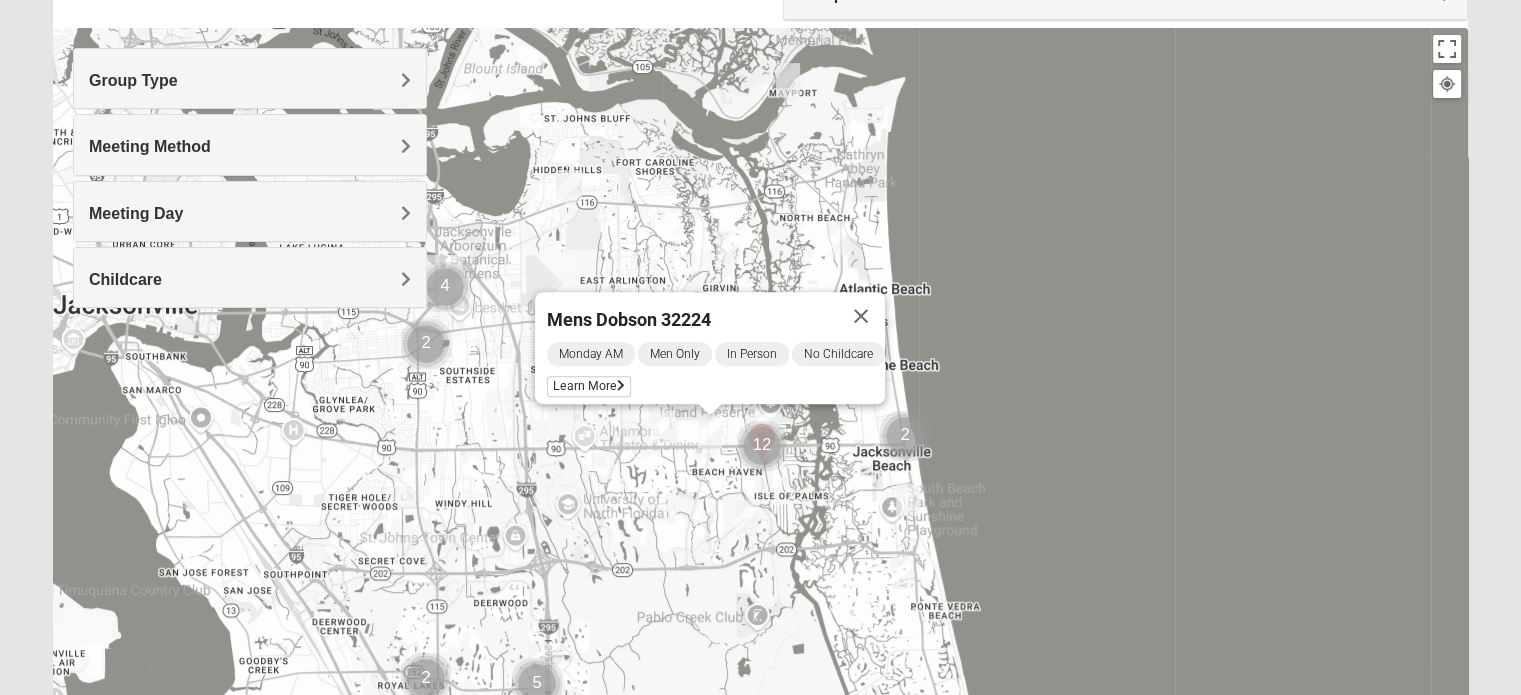click at bounding box center [762, 446] 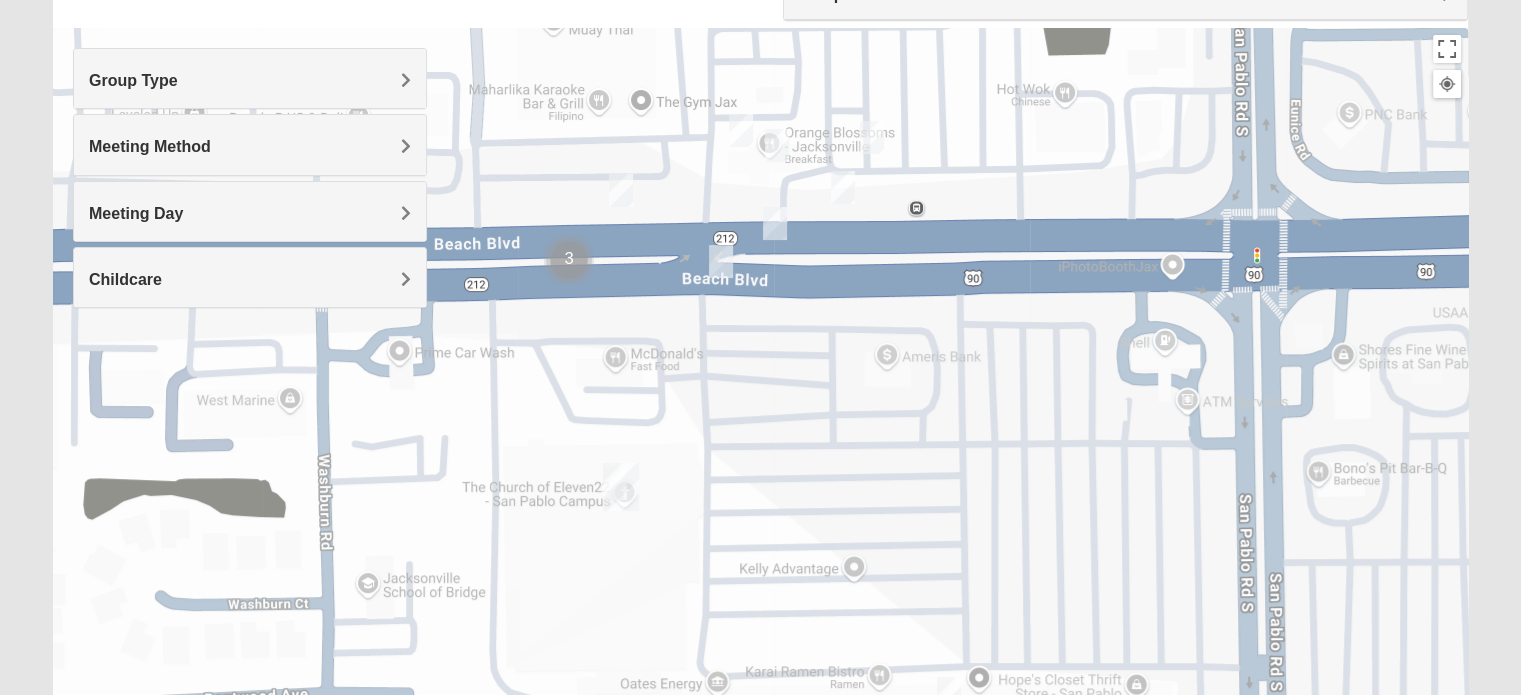 click on "Group Type" at bounding box center (250, 80) 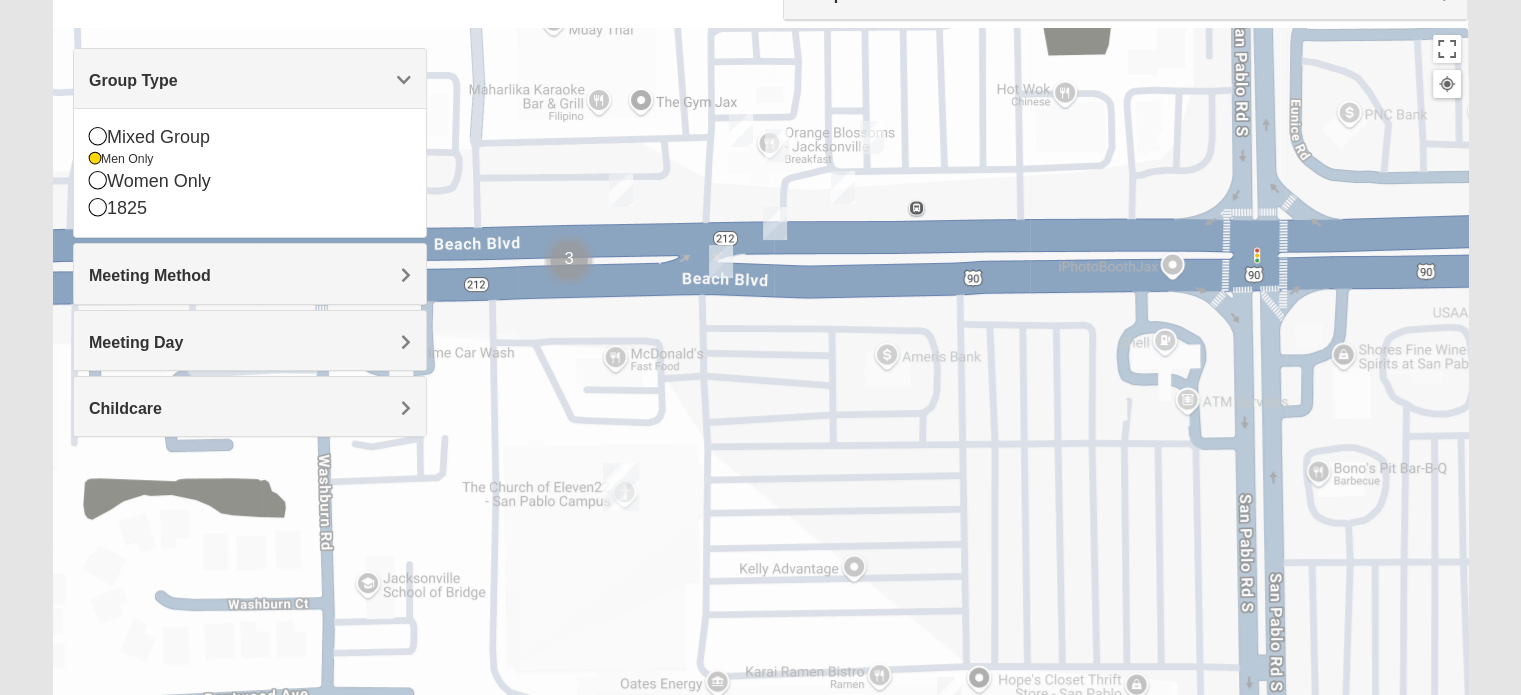 click on "Group Type" at bounding box center (250, 80) 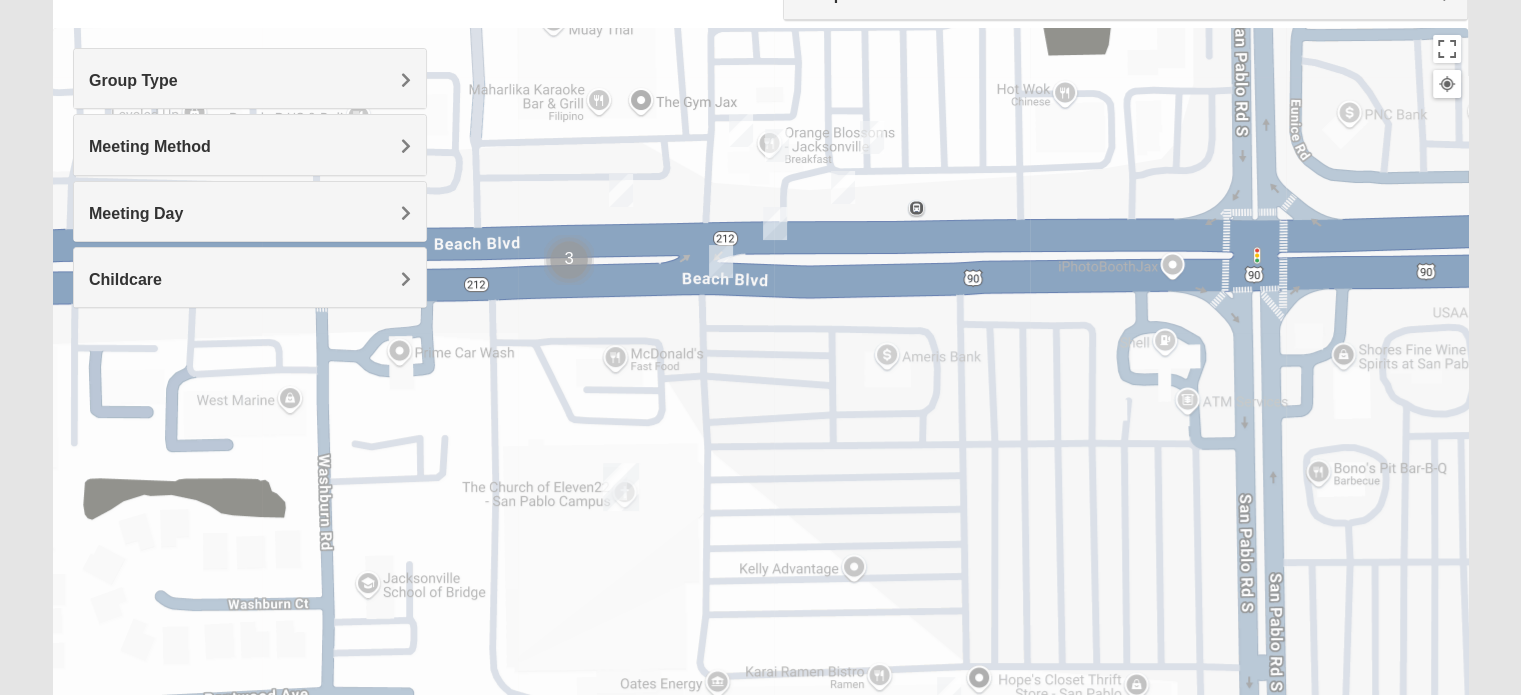 click on "Meeting Method" at bounding box center (250, 146) 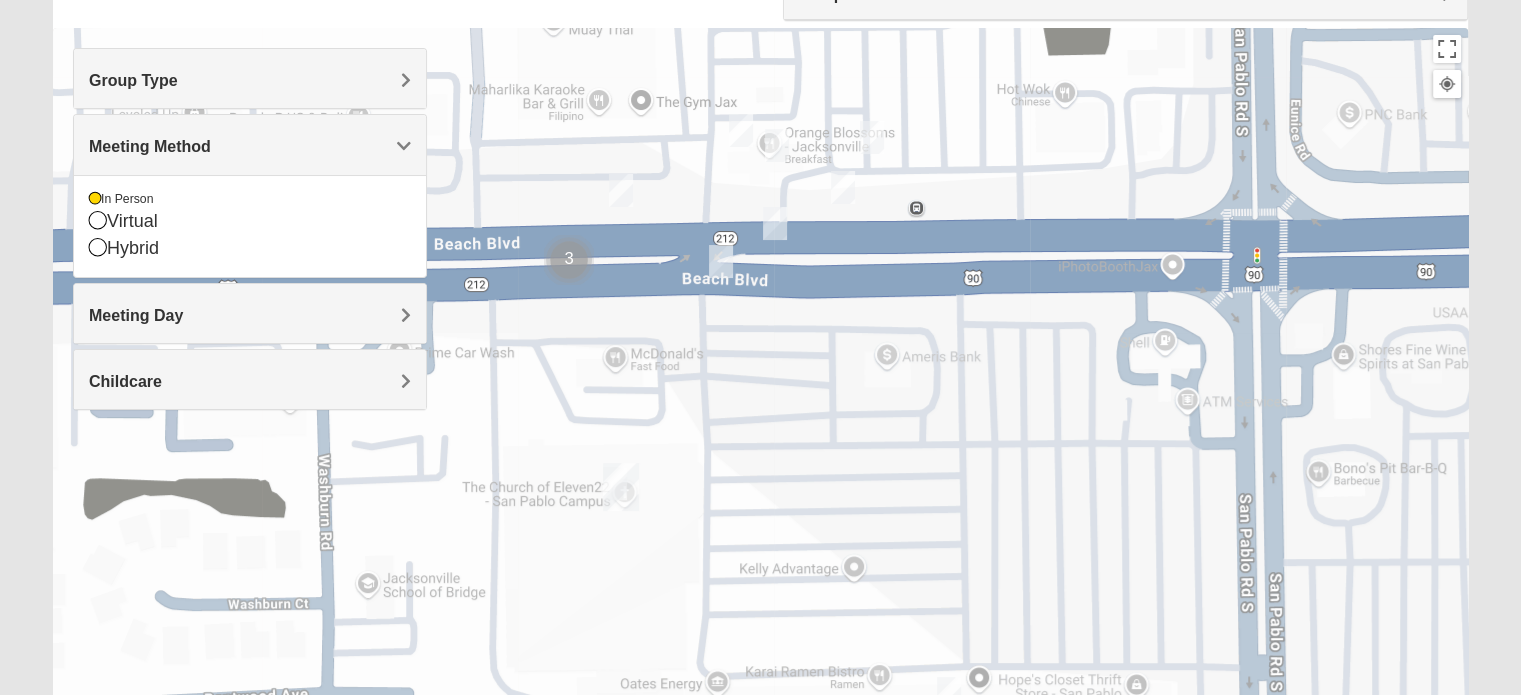 click on "Meeting Method" at bounding box center (250, 146) 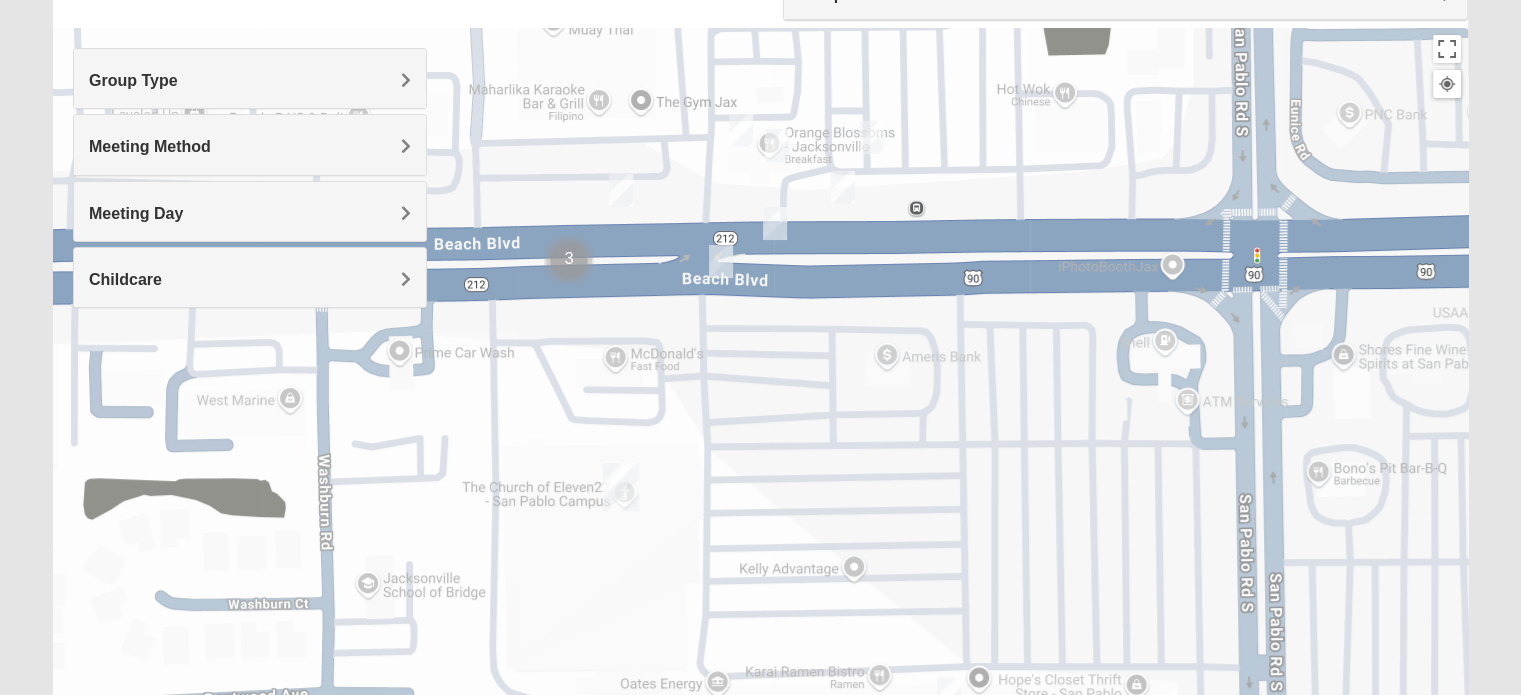 click on "Meeting Day" at bounding box center [250, 213] 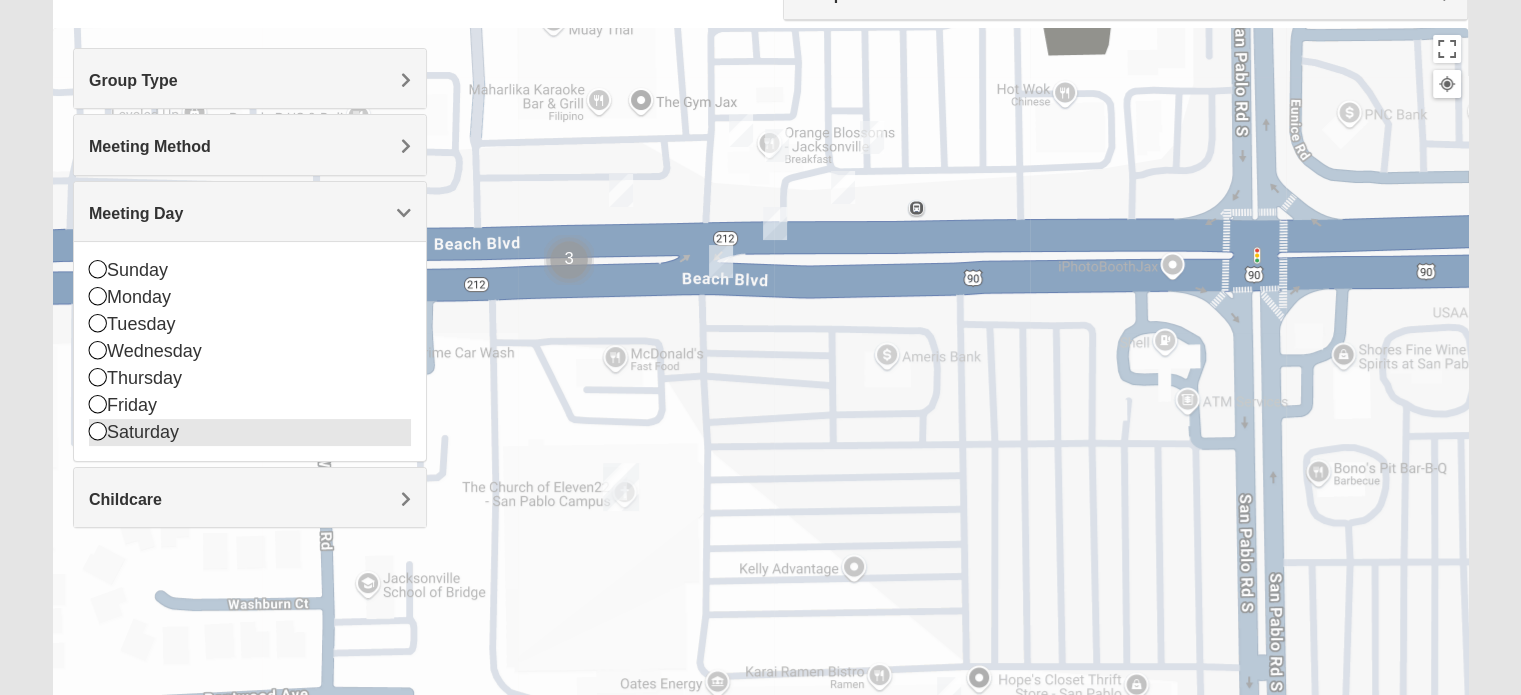 click at bounding box center (98, 431) 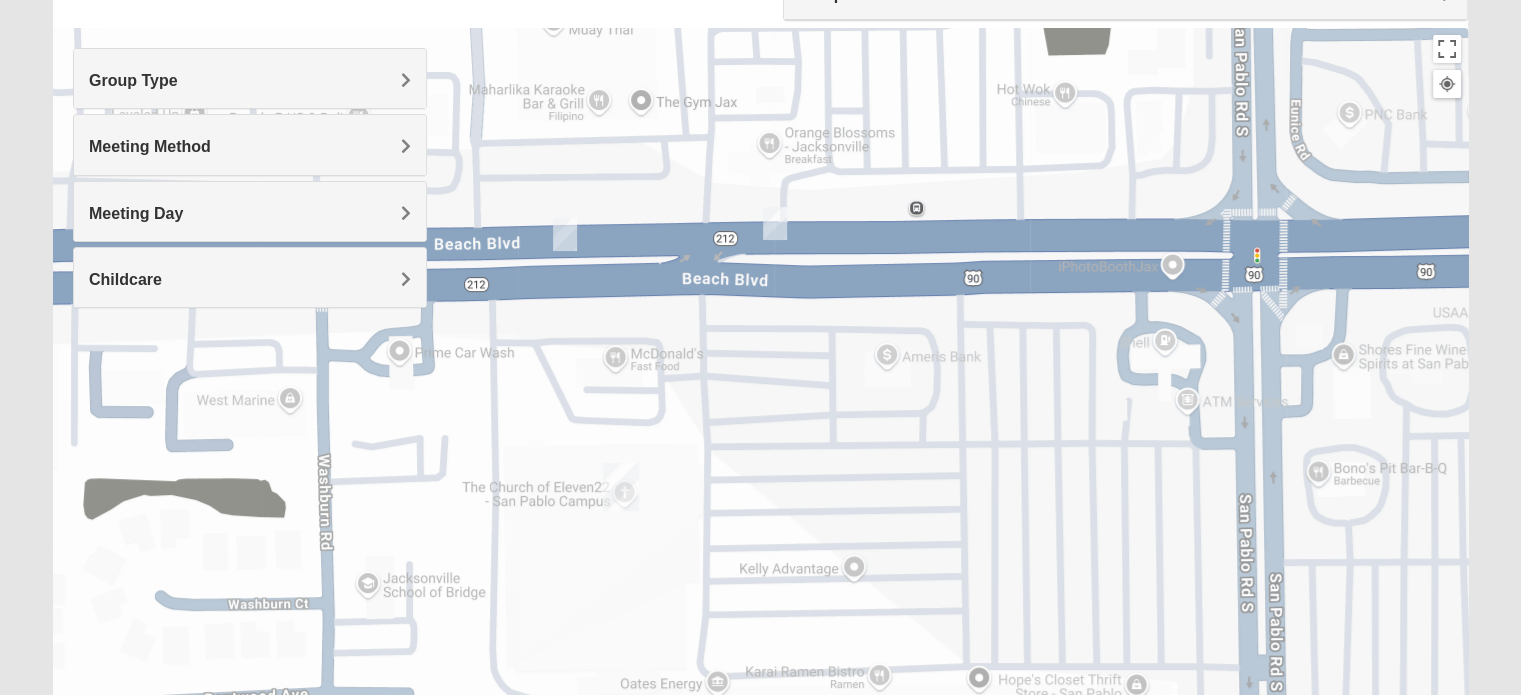 click at bounding box center (775, 223) 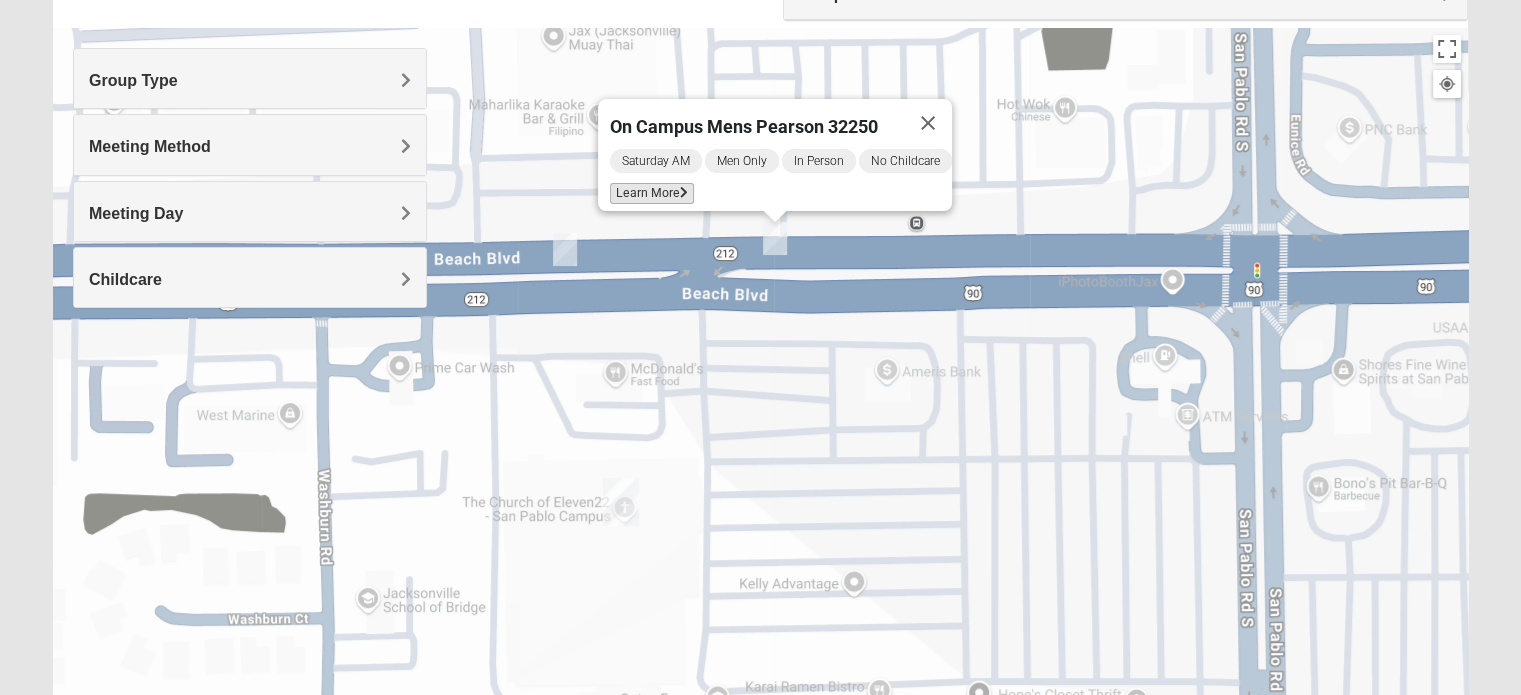 click on "Learn More" at bounding box center (652, 193) 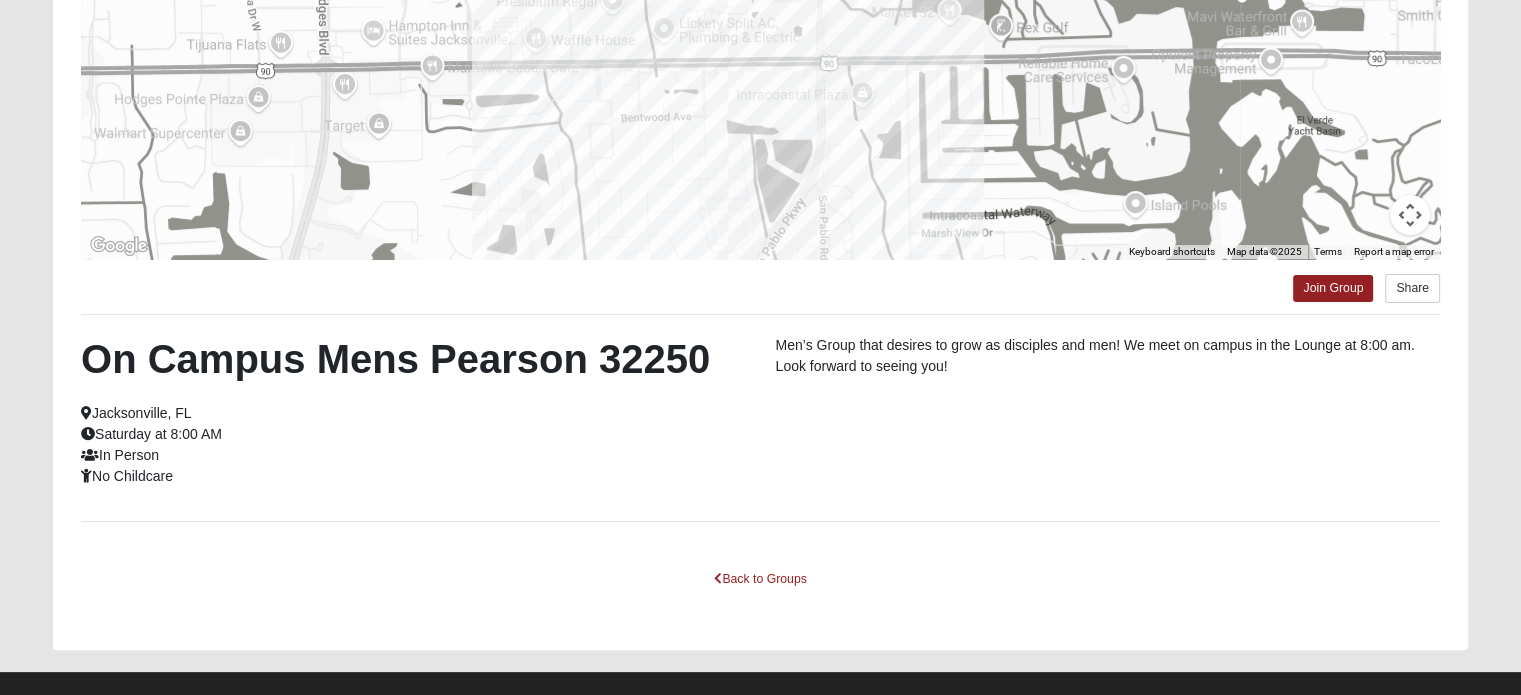 scroll, scrollTop: 386, scrollLeft: 0, axis: vertical 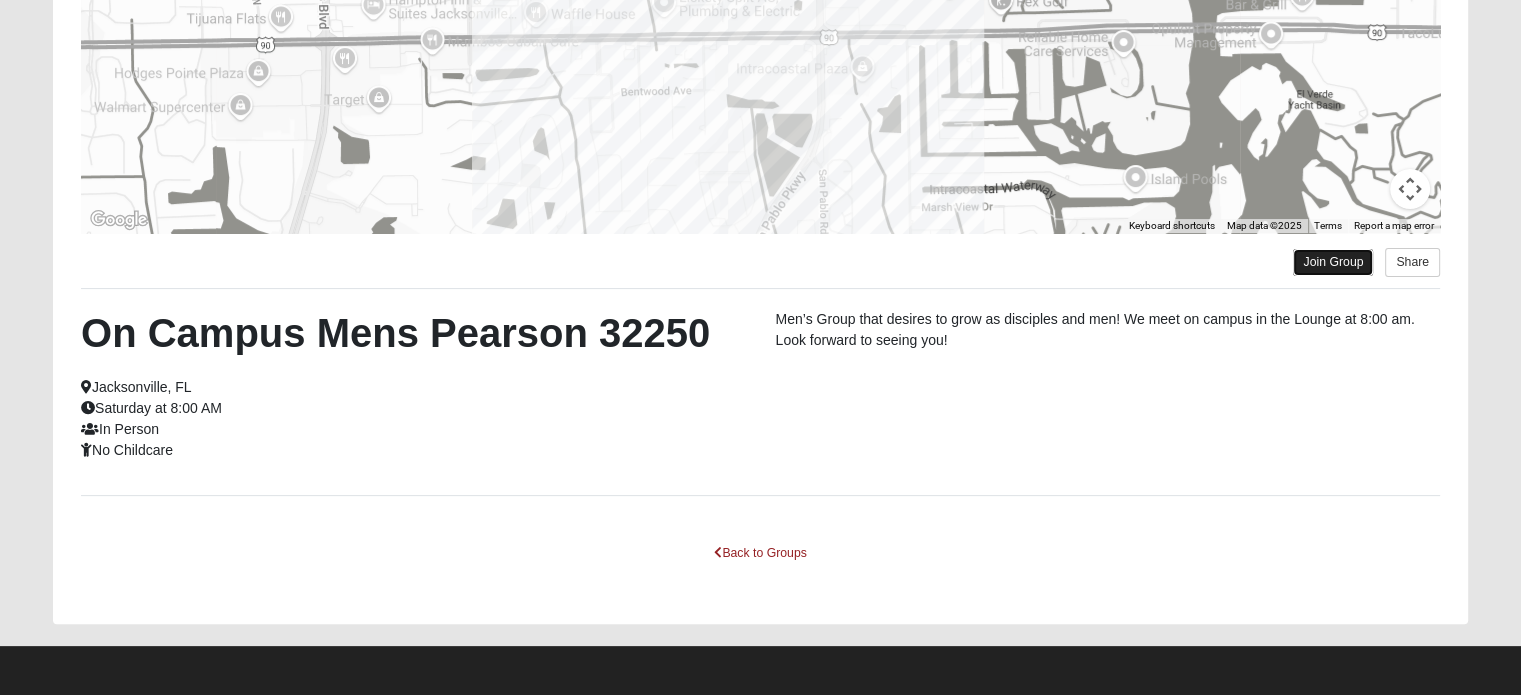 click on "Join Group" at bounding box center [1333, 262] 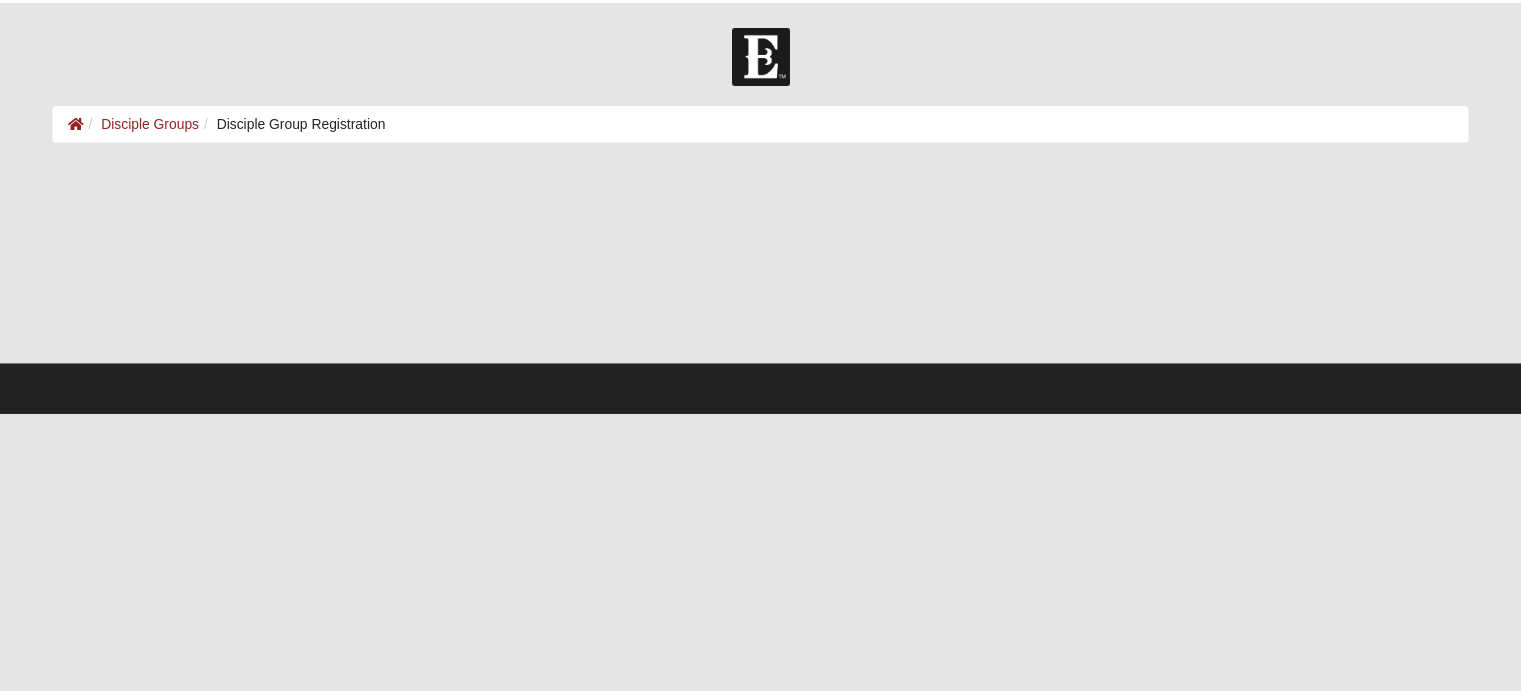 scroll, scrollTop: 0, scrollLeft: 0, axis: both 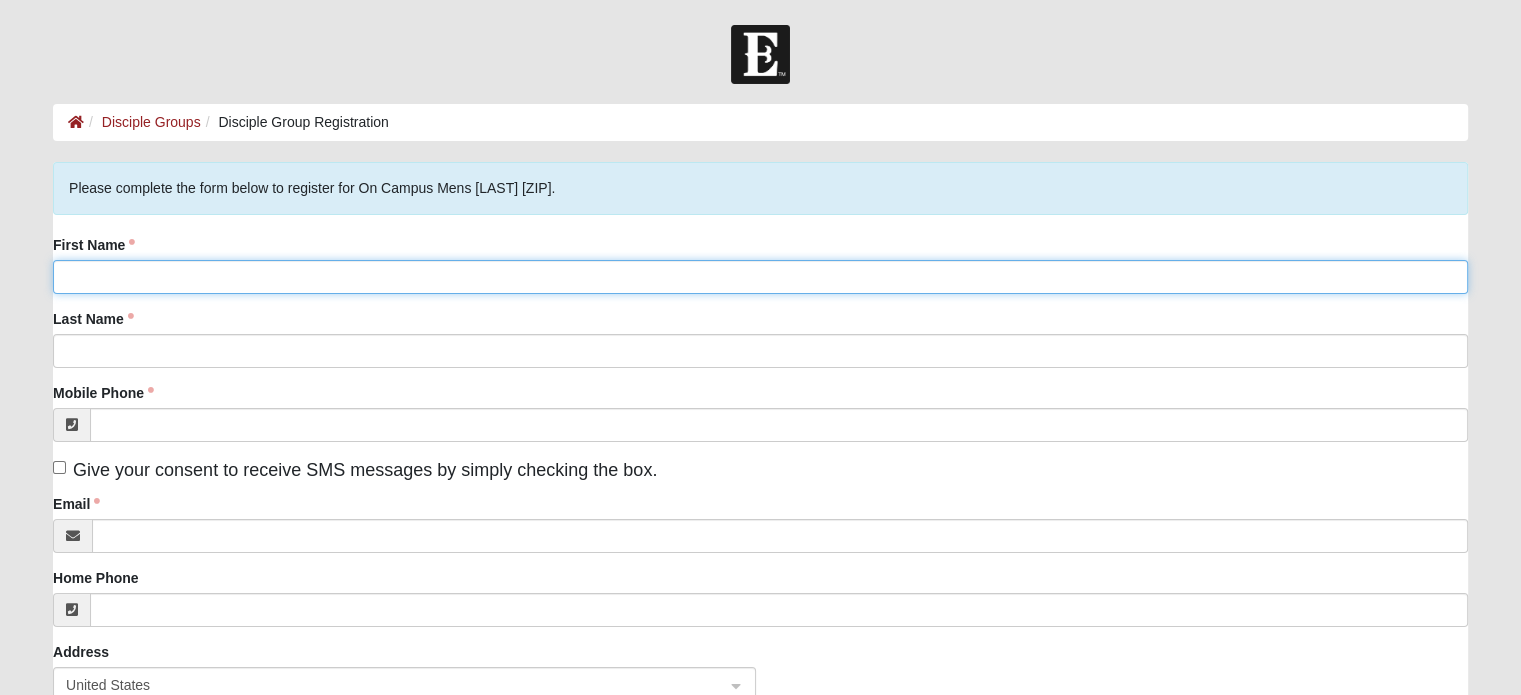 click on "First Name" 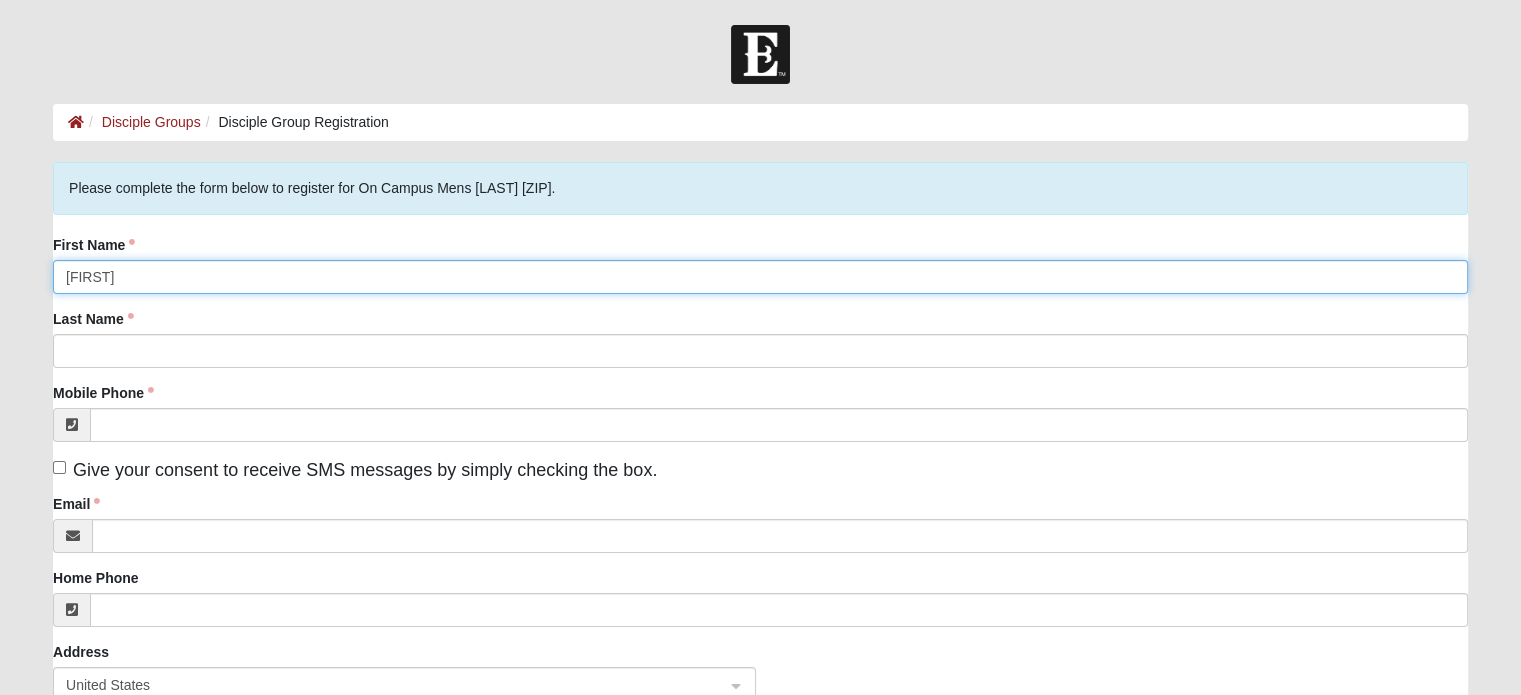type on "[FIRST]" 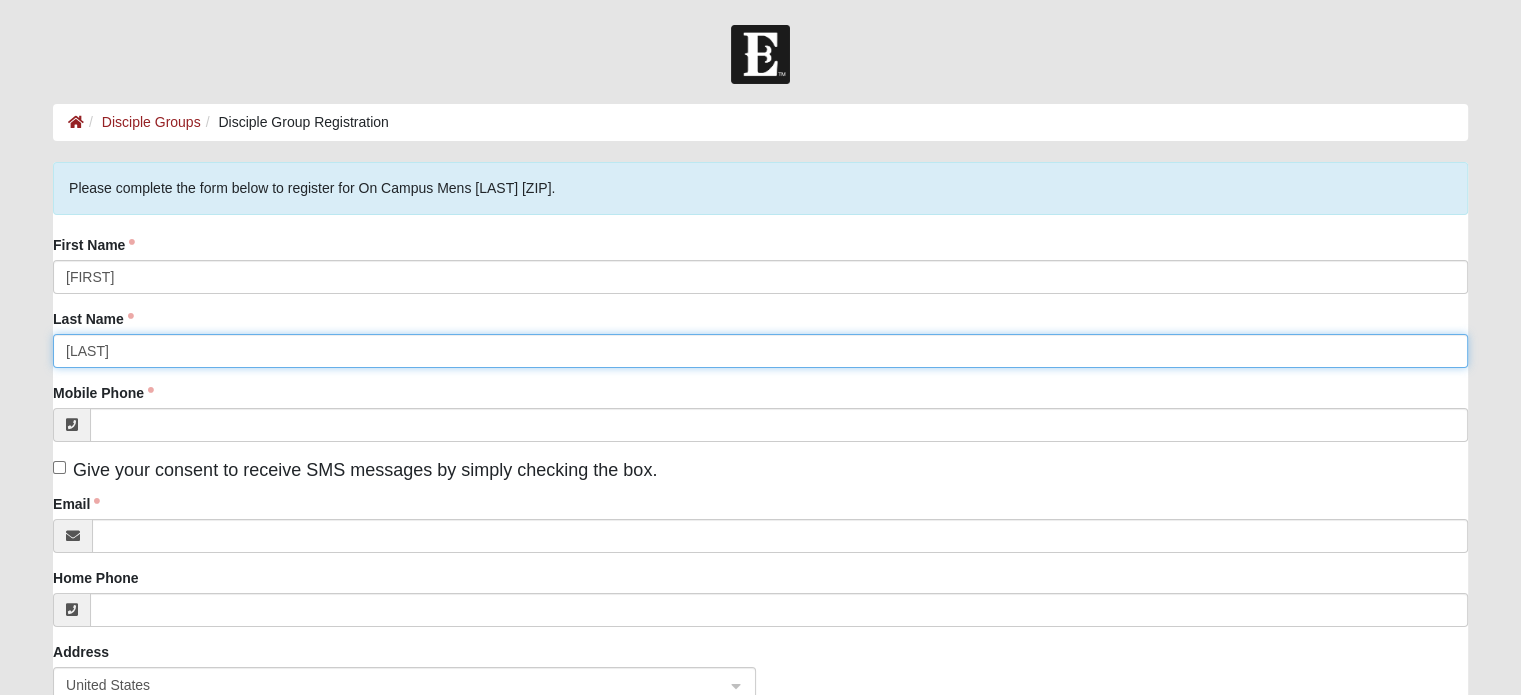 type on "[LAST]" 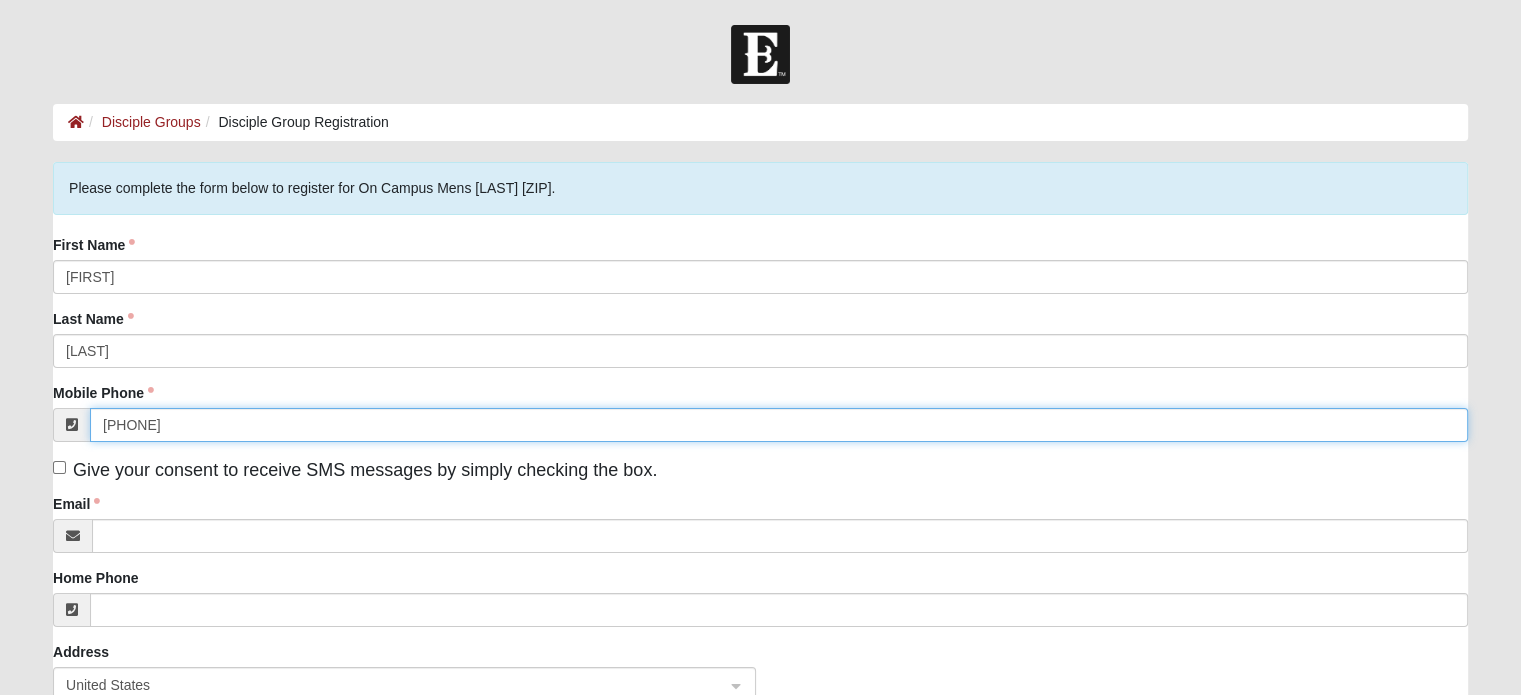 type on "[PHONE]" 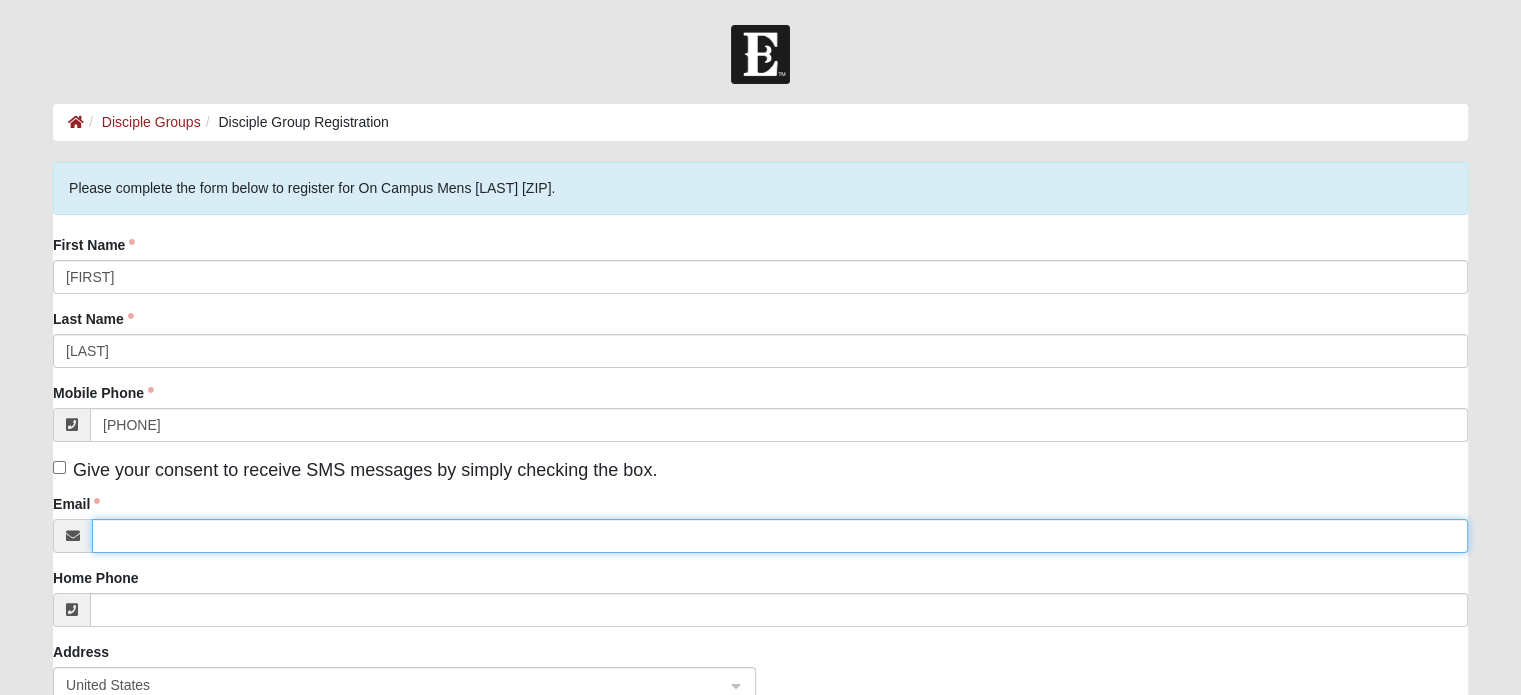 type on "[EMAIL]" 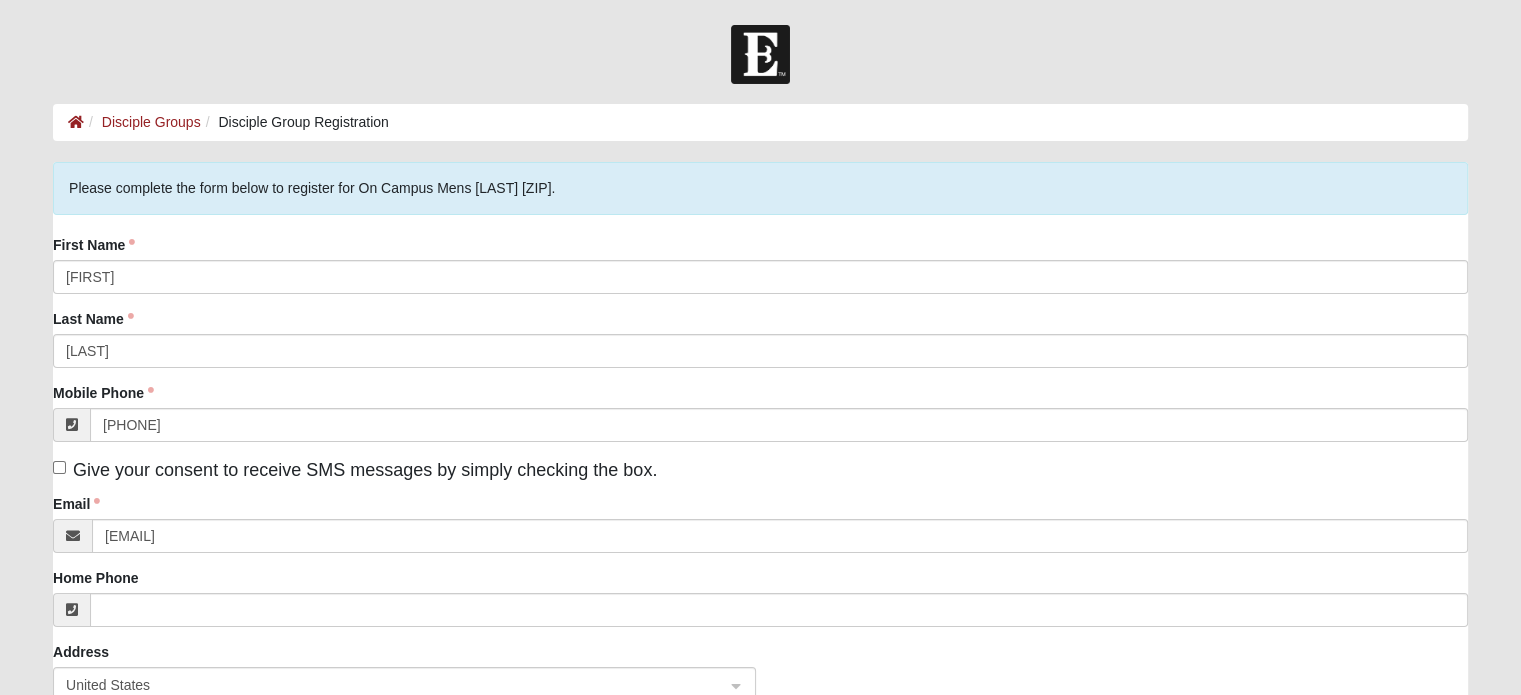 type on "3459 Marsh Reserve Blvd" 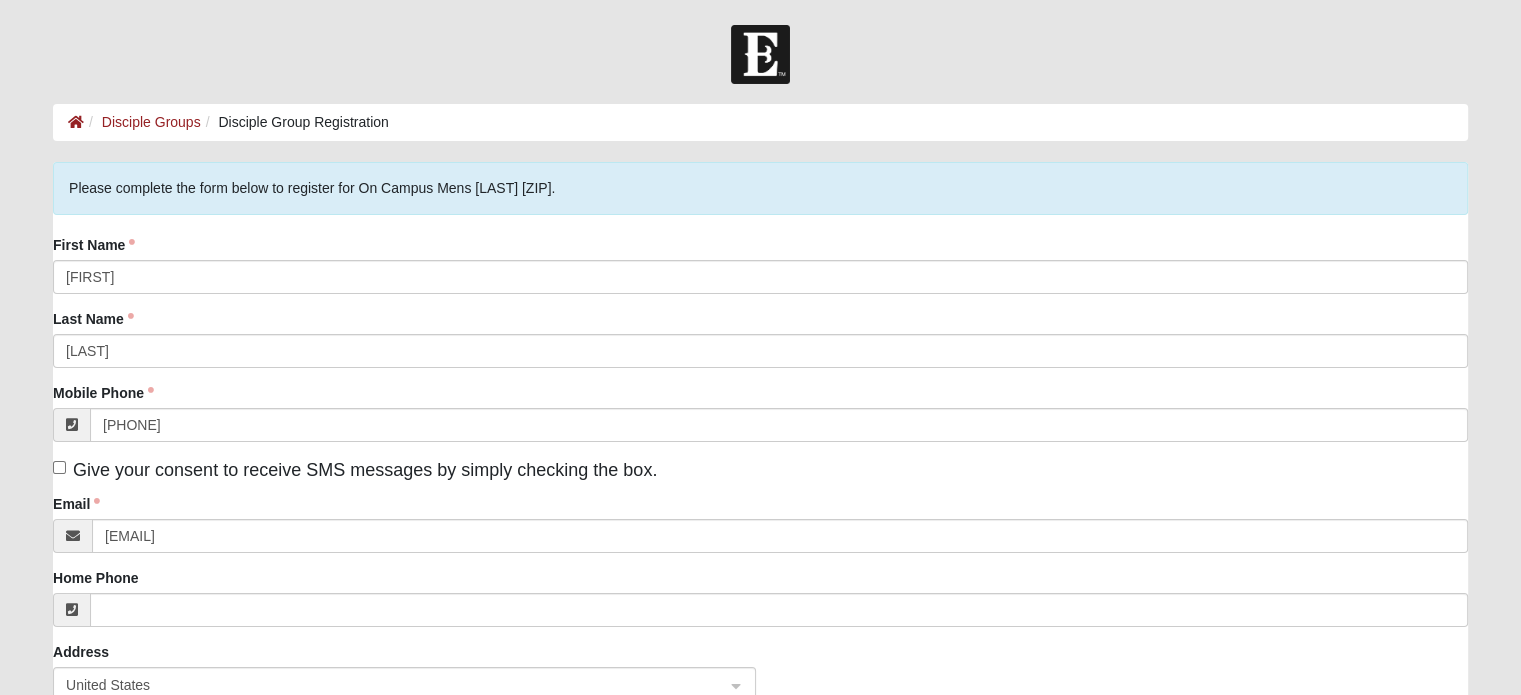 type on "32224" 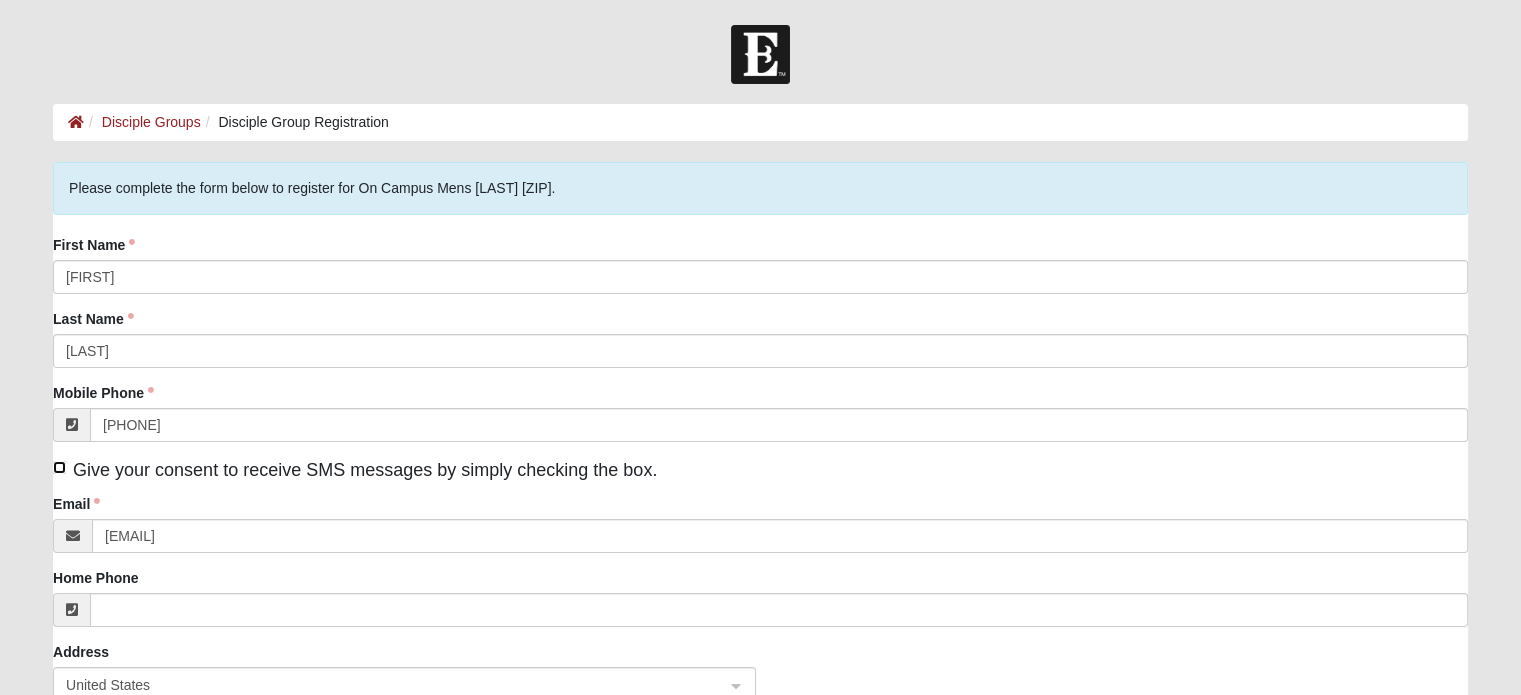 click on "Give your consent to receive SMS messages by simply checking the box." at bounding box center [59, 467] 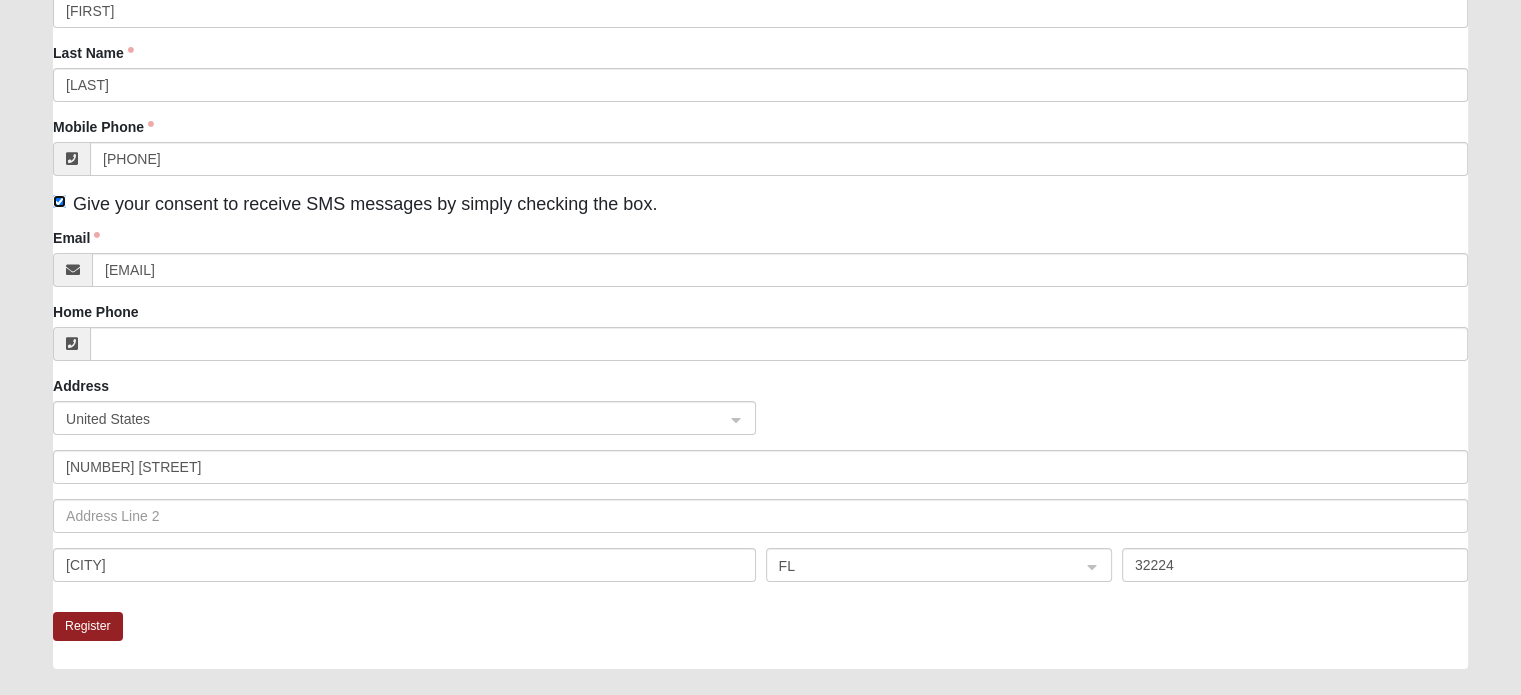 scroll, scrollTop: 300, scrollLeft: 0, axis: vertical 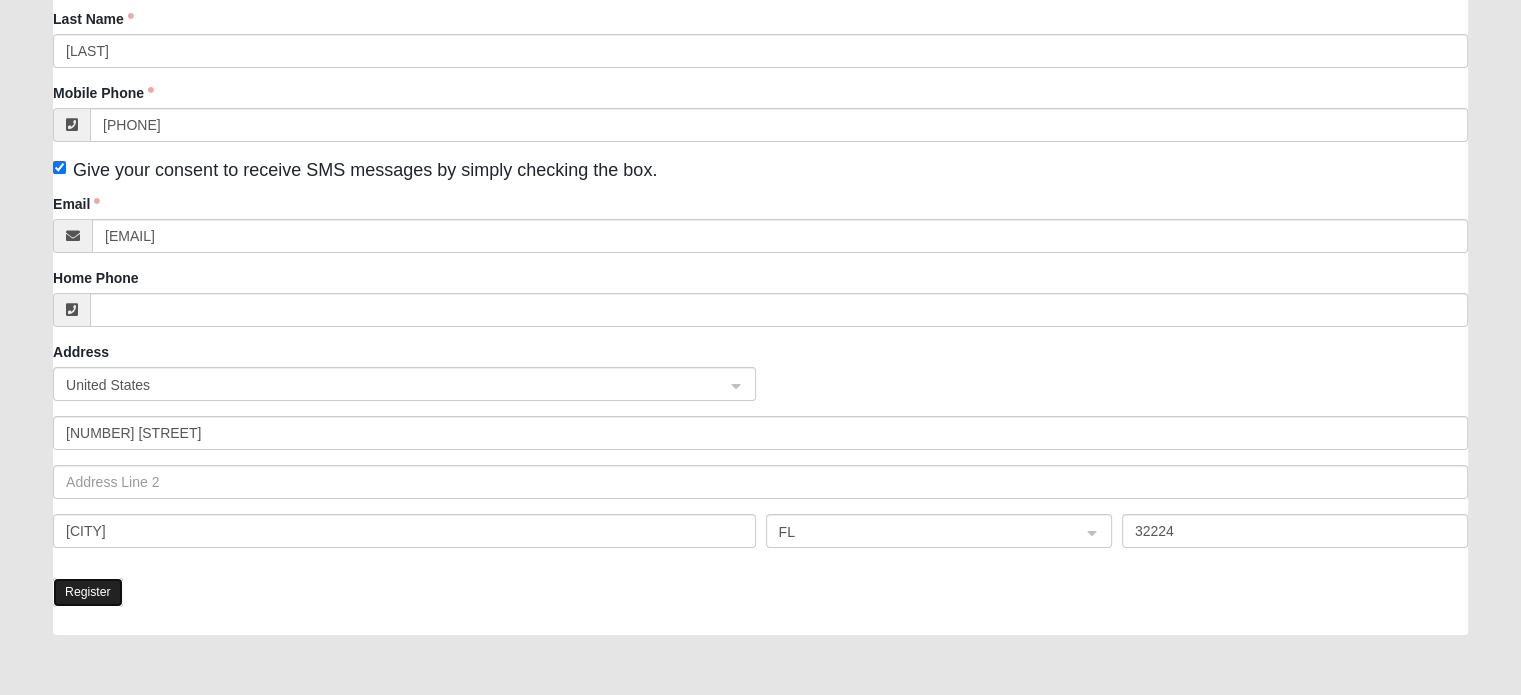 click on "Register" 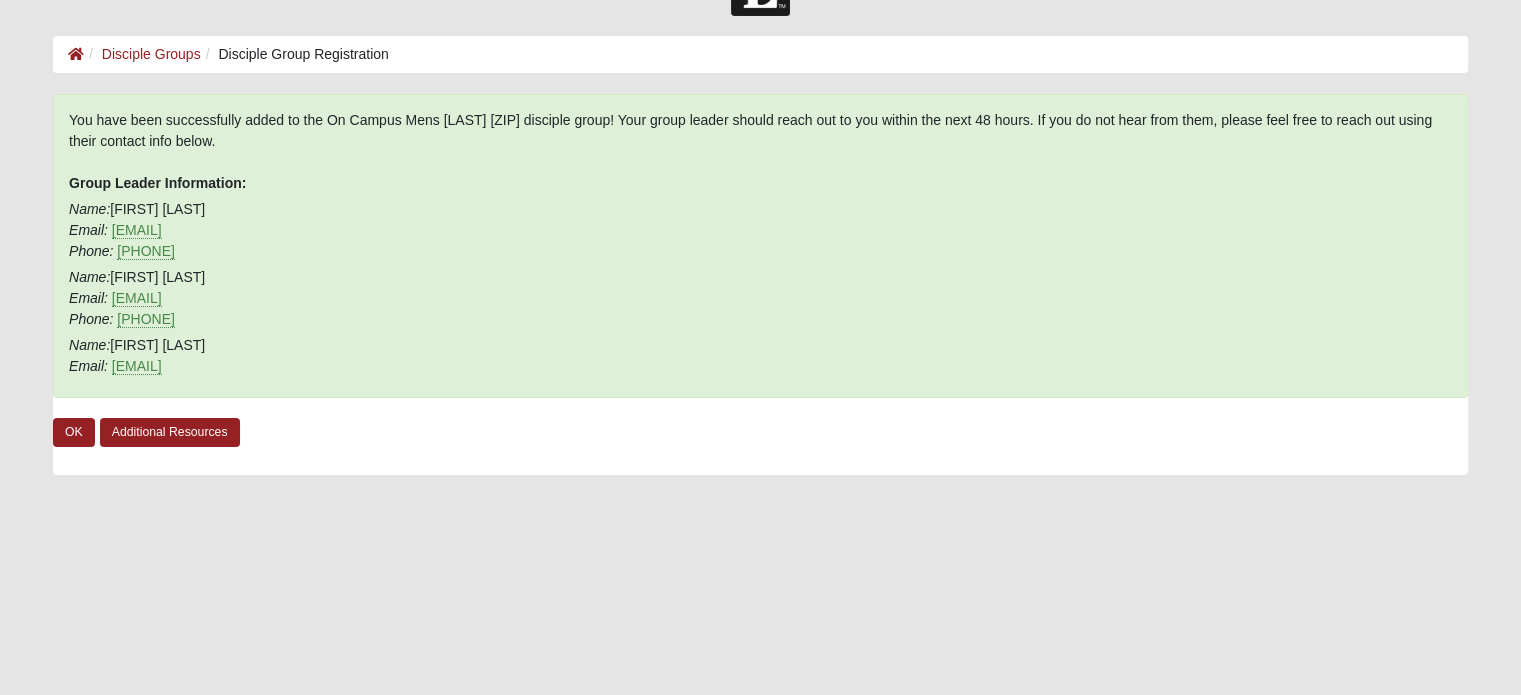 scroll, scrollTop: 20, scrollLeft: 0, axis: vertical 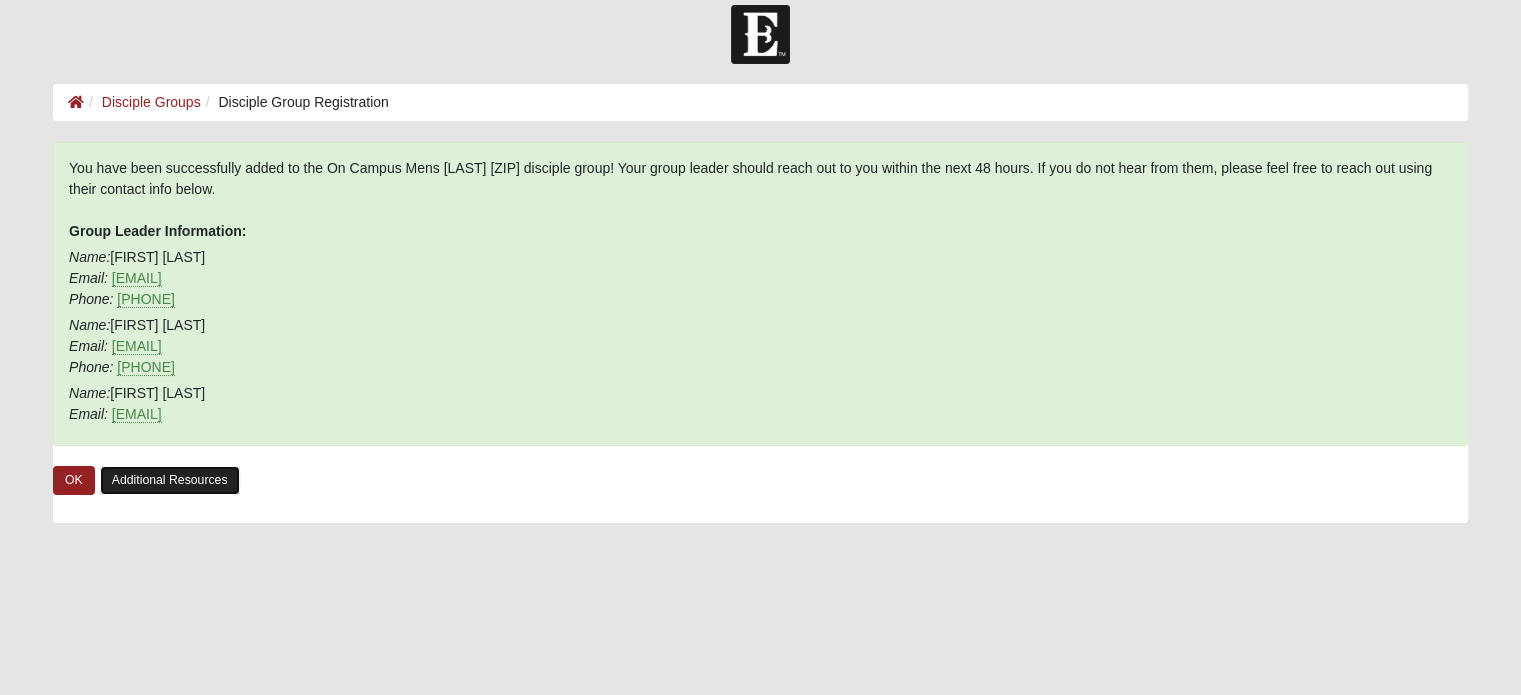 click on "Additional Resources" at bounding box center (170, 480) 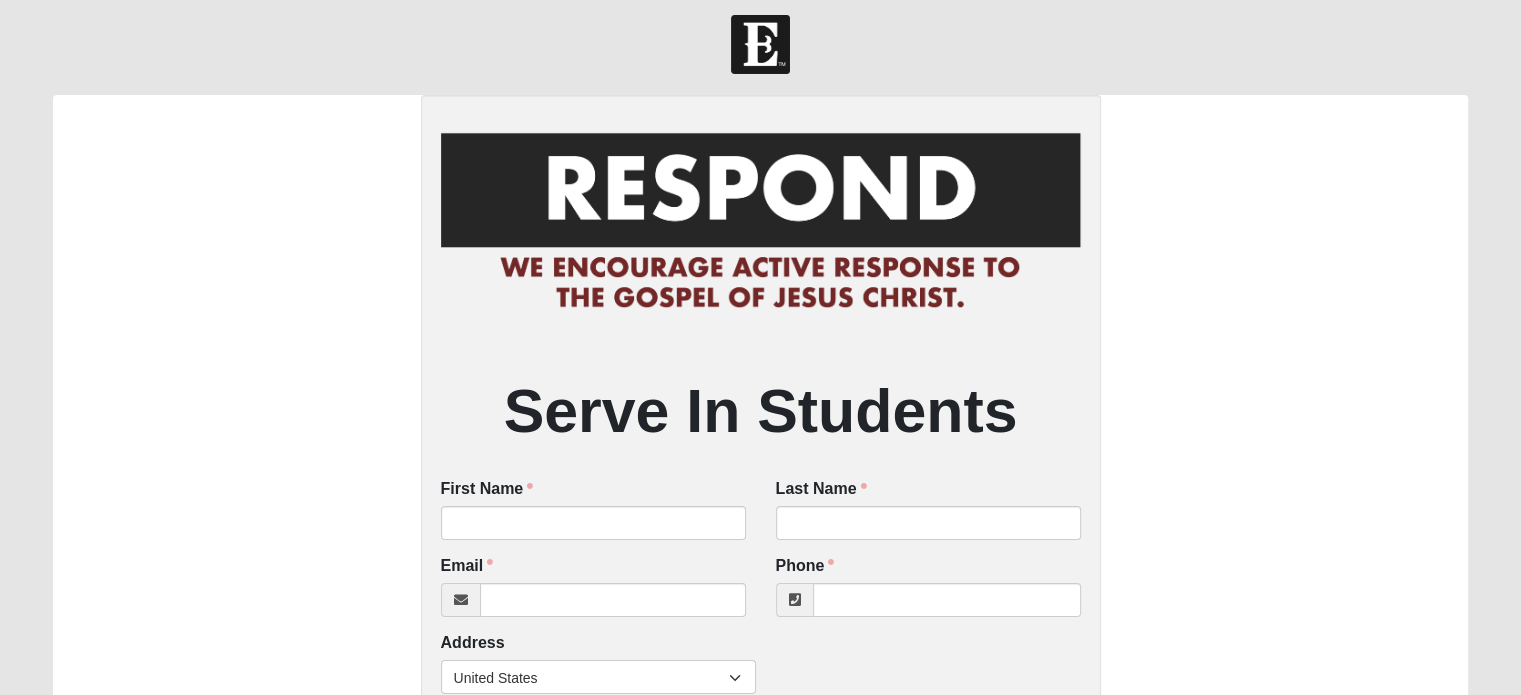 scroll, scrollTop: 0, scrollLeft: 0, axis: both 